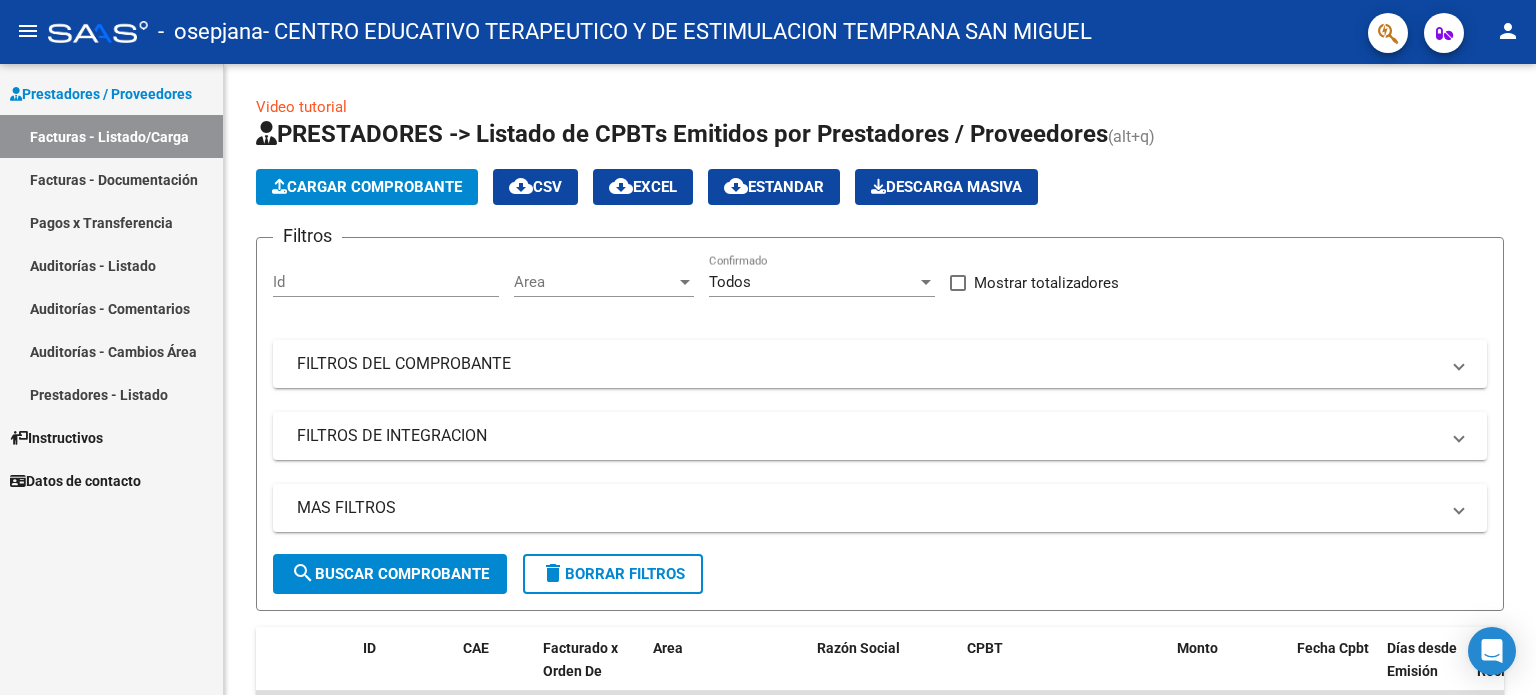 scroll, scrollTop: 0, scrollLeft: 0, axis: both 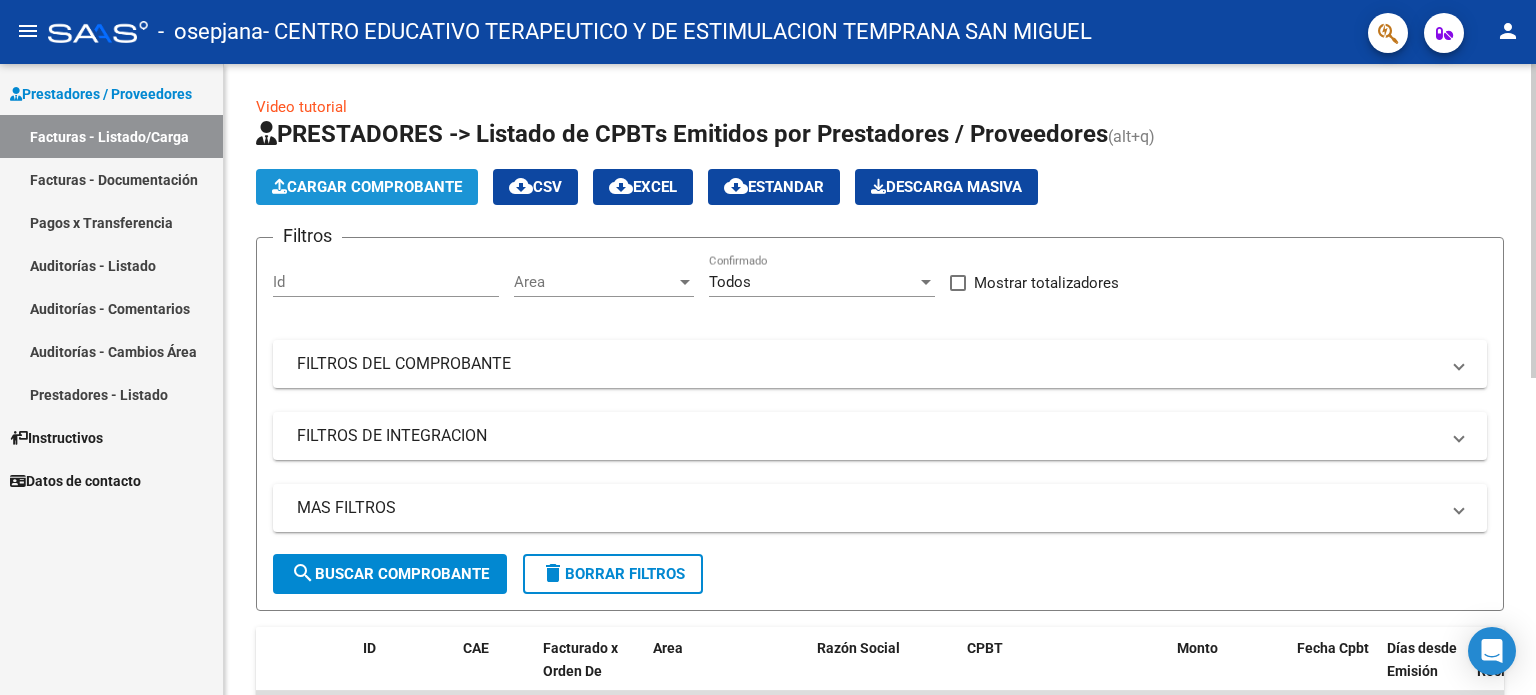 click on "Cargar Comprobante" 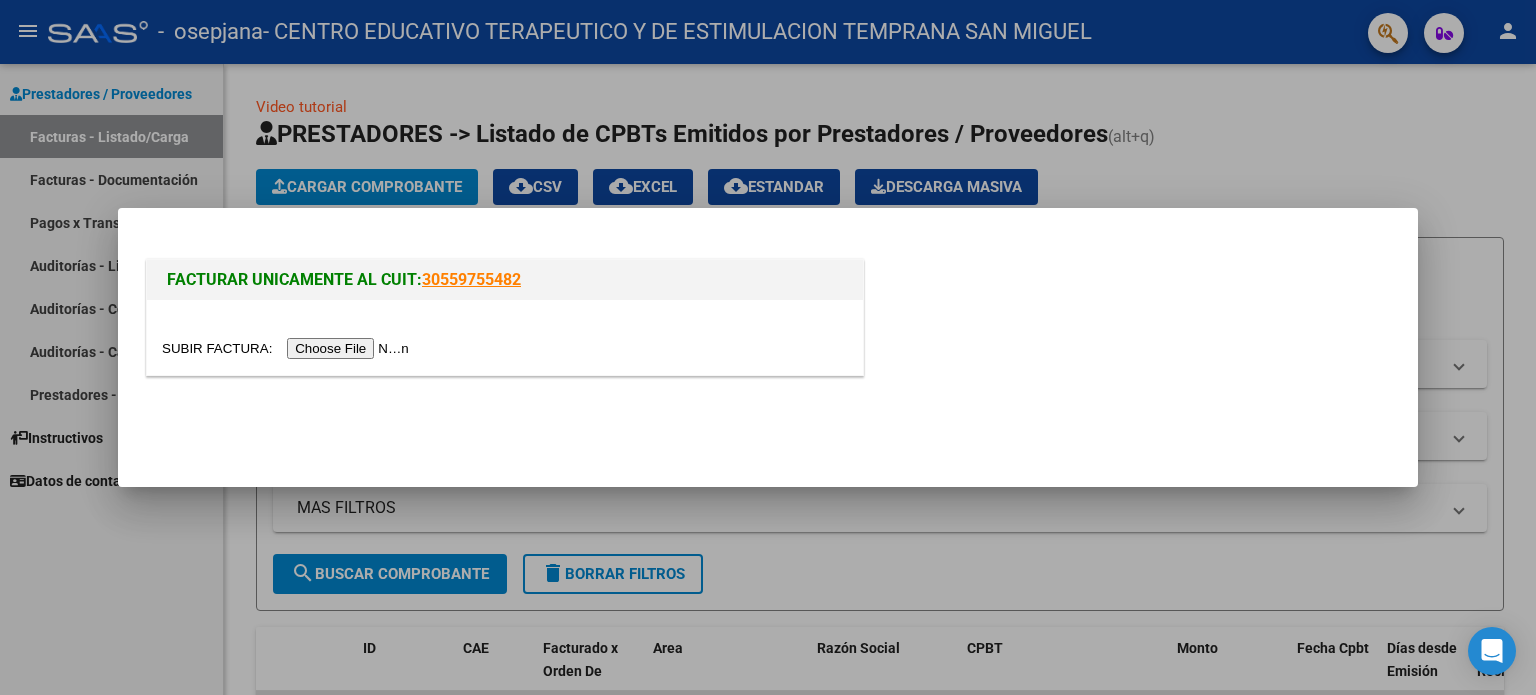 click at bounding box center (288, 348) 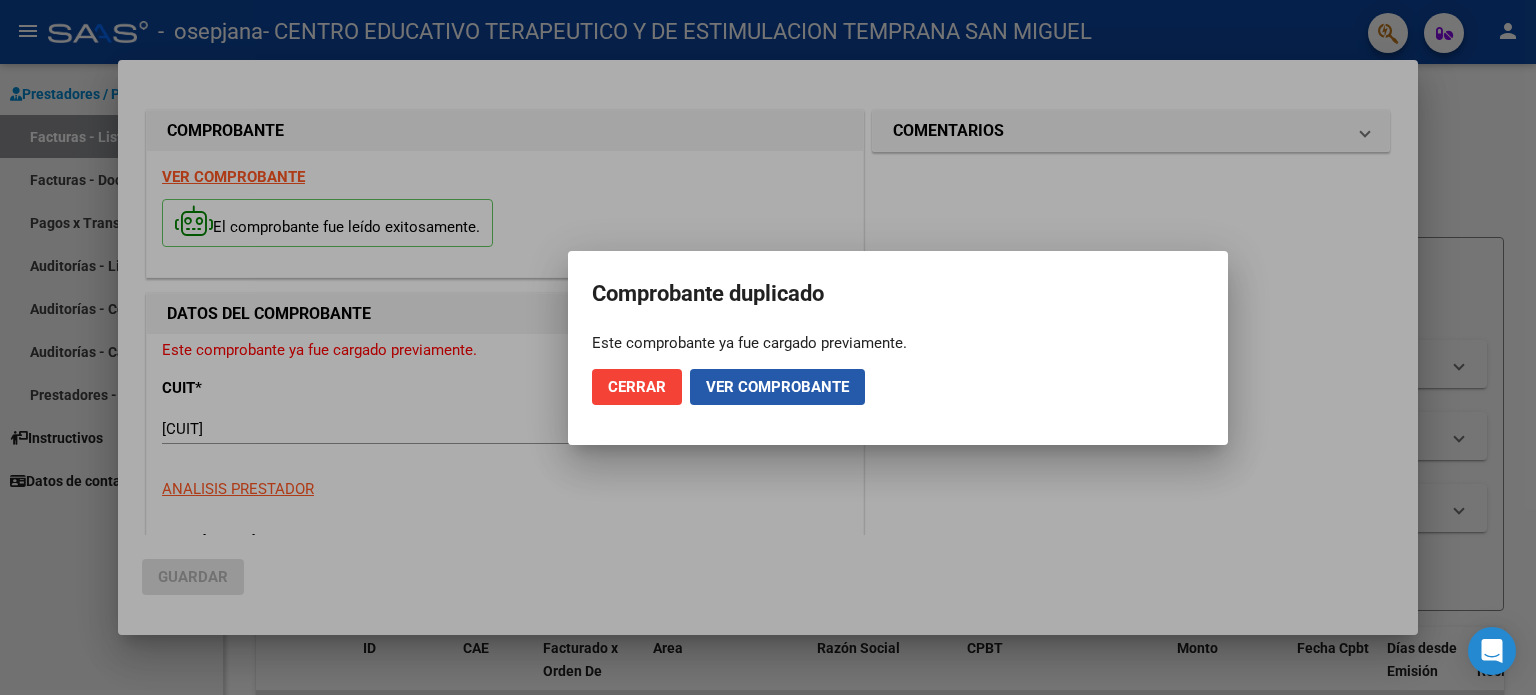 click on "Ver comprobante" 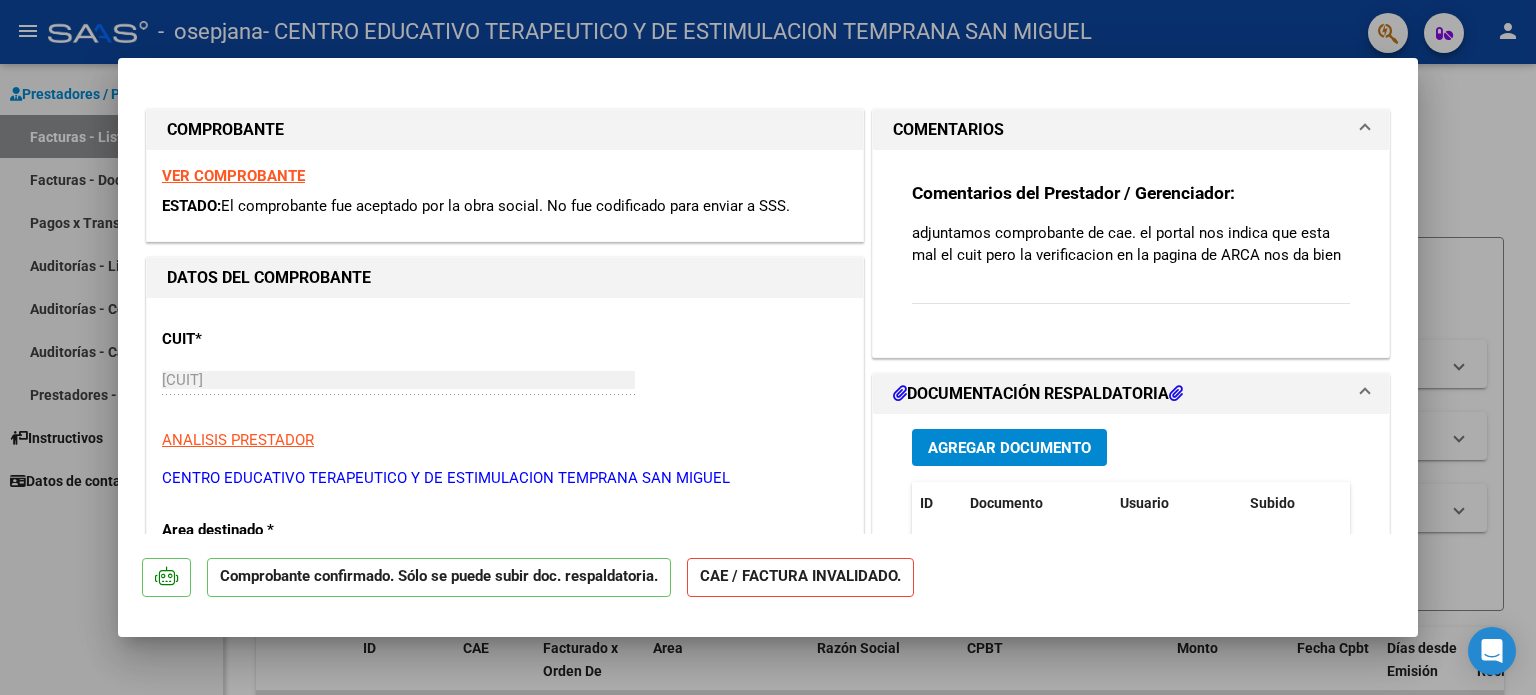 click at bounding box center (768, 347) 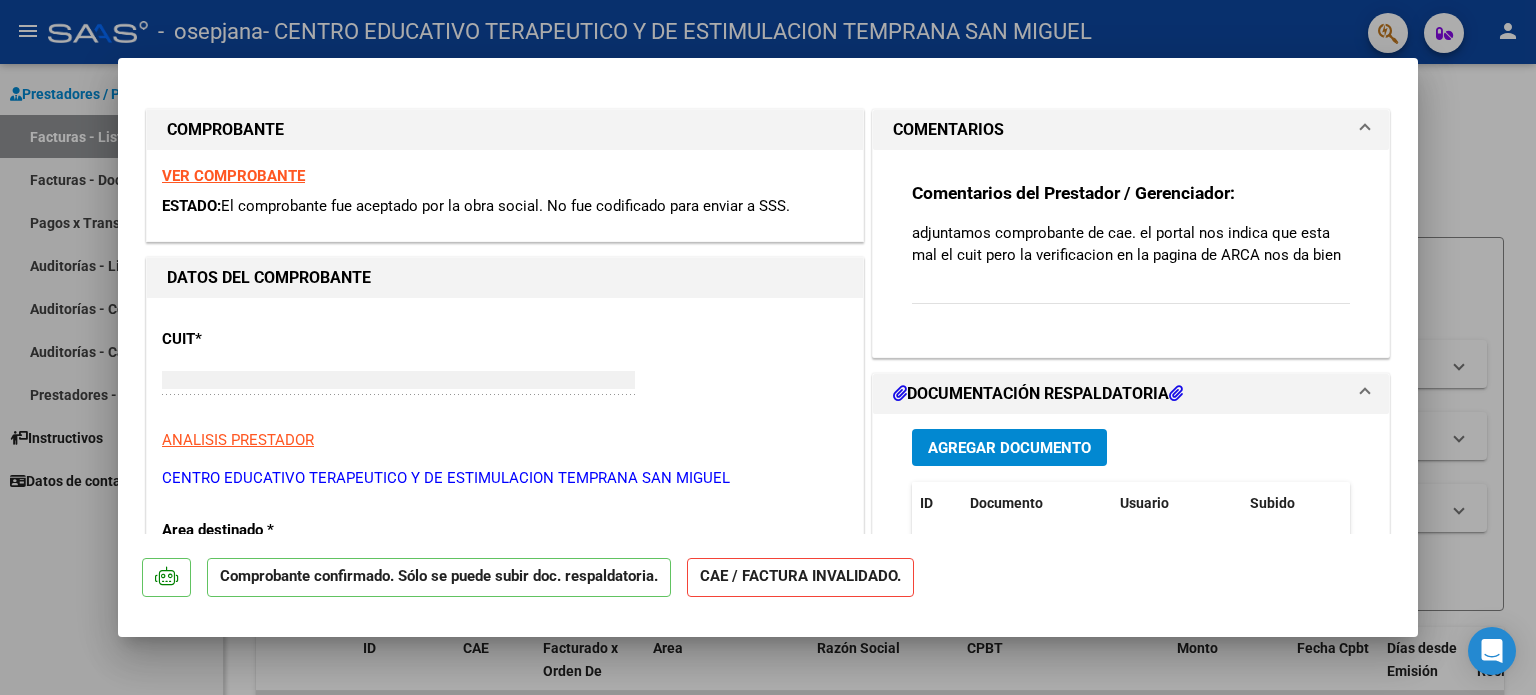 type 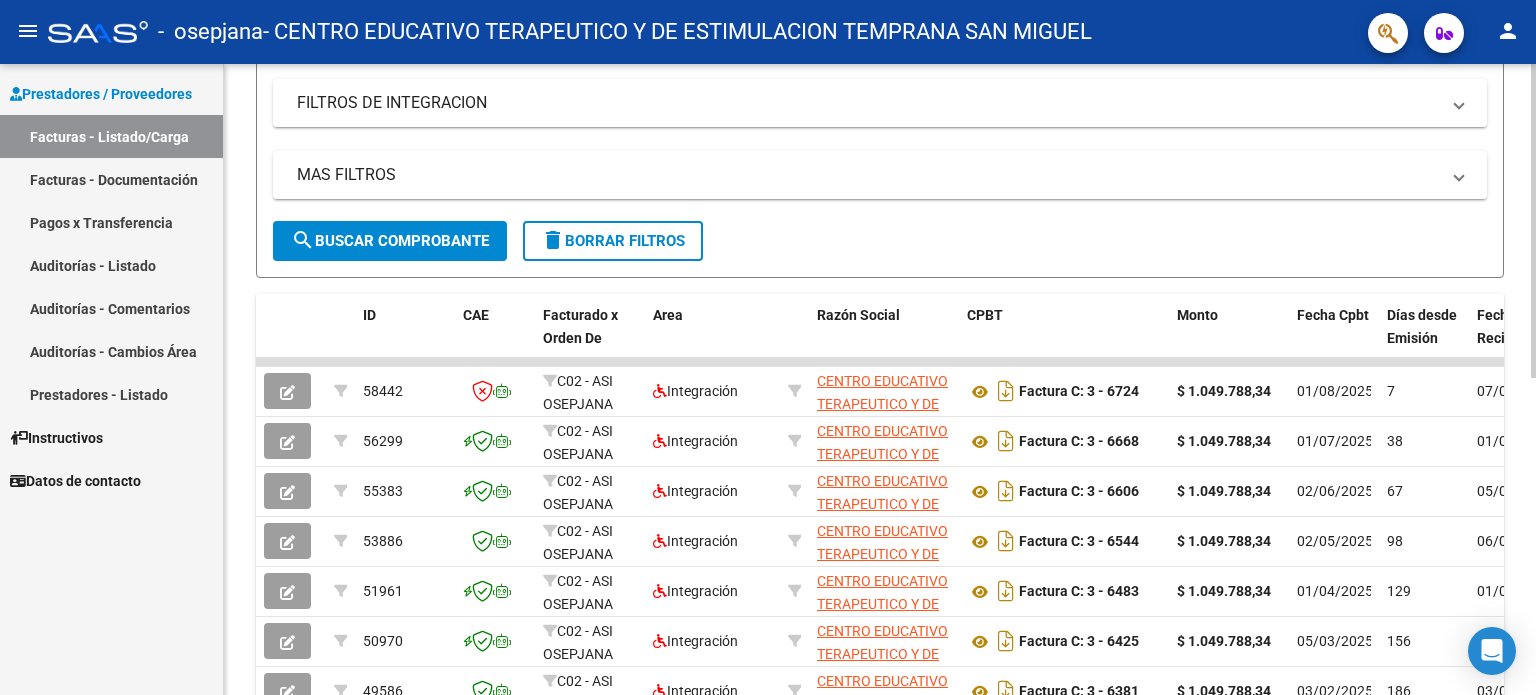 scroll, scrollTop: 346, scrollLeft: 0, axis: vertical 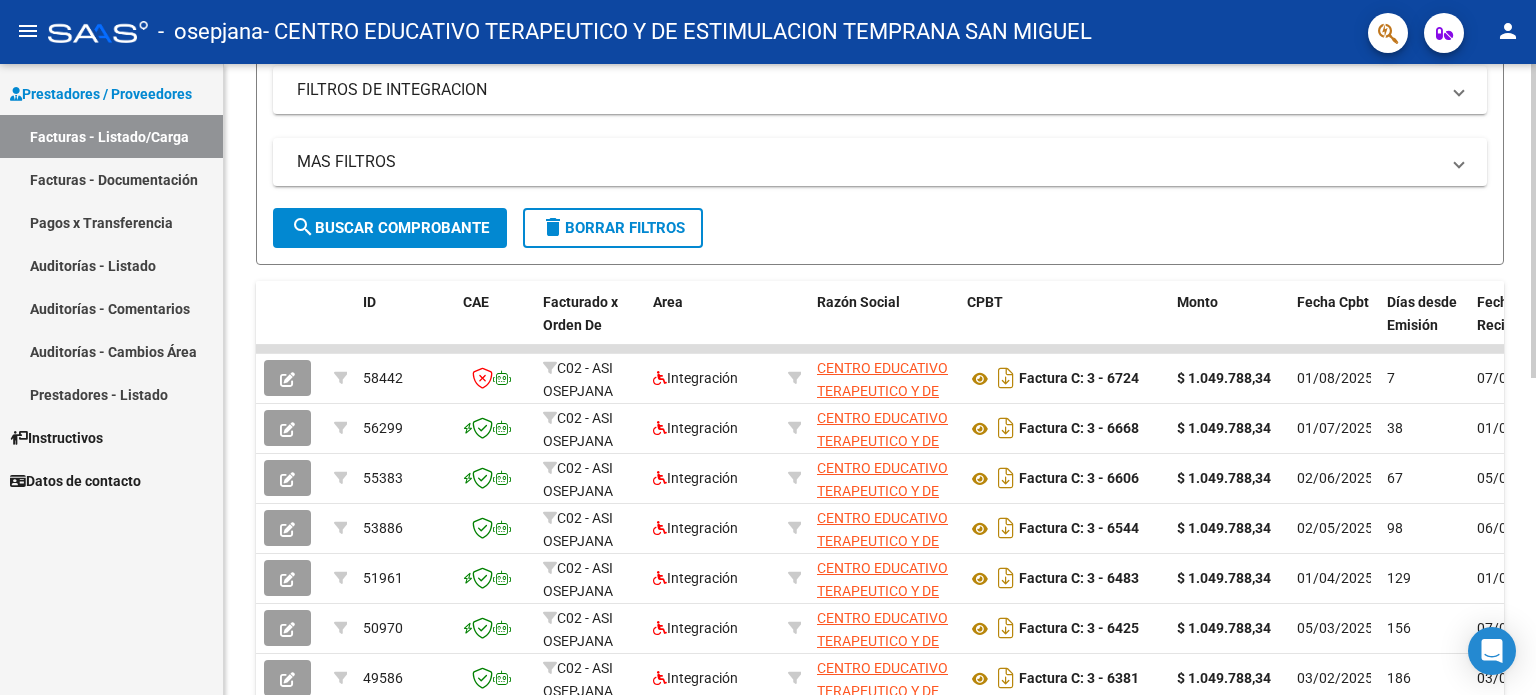 click 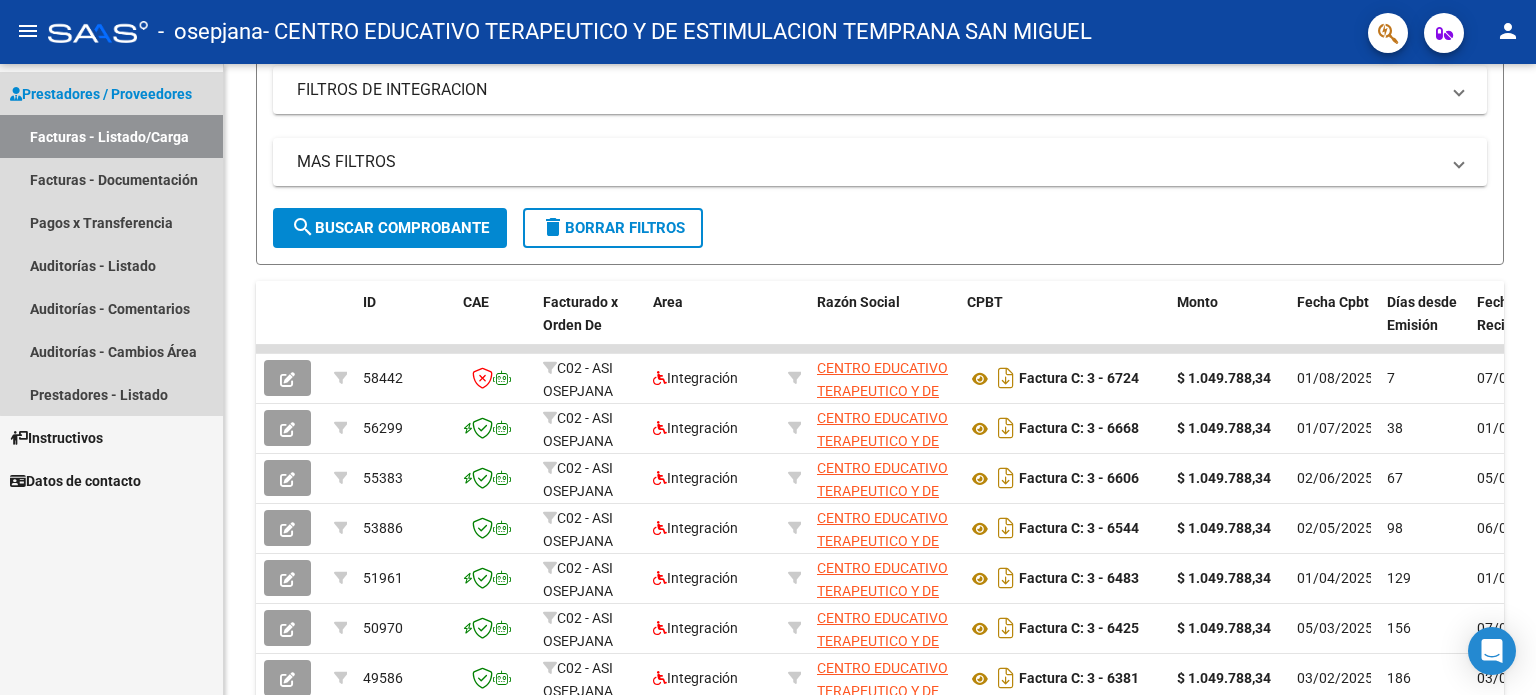 click on "Facturas - Listado/Carga" at bounding box center [111, 136] 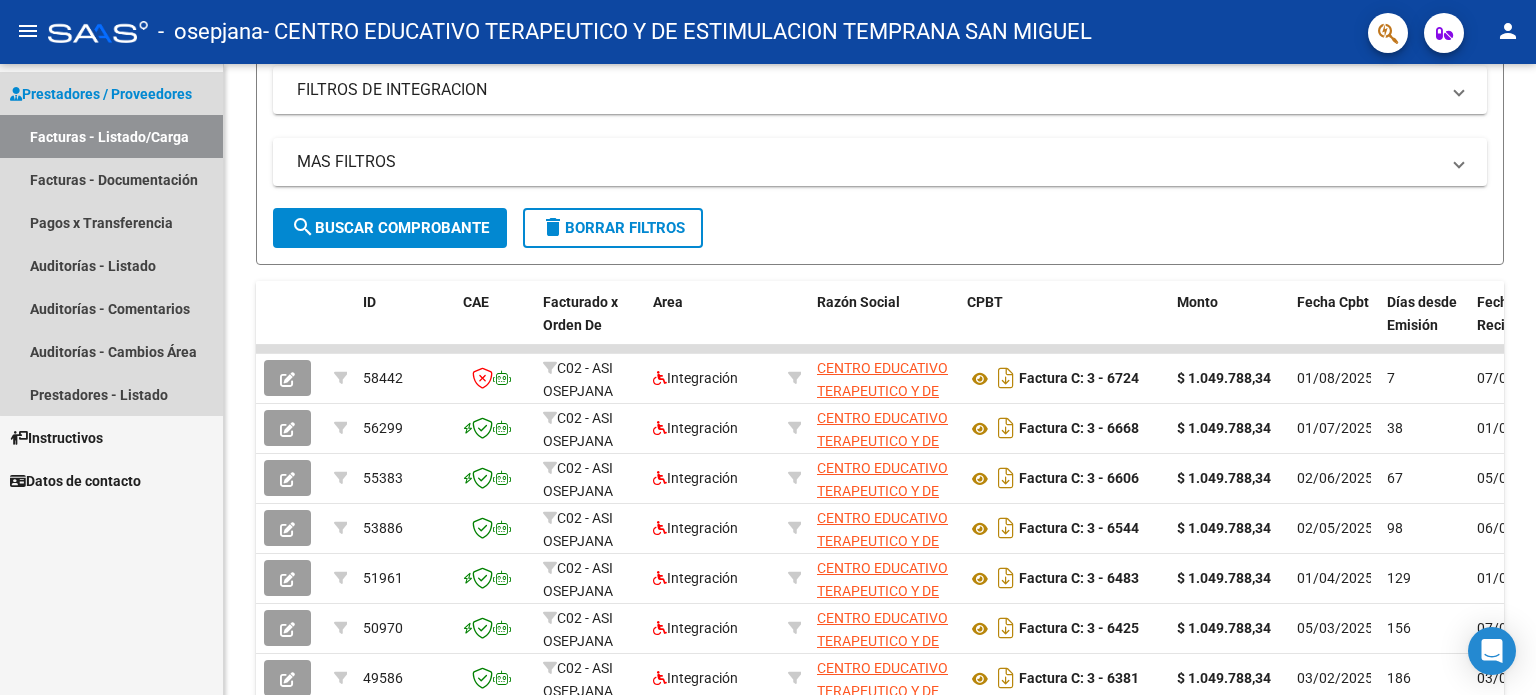 click on "Facturas - Listado/Carga" at bounding box center [111, 136] 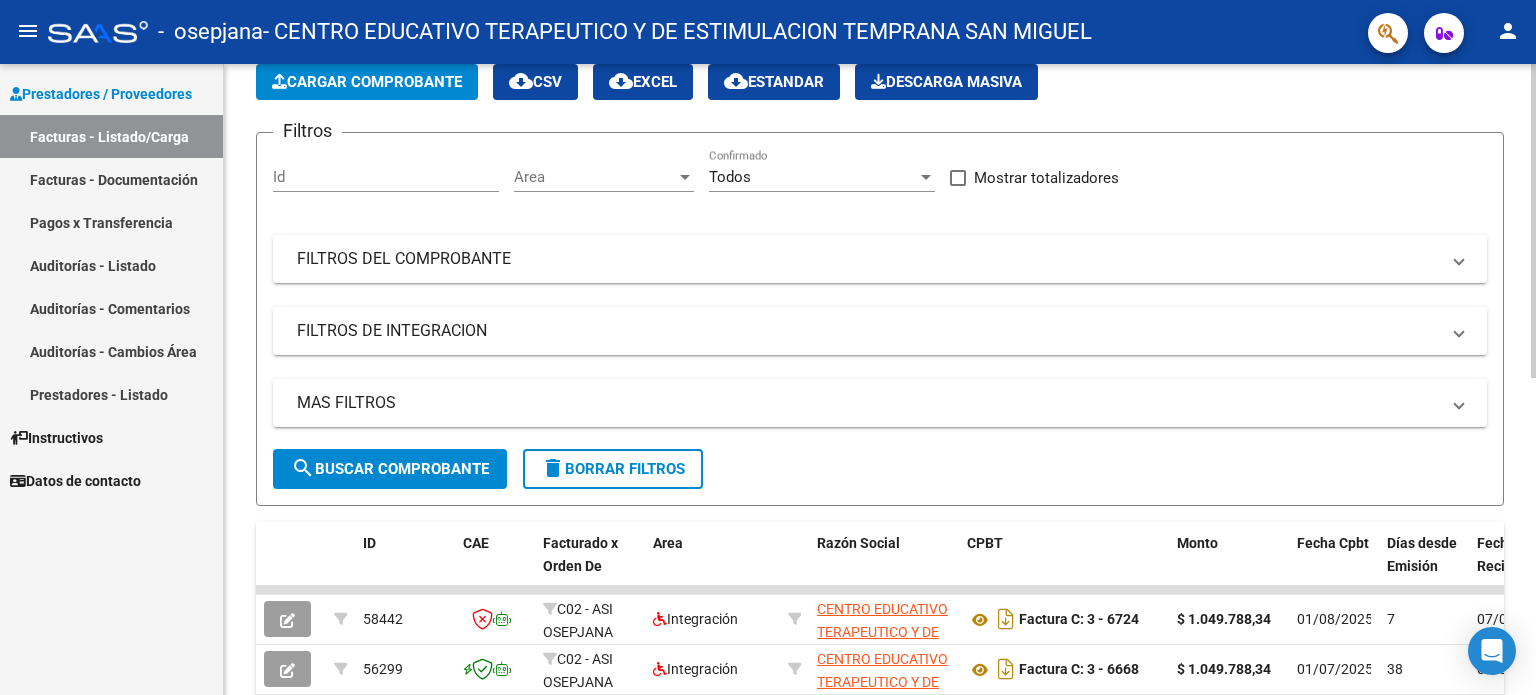 scroll, scrollTop: 0, scrollLeft: 0, axis: both 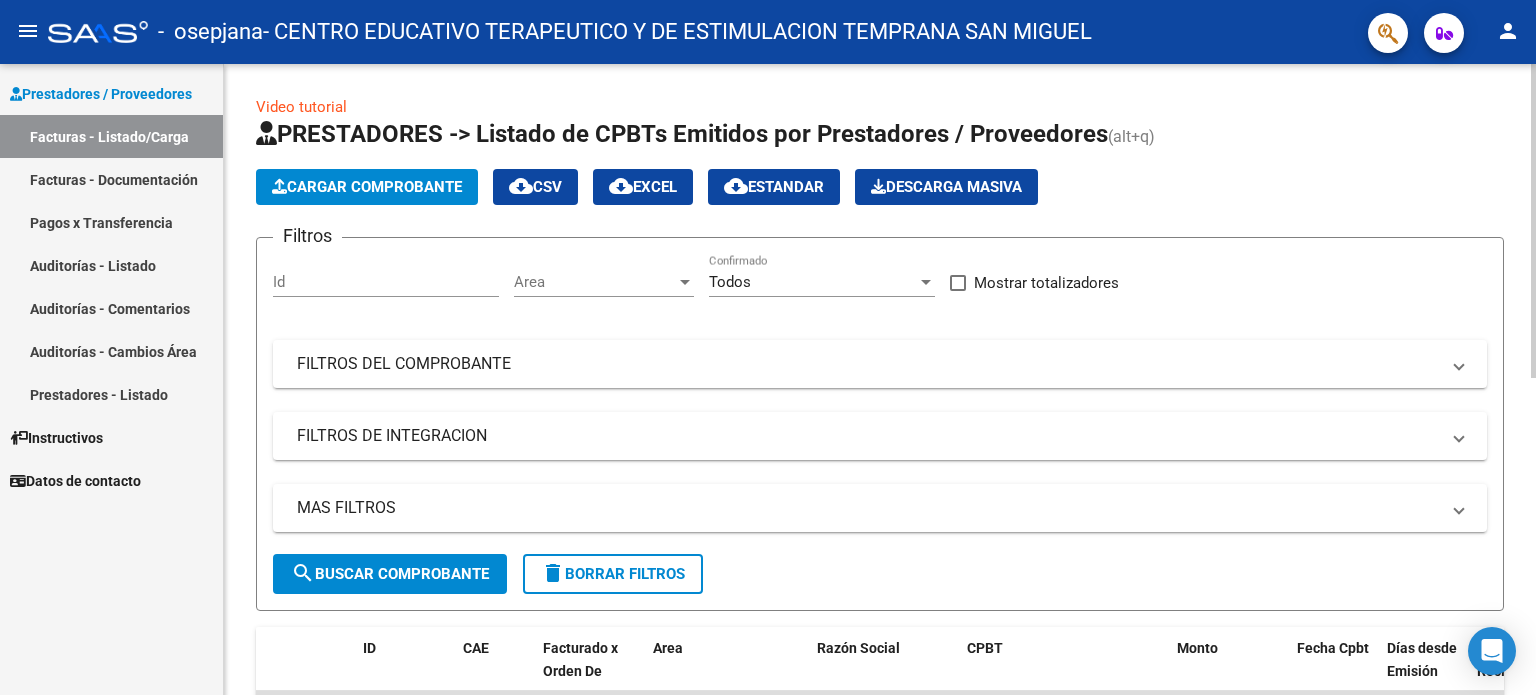 click 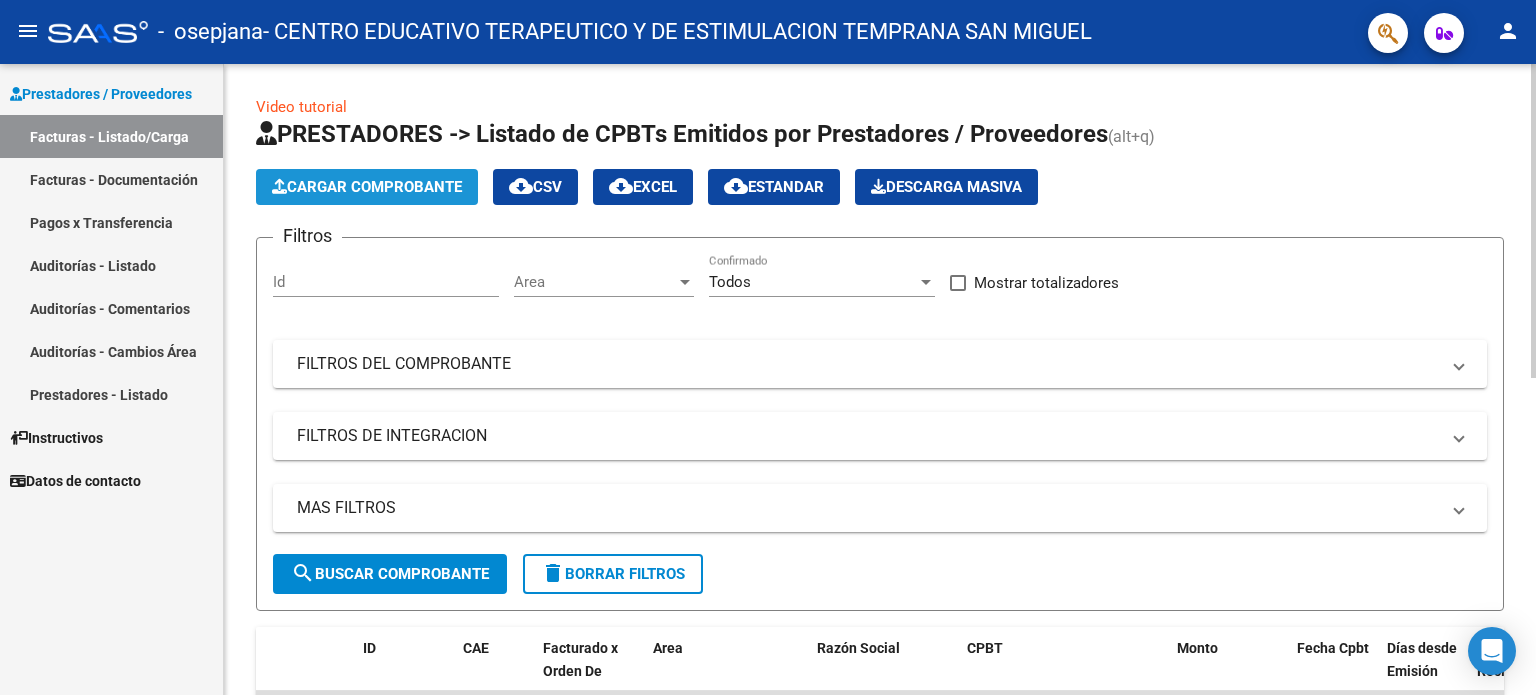 click on "Cargar Comprobante" 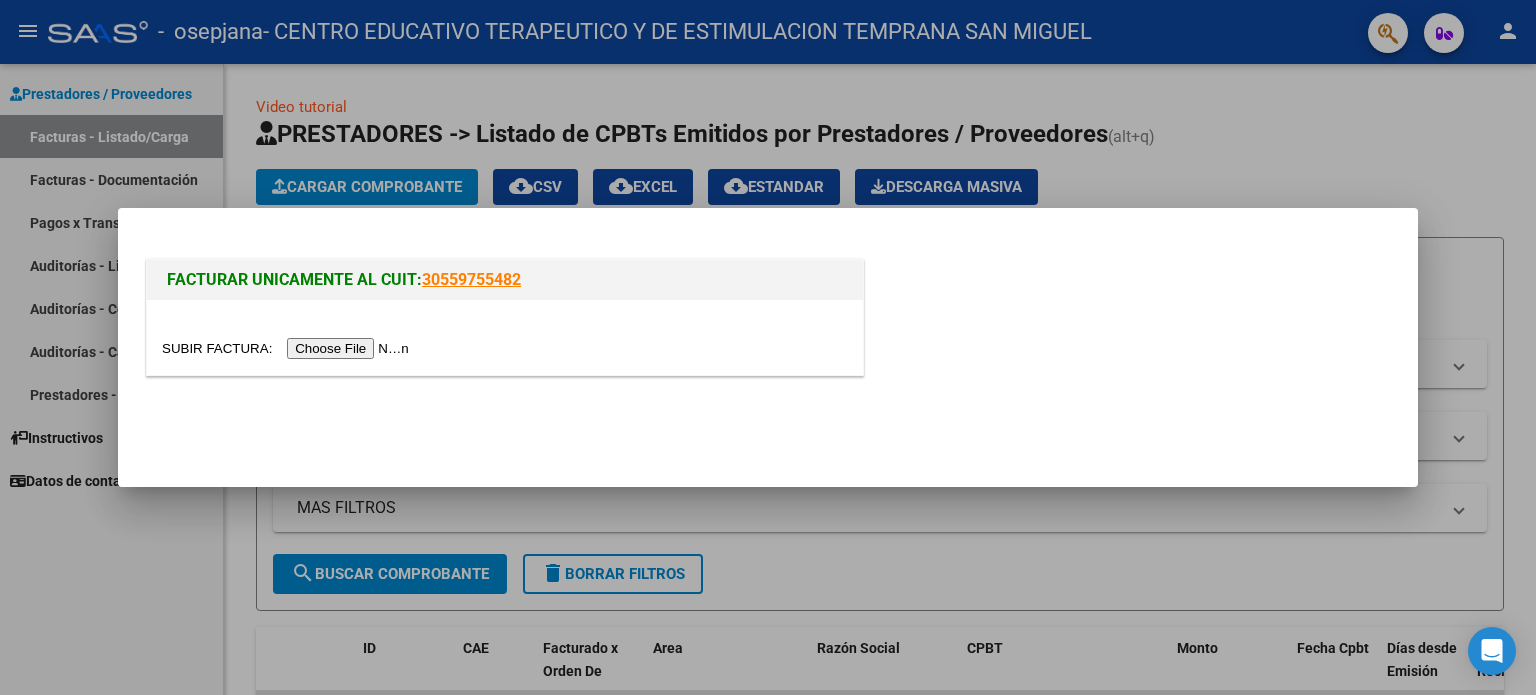 click at bounding box center (505, 348) 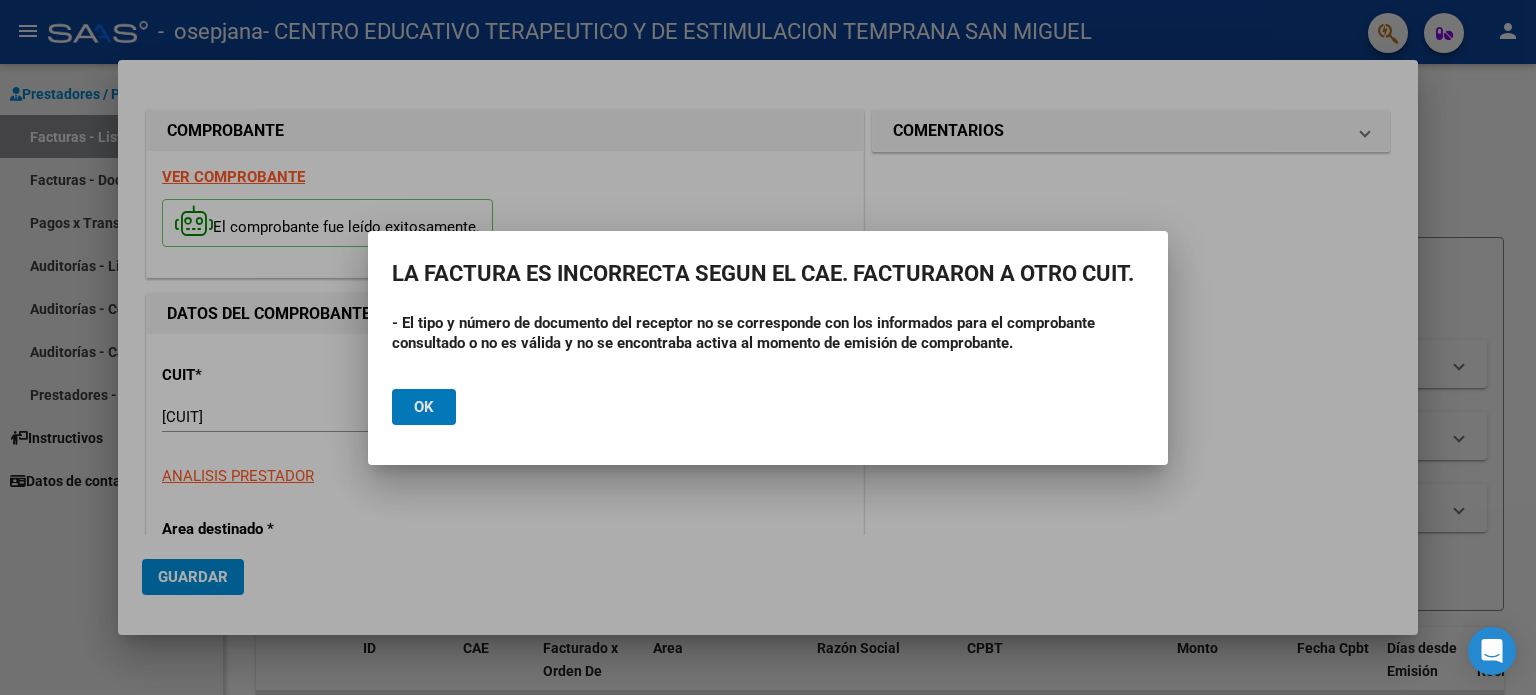 click on "Ok" 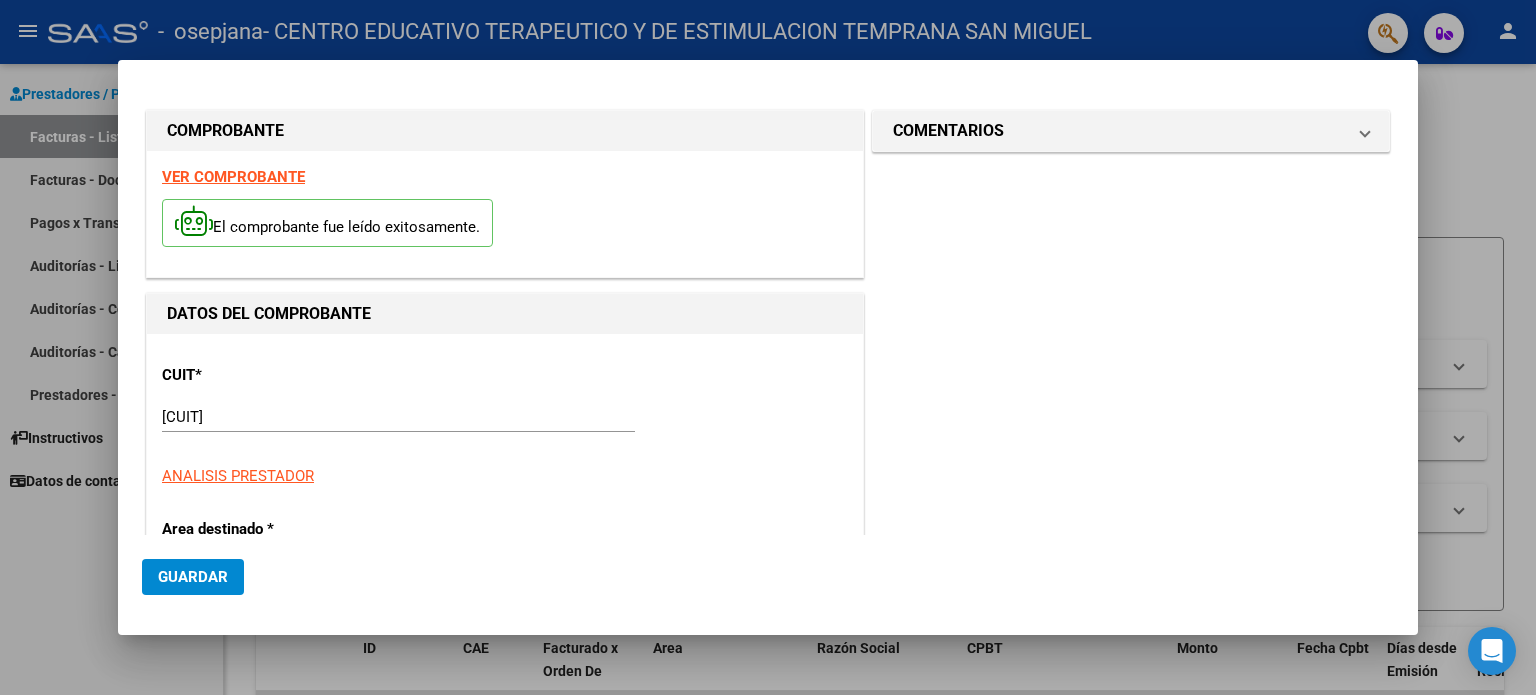 click on "CUIT  *   [CUIT] Ingresar CUIT  ANALISIS PRESTADOR  Area destinado * Integración Seleccionar Area Luego de guardar debe preaprobar la factura asociandola a un legajo de integración y subir la documentación respaldatoria (planilla de asistencia o ddjj para período de aislamiento)  Período de Prestación (Ej: 202305 para Mayo 2023    Ingrese el Período de Prestación como indica el ejemplo   Comprobante Tipo * Factura C Seleccionar Tipo Punto de Venta  *   3 Ingresar el Nro.  Número  *   6725 Ingresar el Nro.  Monto  *   $ 1.049.788,34 Ingresar el monto  Fecha del Cpbt.  *   2025-08-01 Ingresar la fecha  CAE / CAEA (no ingrese CAI)    75296322846887 Ingresar el CAE o CAEA (no ingrese CAI)  Fecha de Vencimiento    Ingresar la fecha  Ref. Externa    Ingresar la ref.  N° Liquidación    Ingresar el N° Liquidación" at bounding box center (505, 1067) 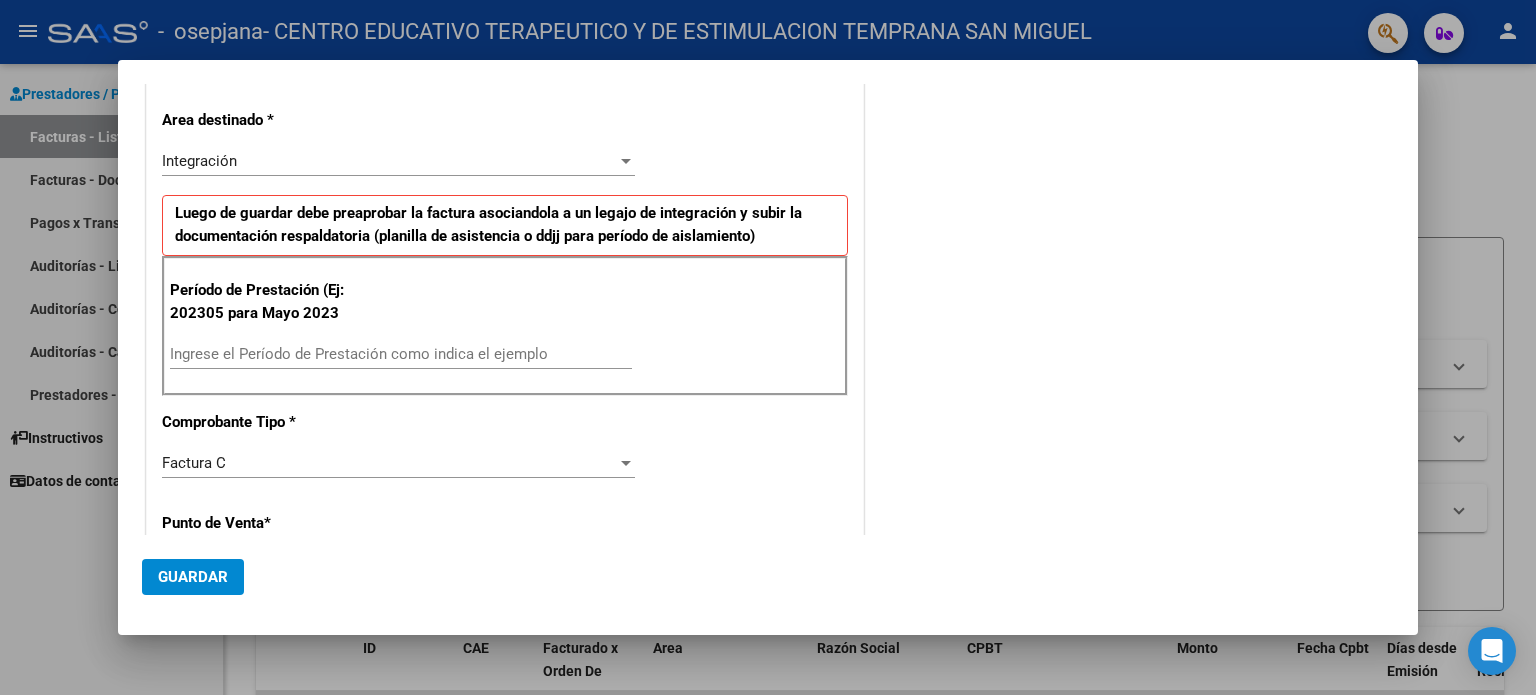 scroll, scrollTop: 412, scrollLeft: 0, axis: vertical 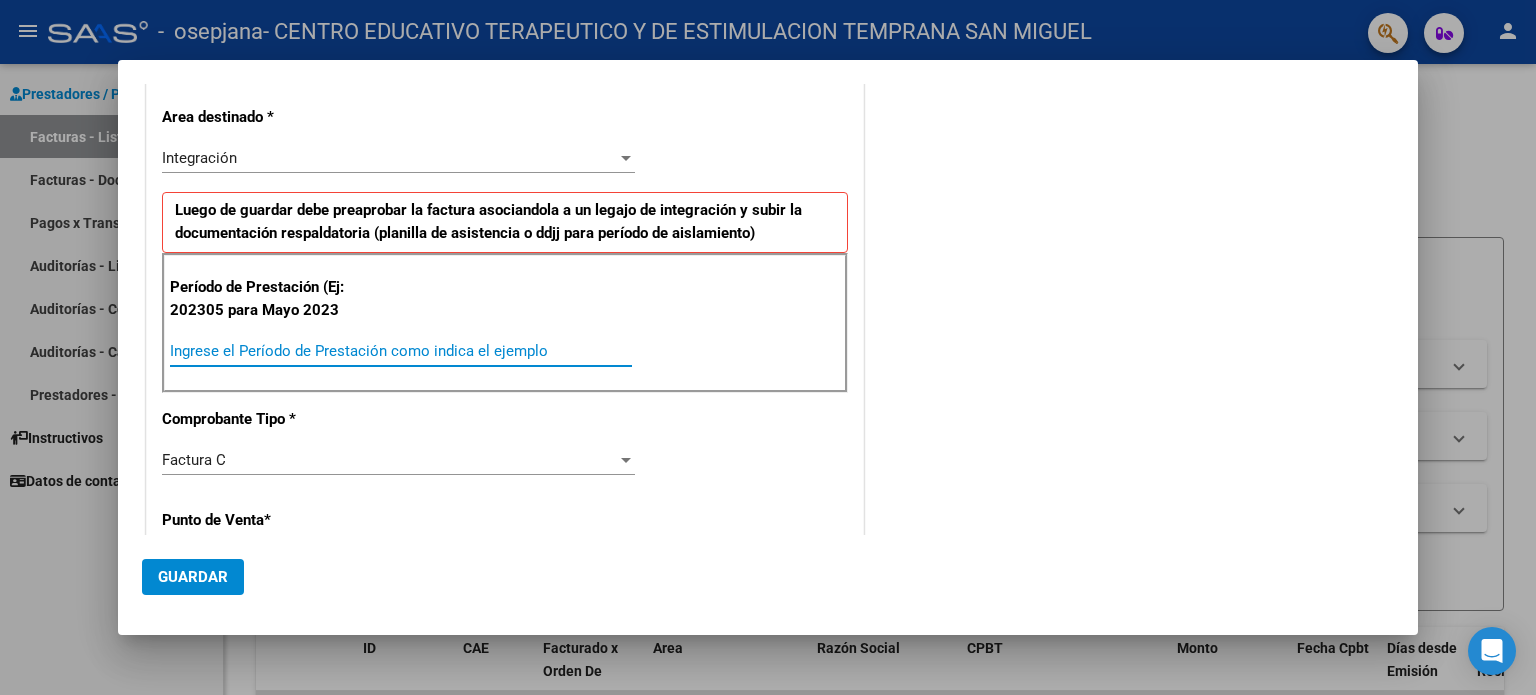 click on "Ingrese el Período de Prestación como indica el ejemplo" at bounding box center [401, 351] 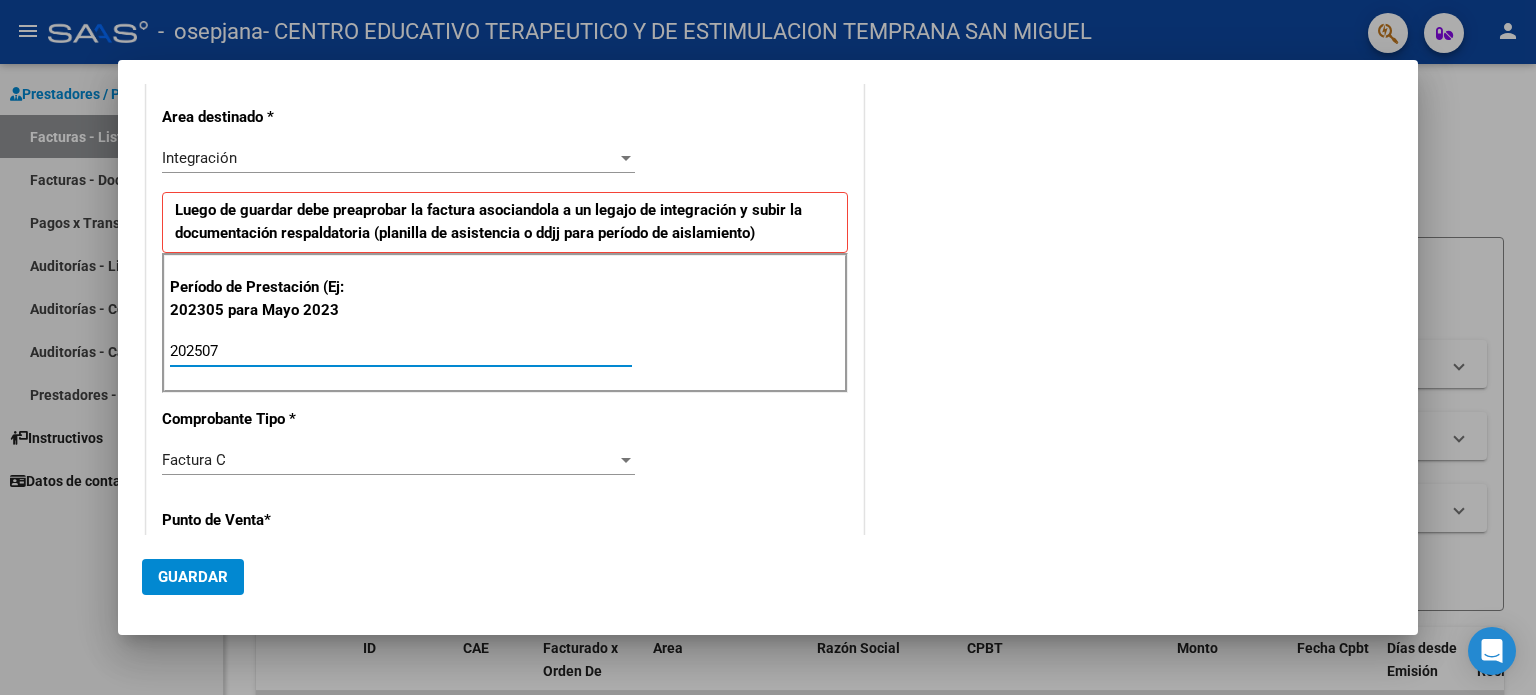 type on "202507" 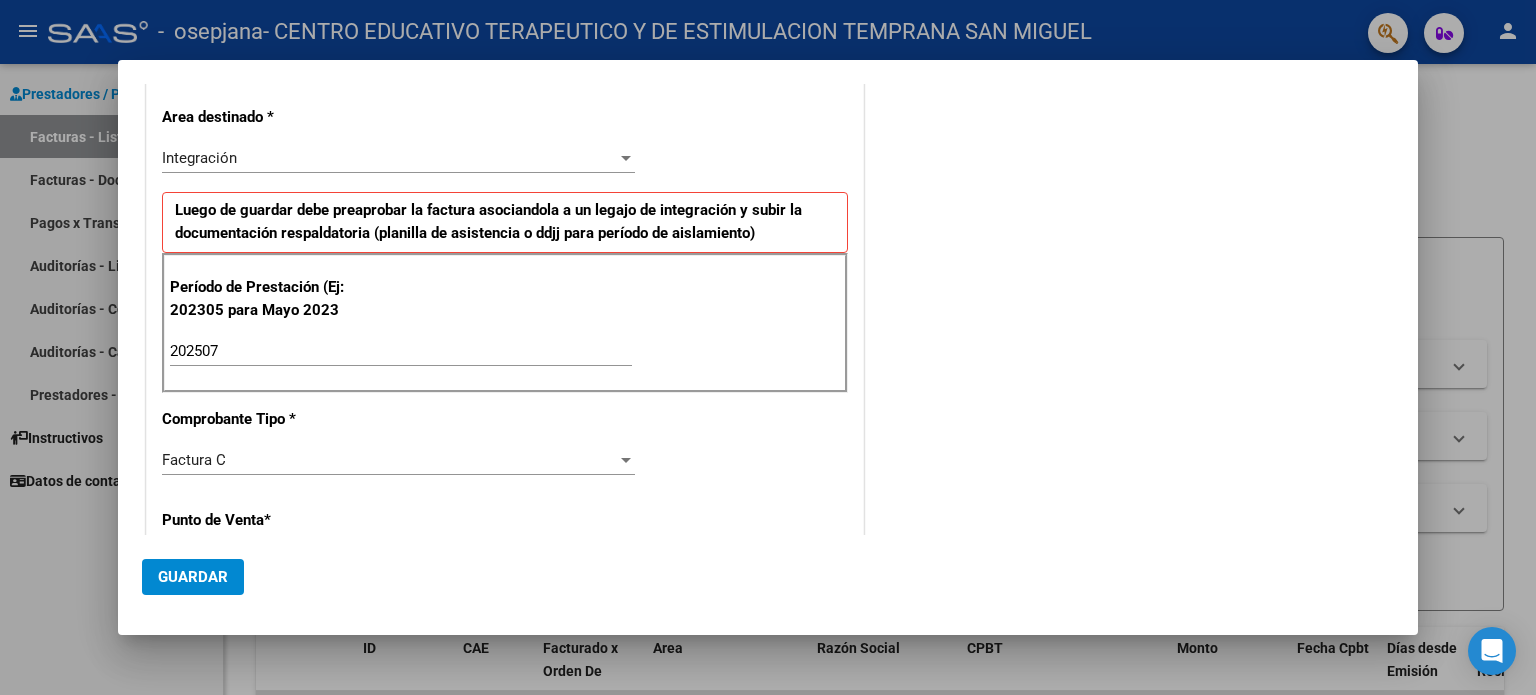 drag, startPoint x: 281, startPoint y: 398, endPoint x: 538, endPoint y: 468, distance: 266.36255 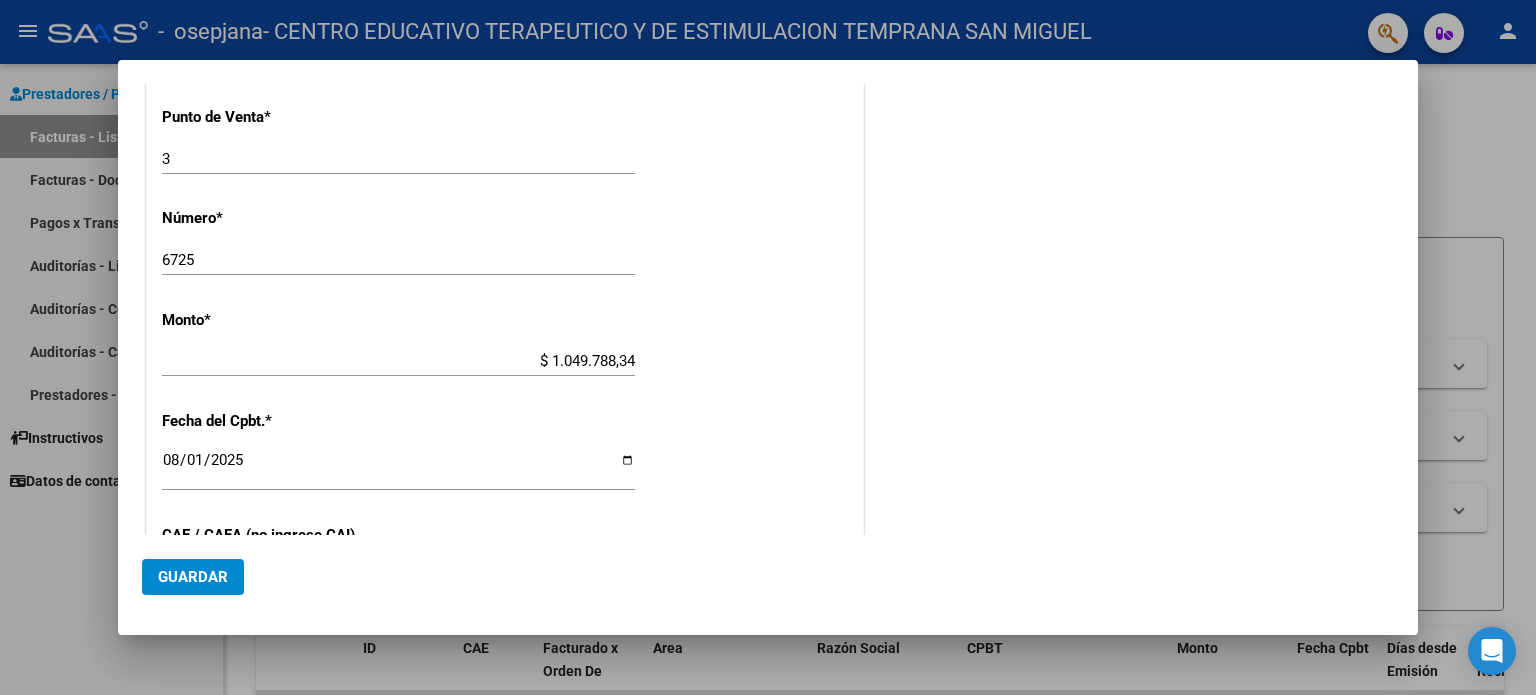 scroll, scrollTop: 828, scrollLeft: 0, axis: vertical 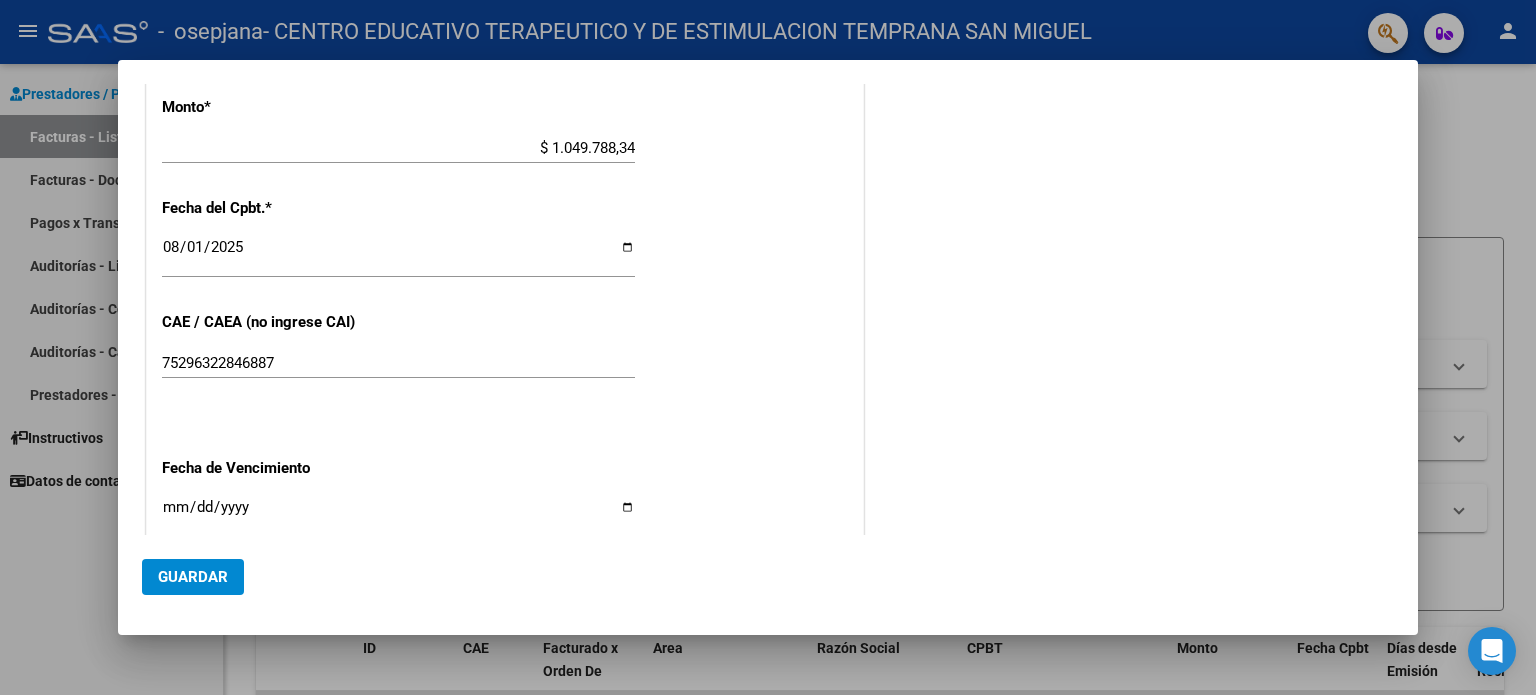click on "Ingresar la fecha" at bounding box center (398, 515) 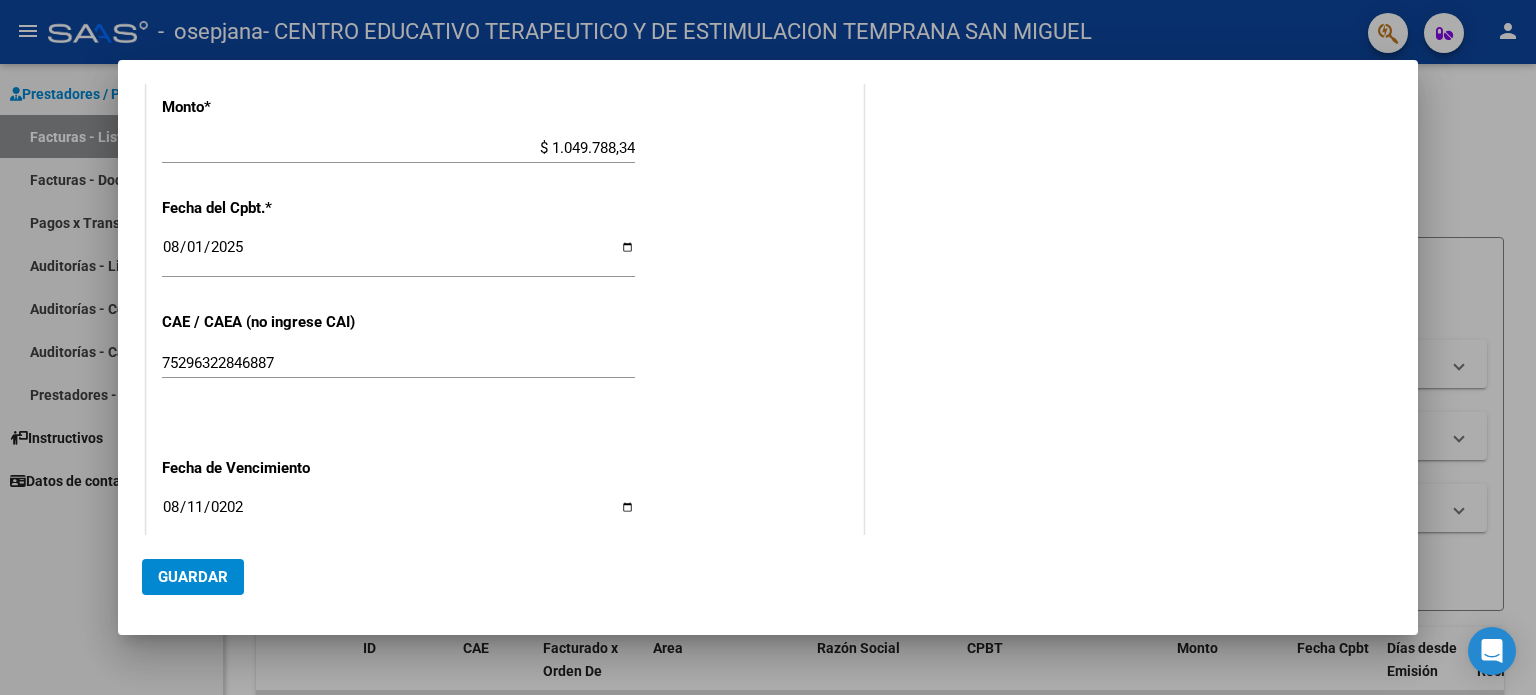 type on "2025-08-11" 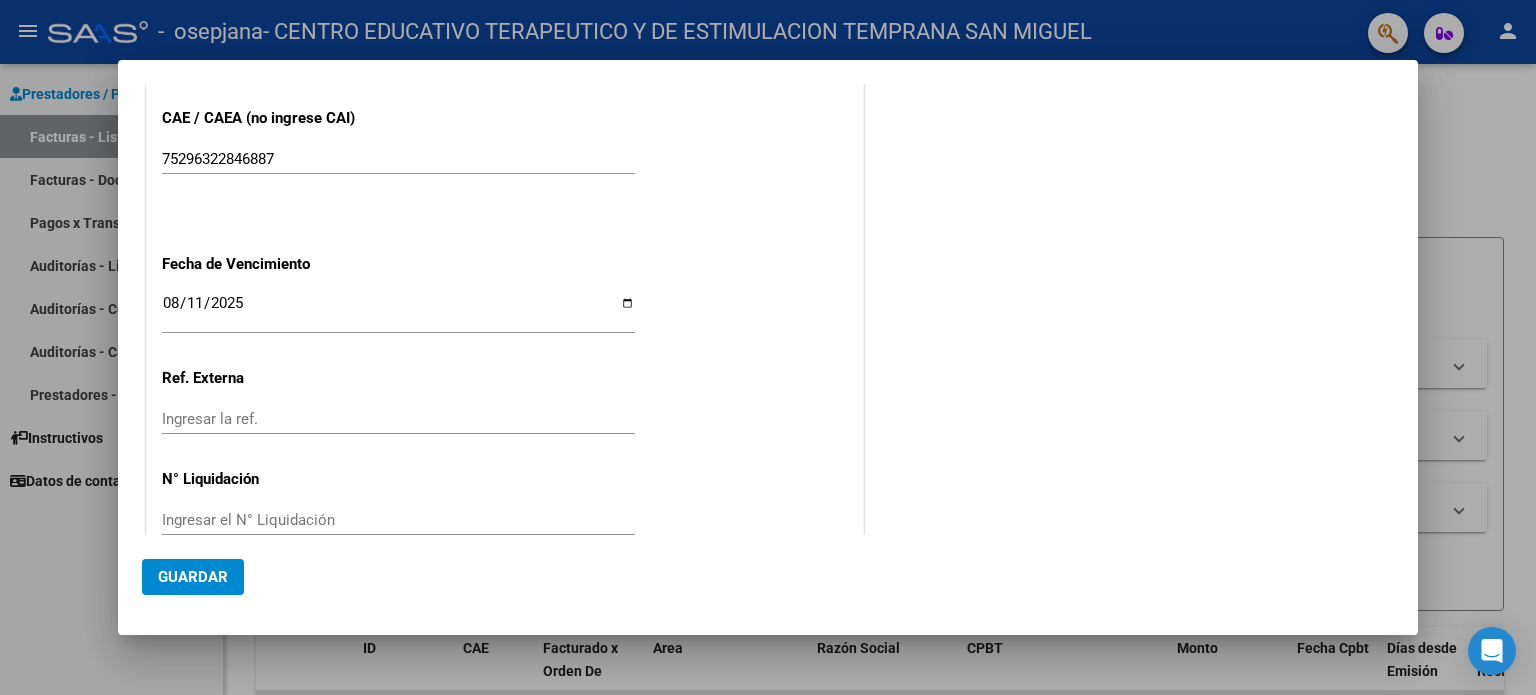scroll, scrollTop: 1268, scrollLeft: 0, axis: vertical 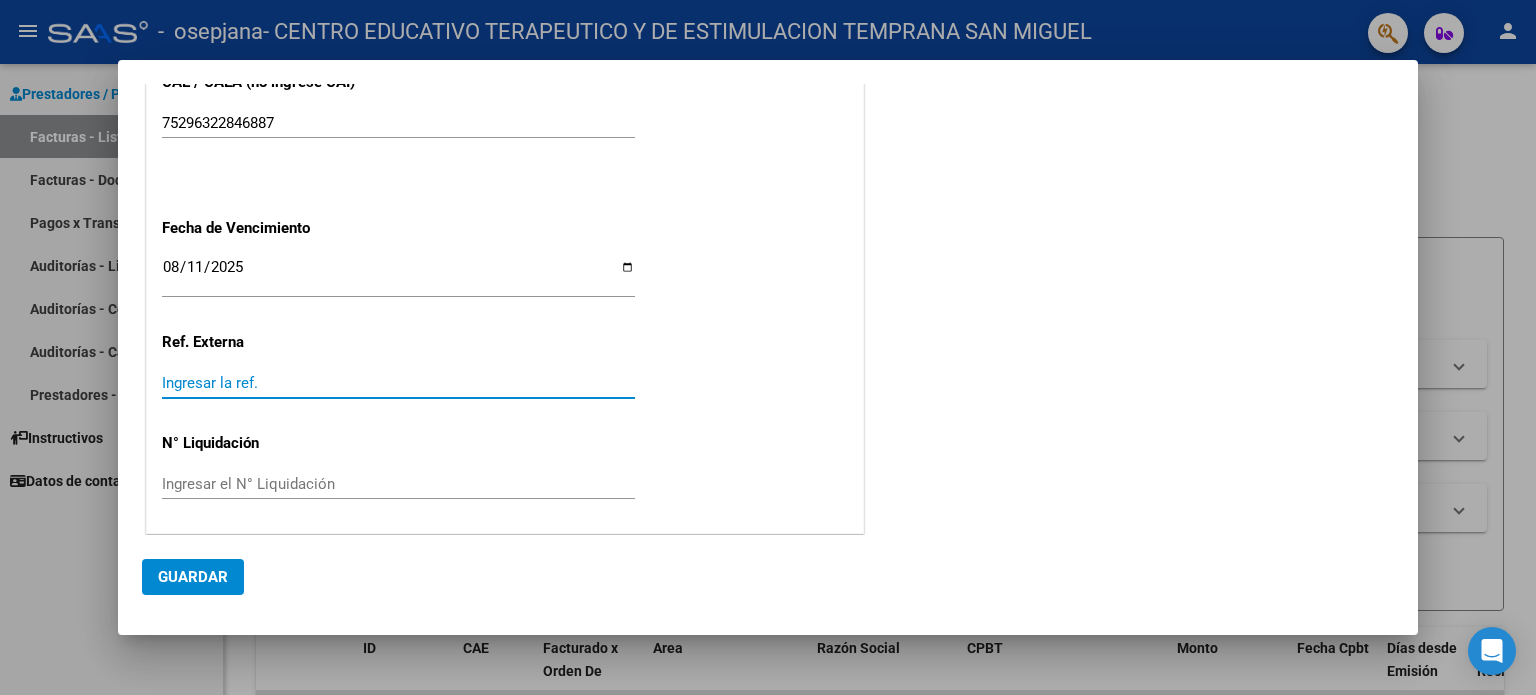 click on "Ingresar la ref." at bounding box center [398, 383] 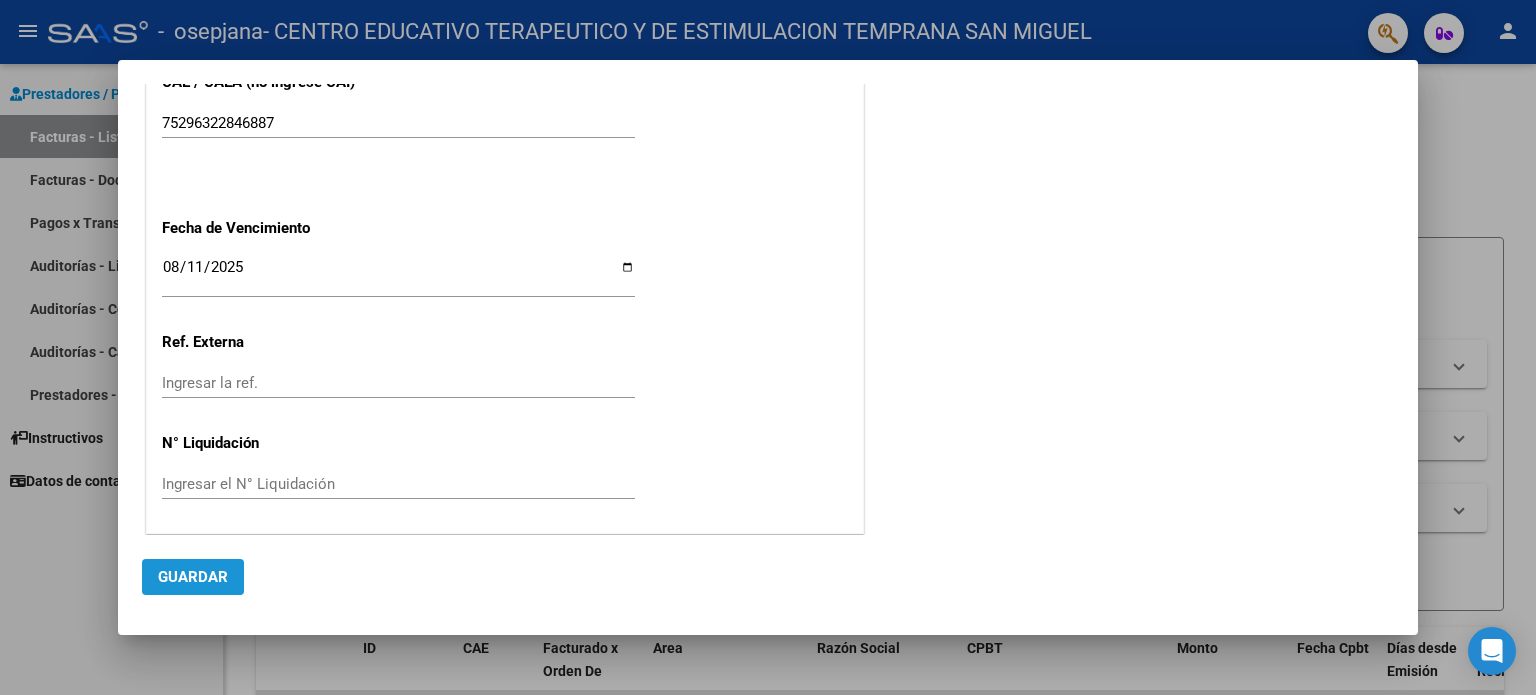 click on "Guardar" 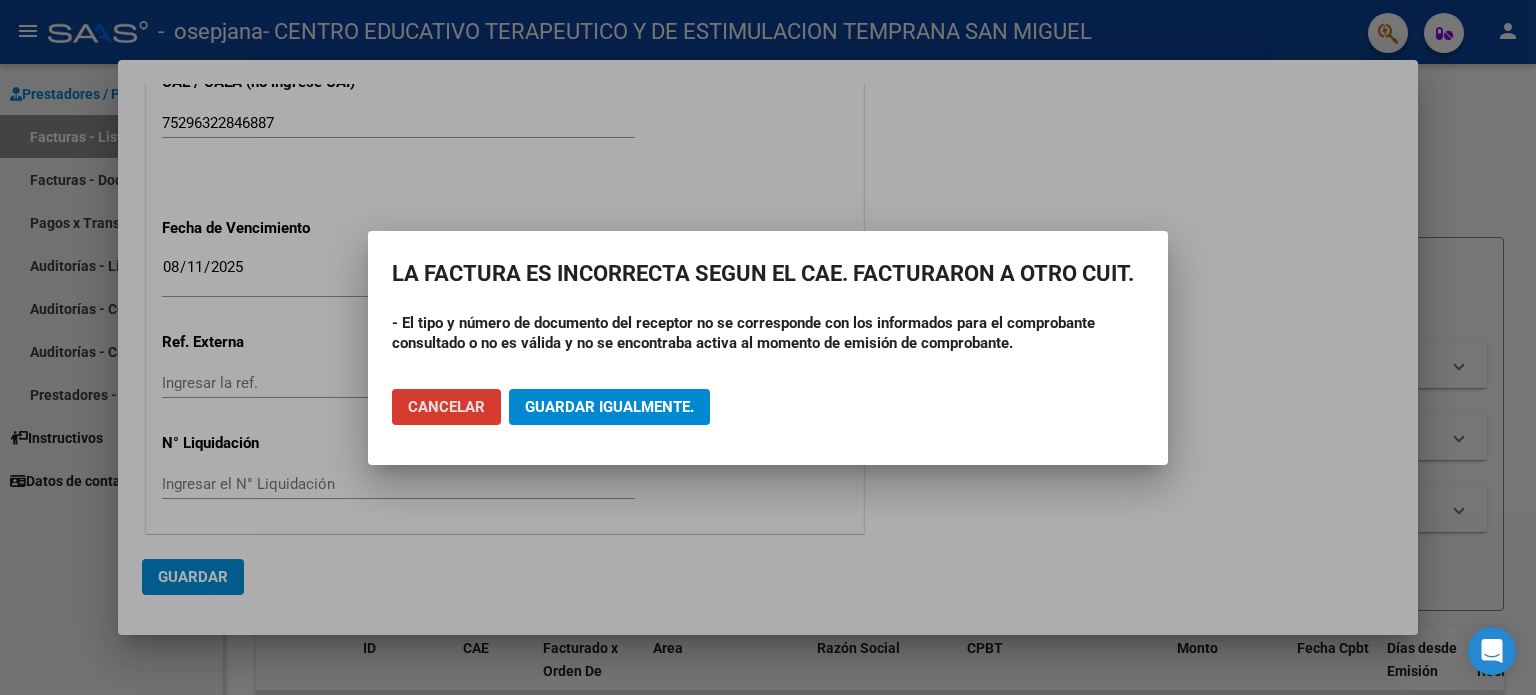 click on "Guardar igualmente." 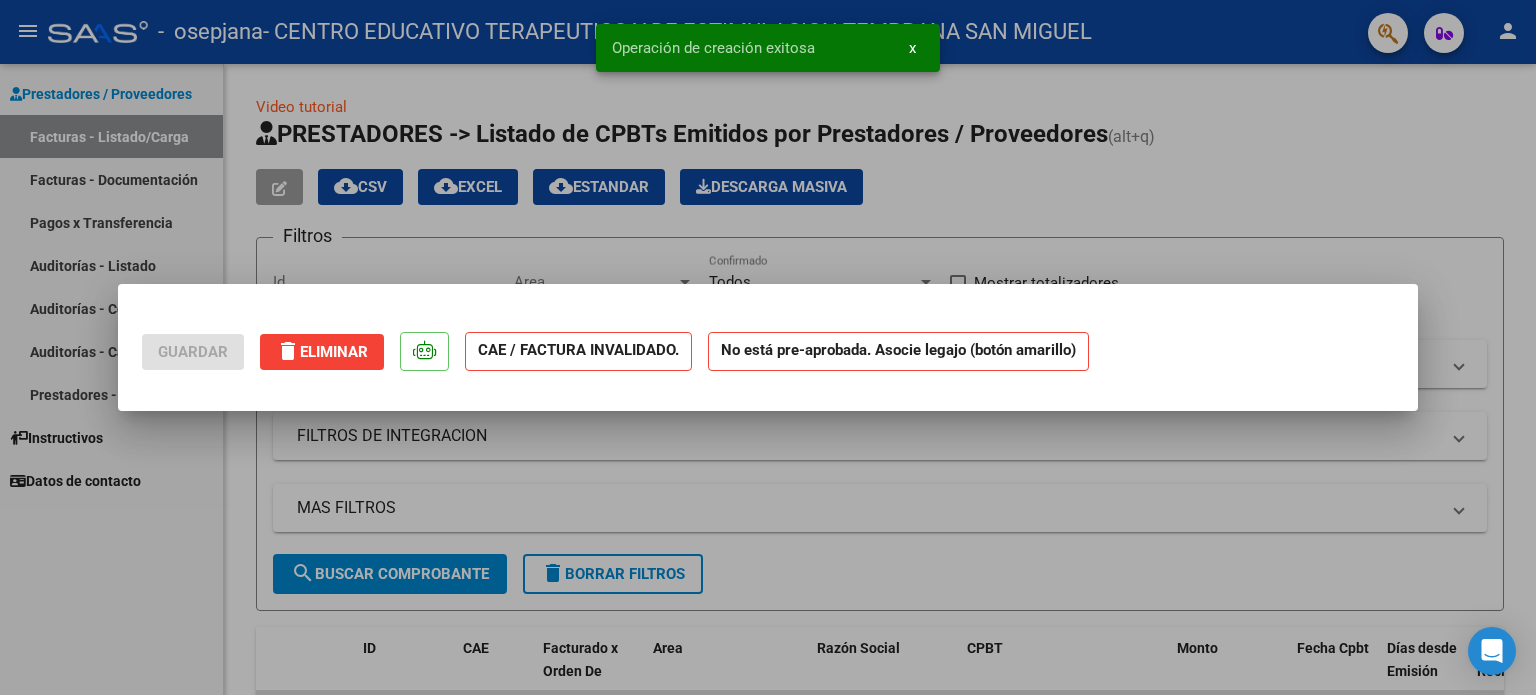 scroll, scrollTop: 0, scrollLeft: 0, axis: both 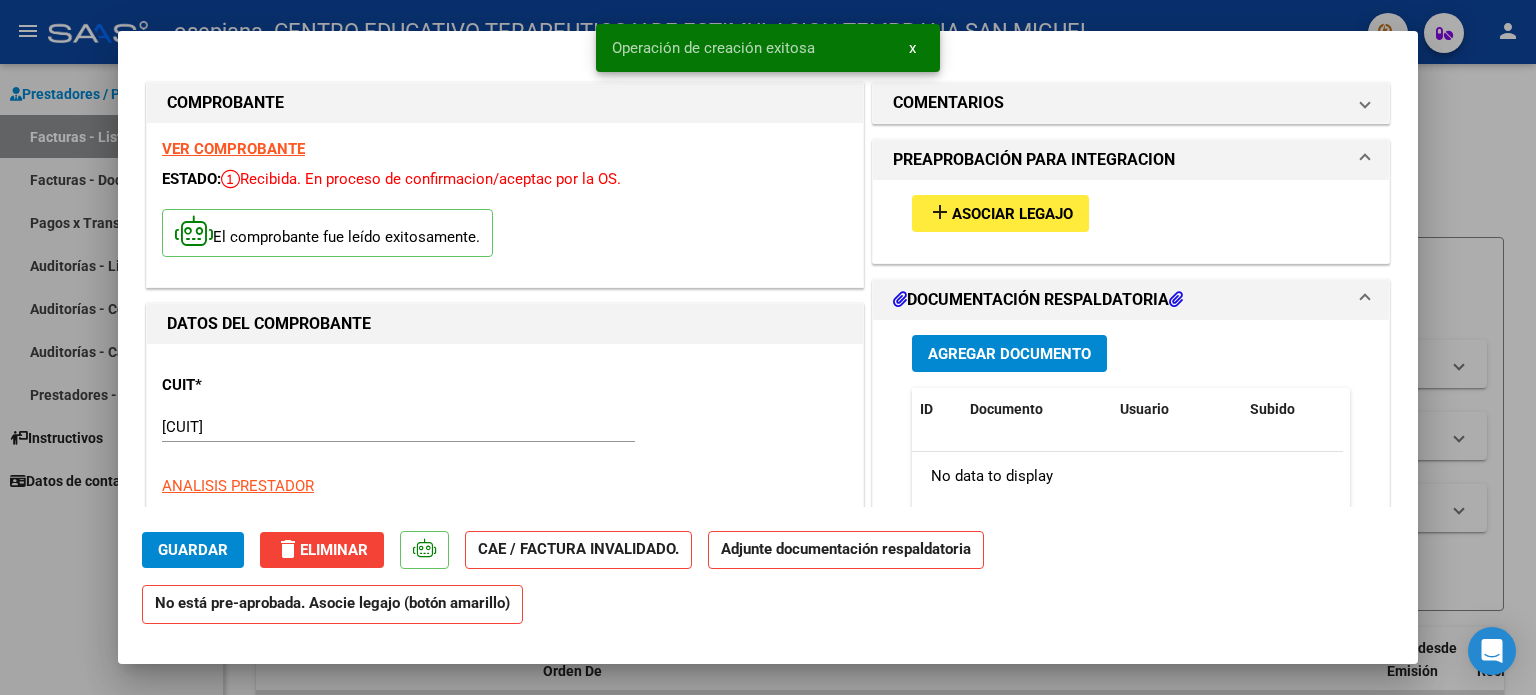click on "Asociar Legajo" at bounding box center (1012, 214) 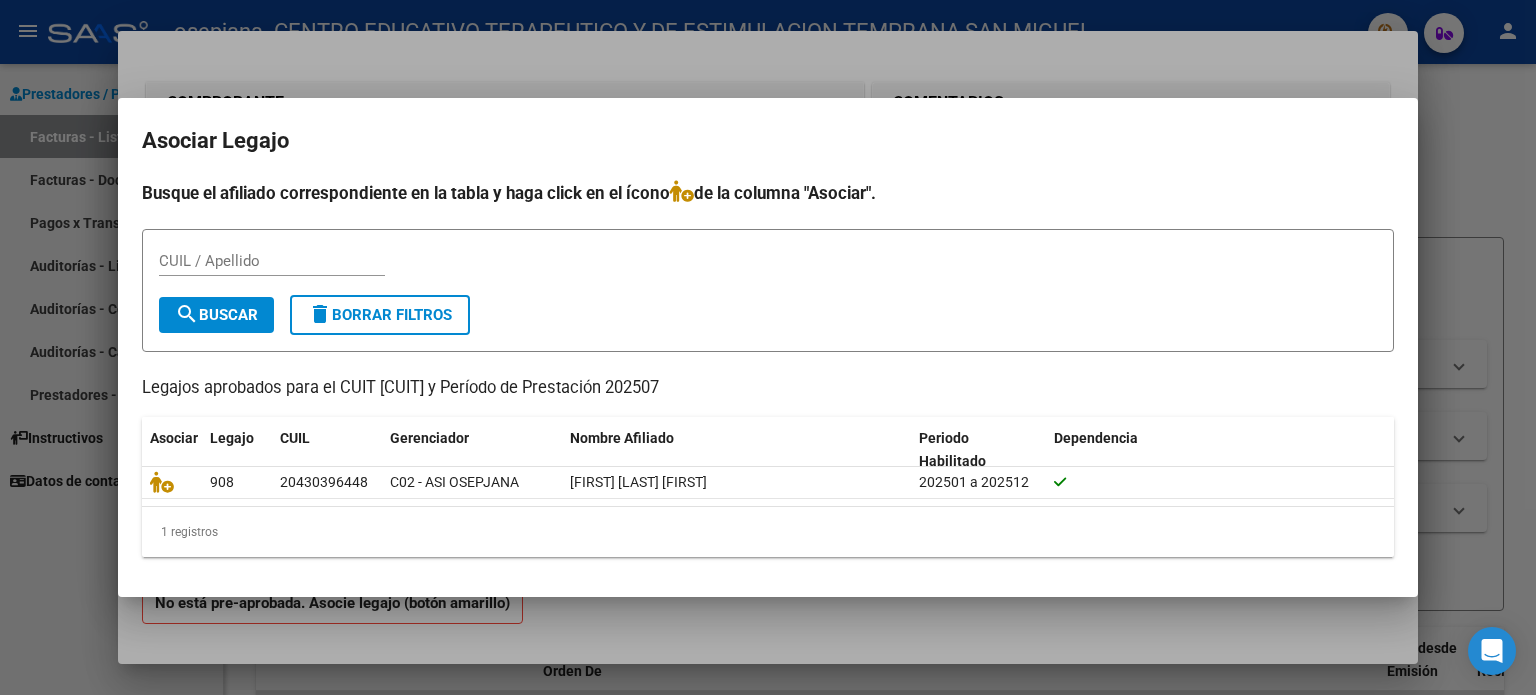 click at bounding box center [768, 347] 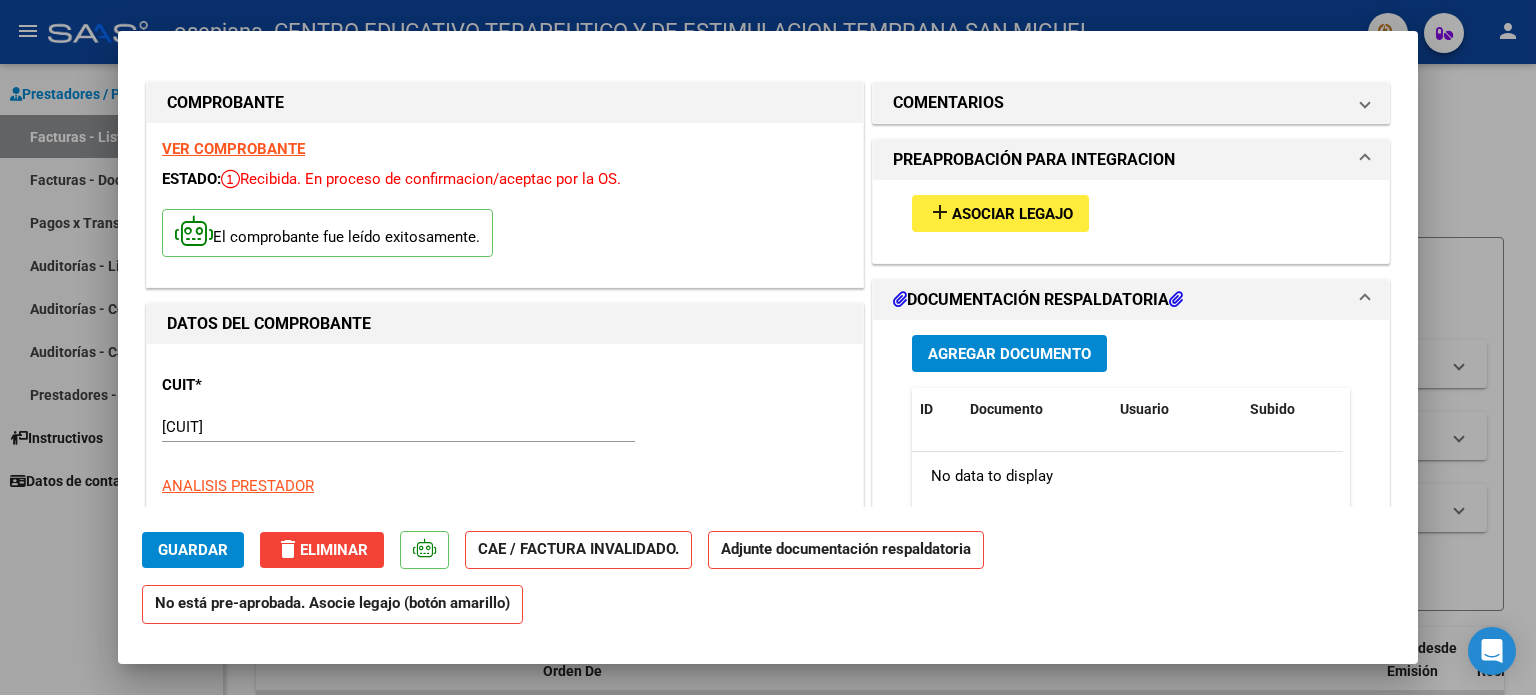 click on "Asociar Legajo" at bounding box center [1012, 214] 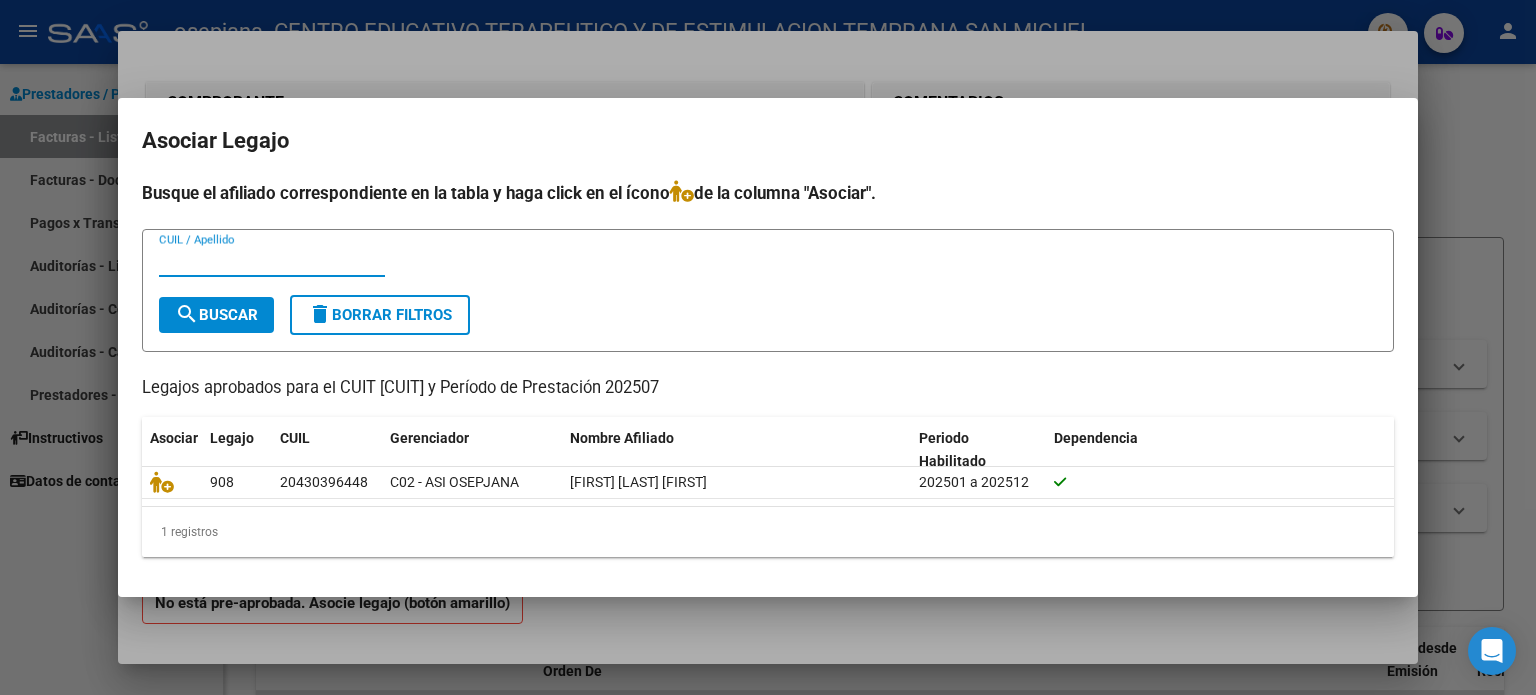 click at bounding box center [768, 347] 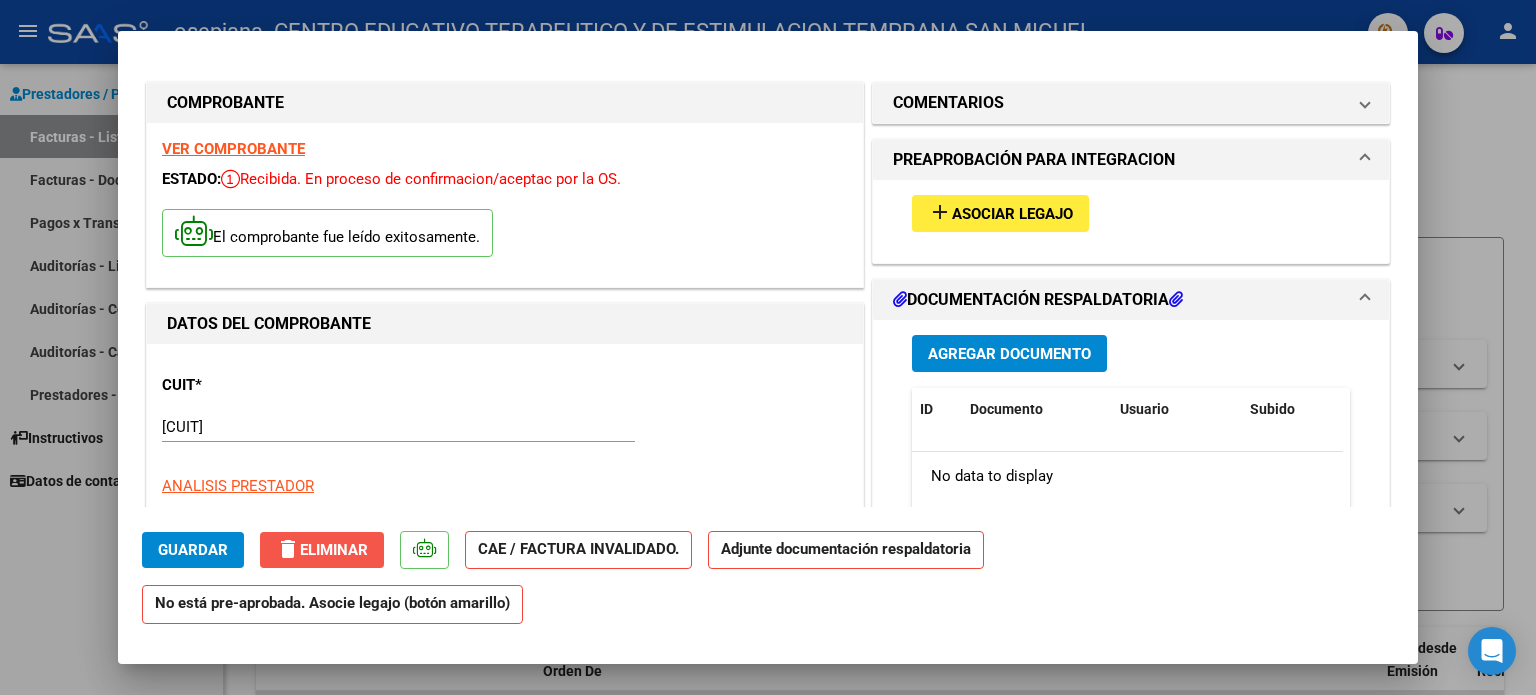 click on "delete  Eliminar" 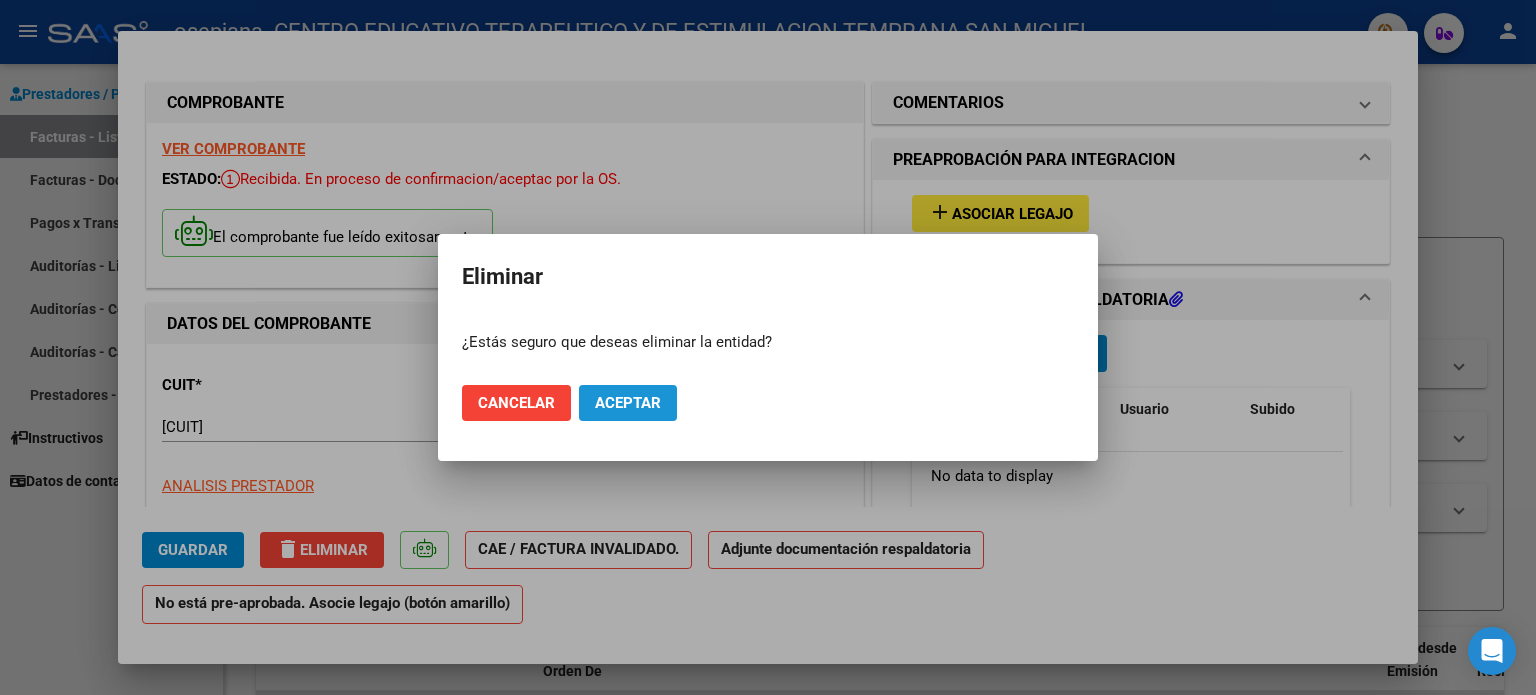 click on "Aceptar" 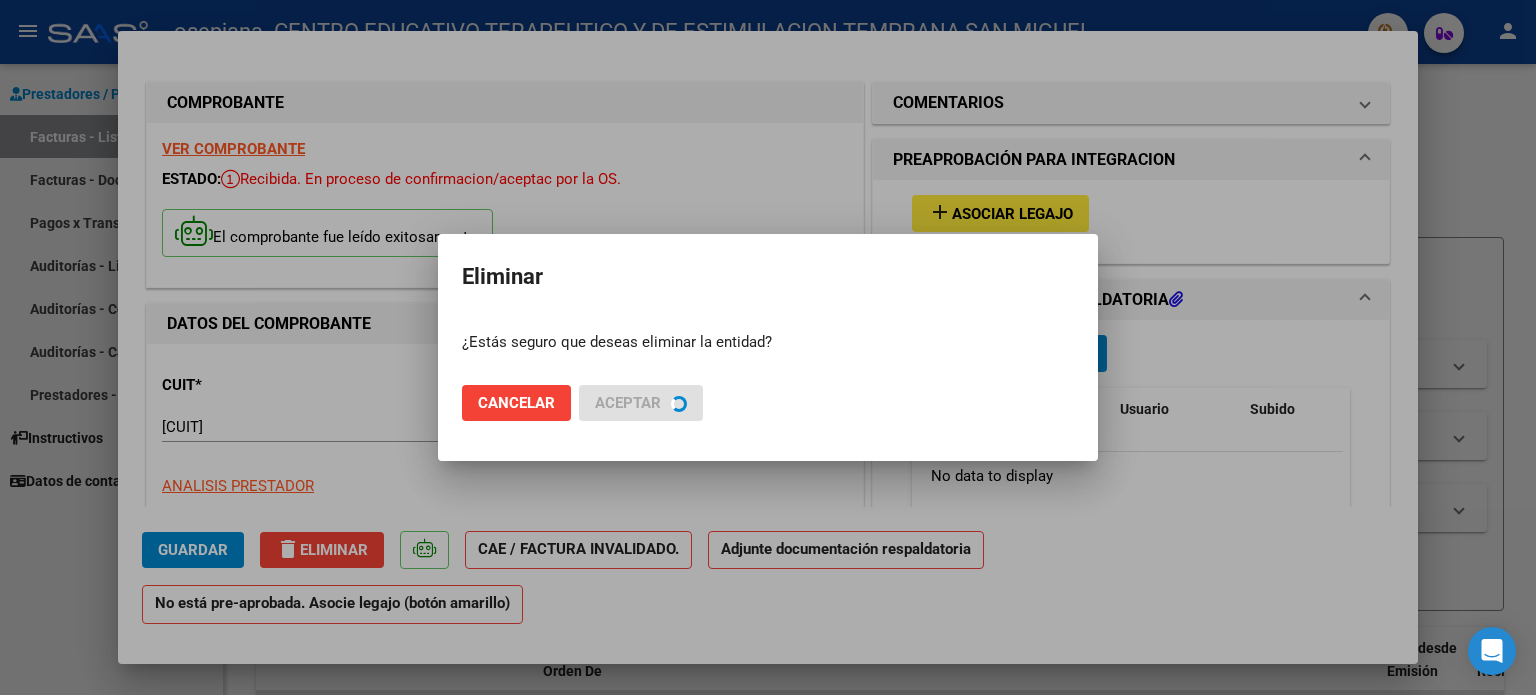 type 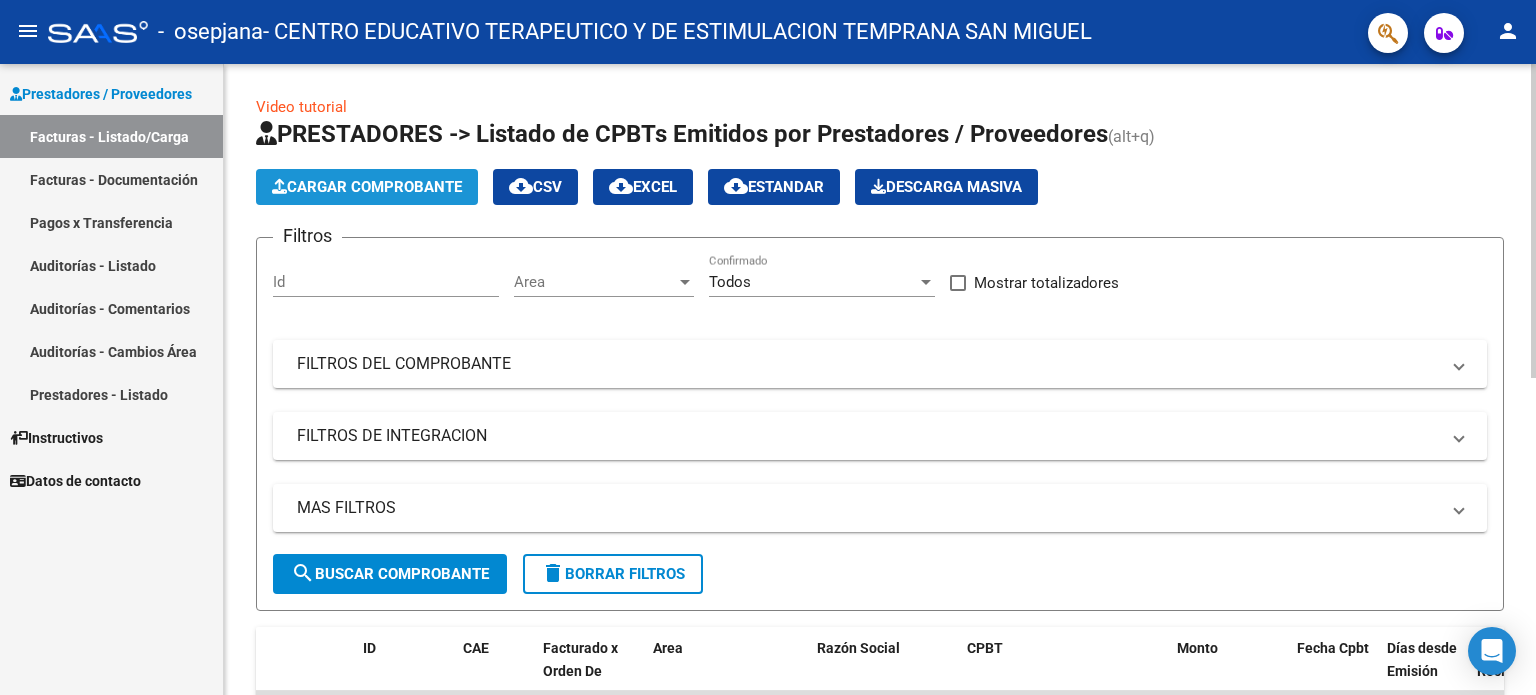 click on "Cargar Comprobante" 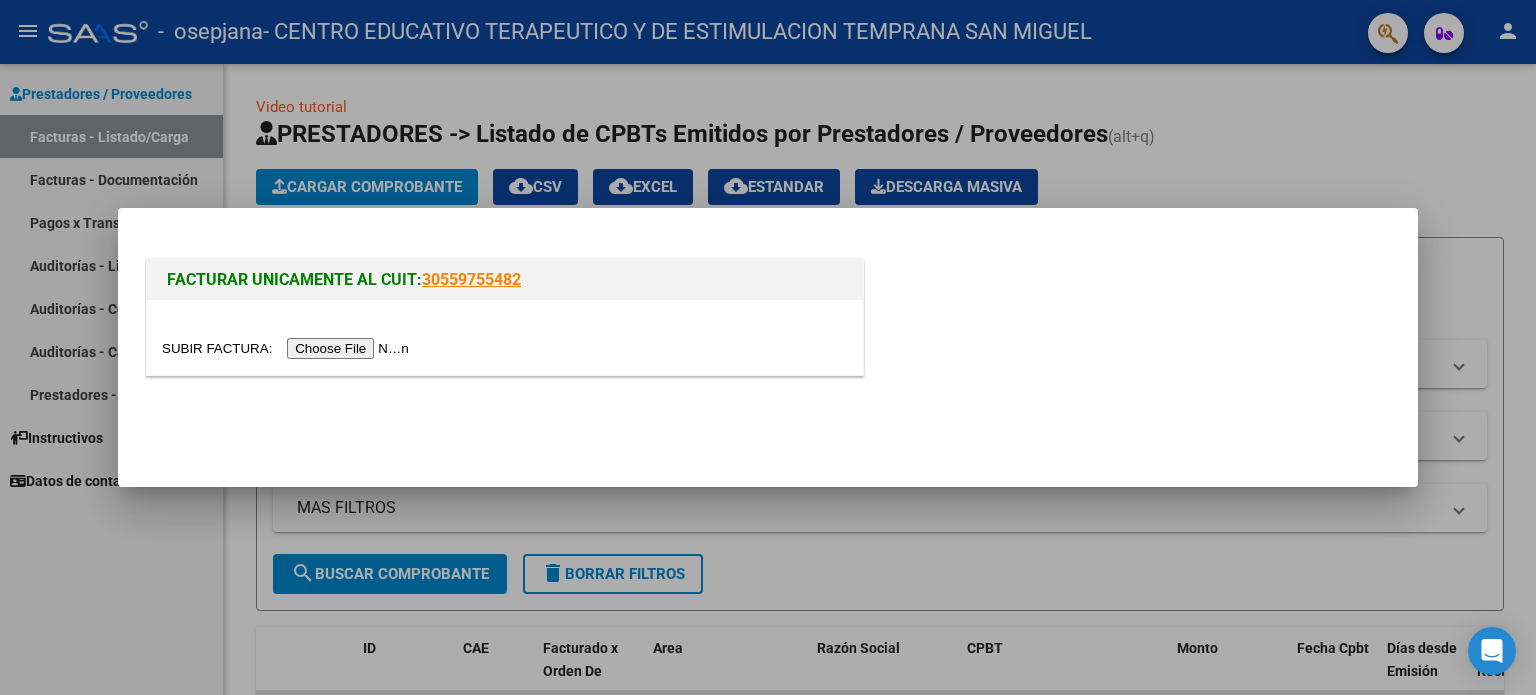 click at bounding box center (288, 348) 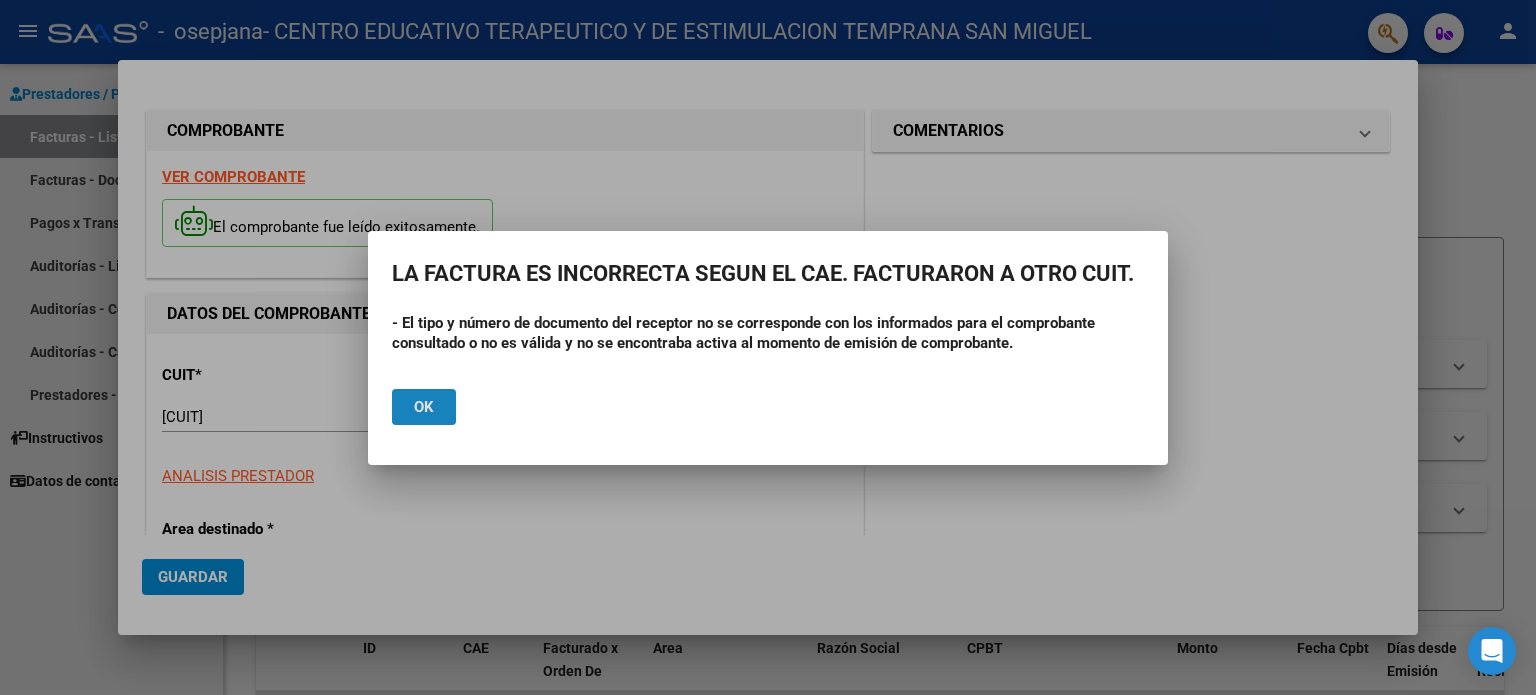 click on "Ok" 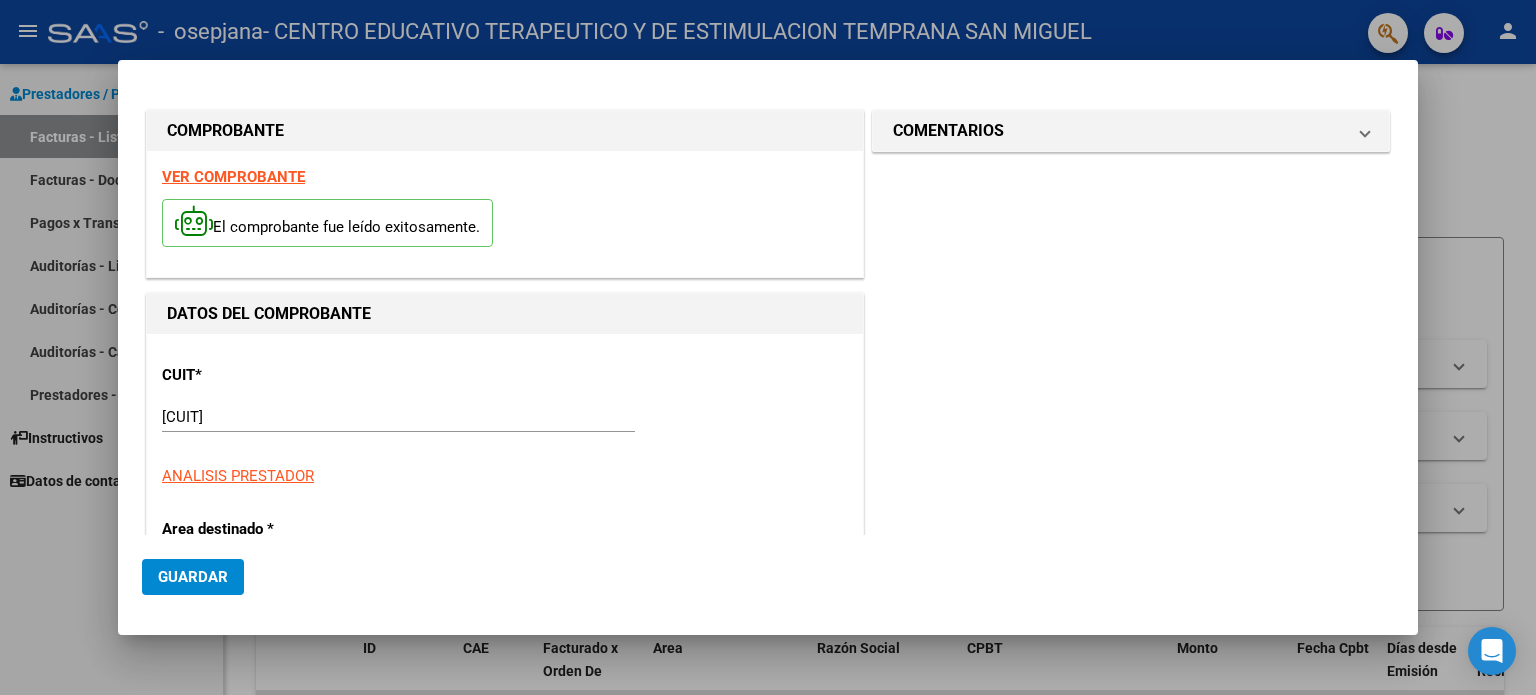 click at bounding box center [768, 347] 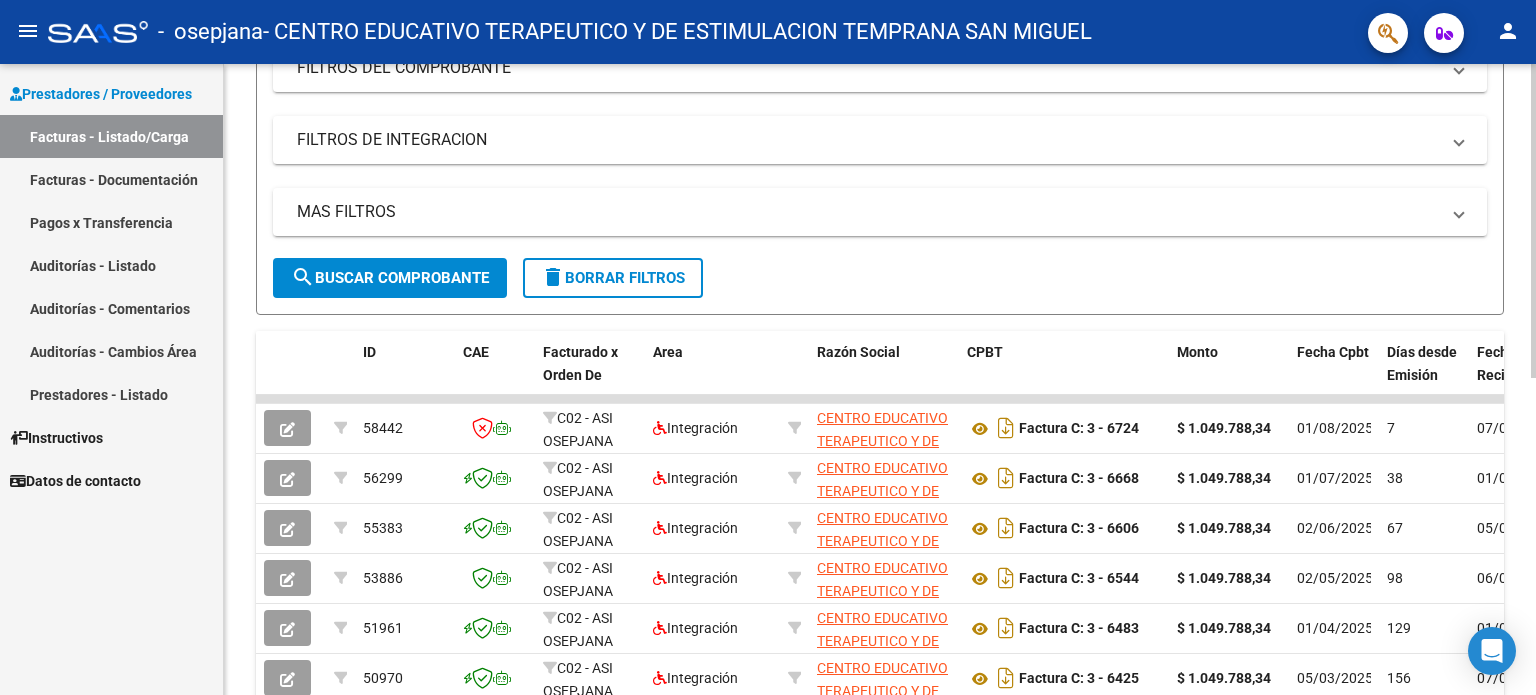scroll, scrollTop: 297, scrollLeft: 0, axis: vertical 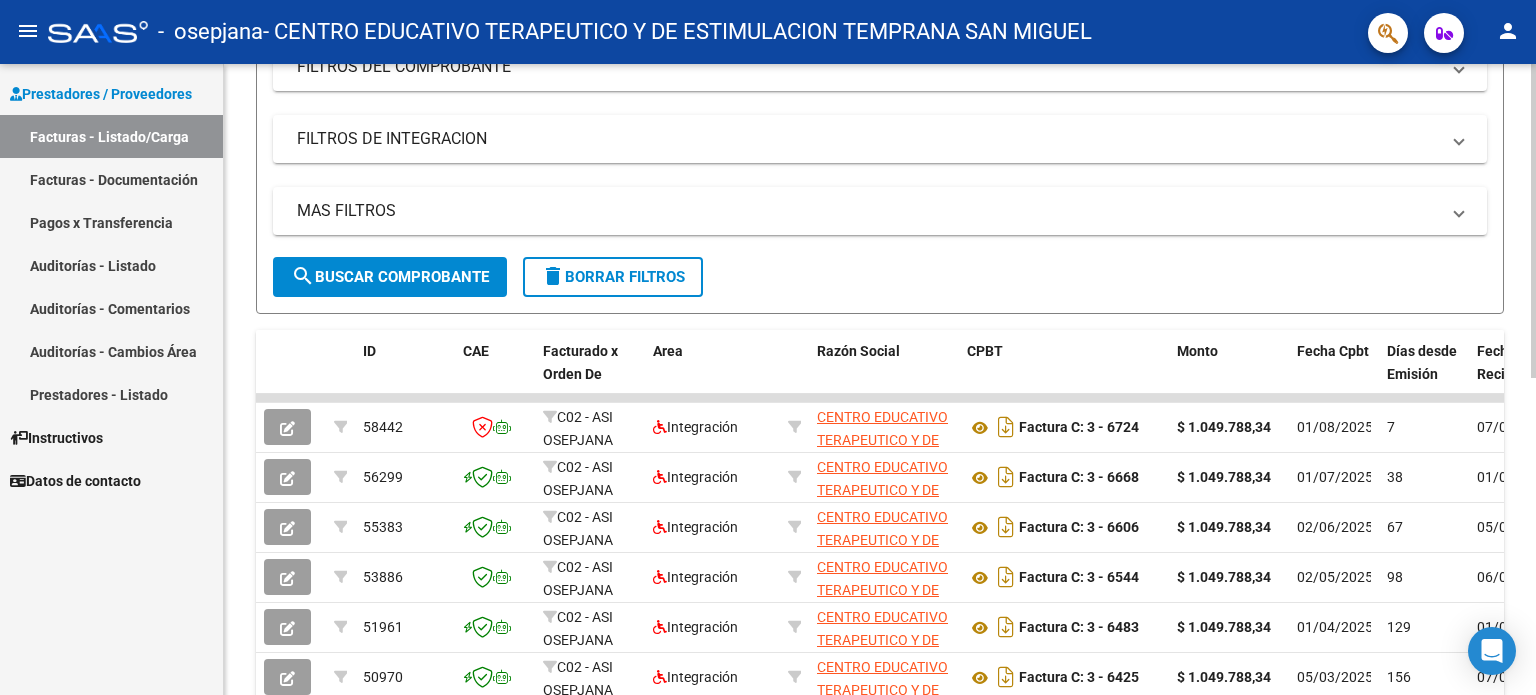 click 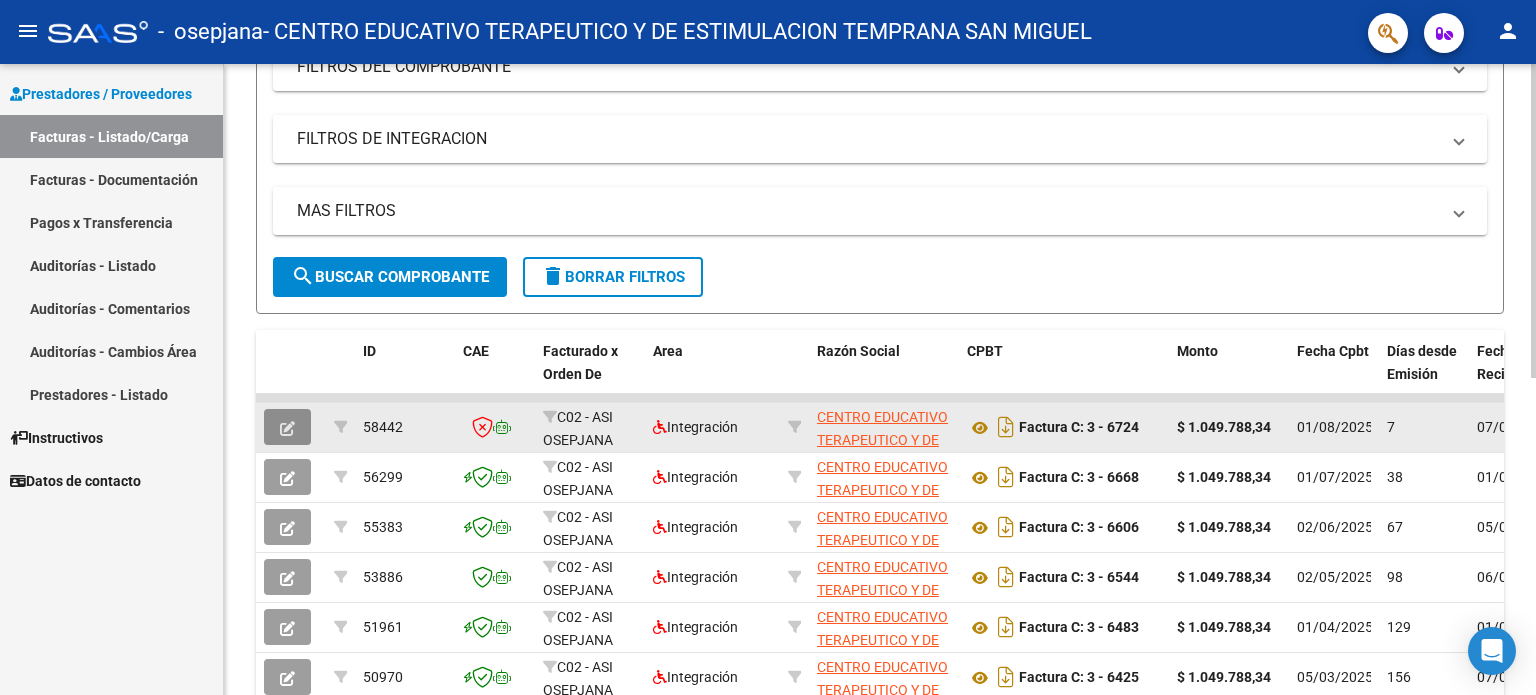 click 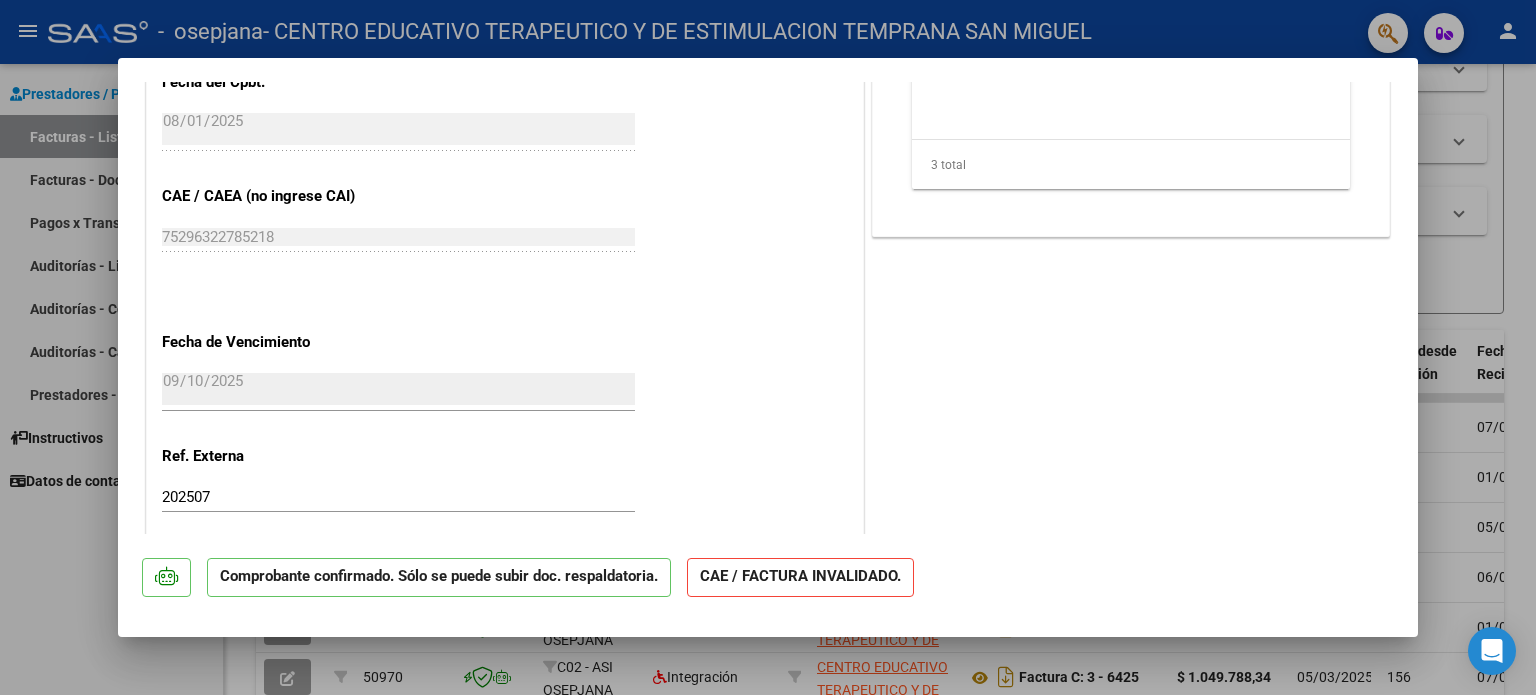 scroll, scrollTop: 1138, scrollLeft: 0, axis: vertical 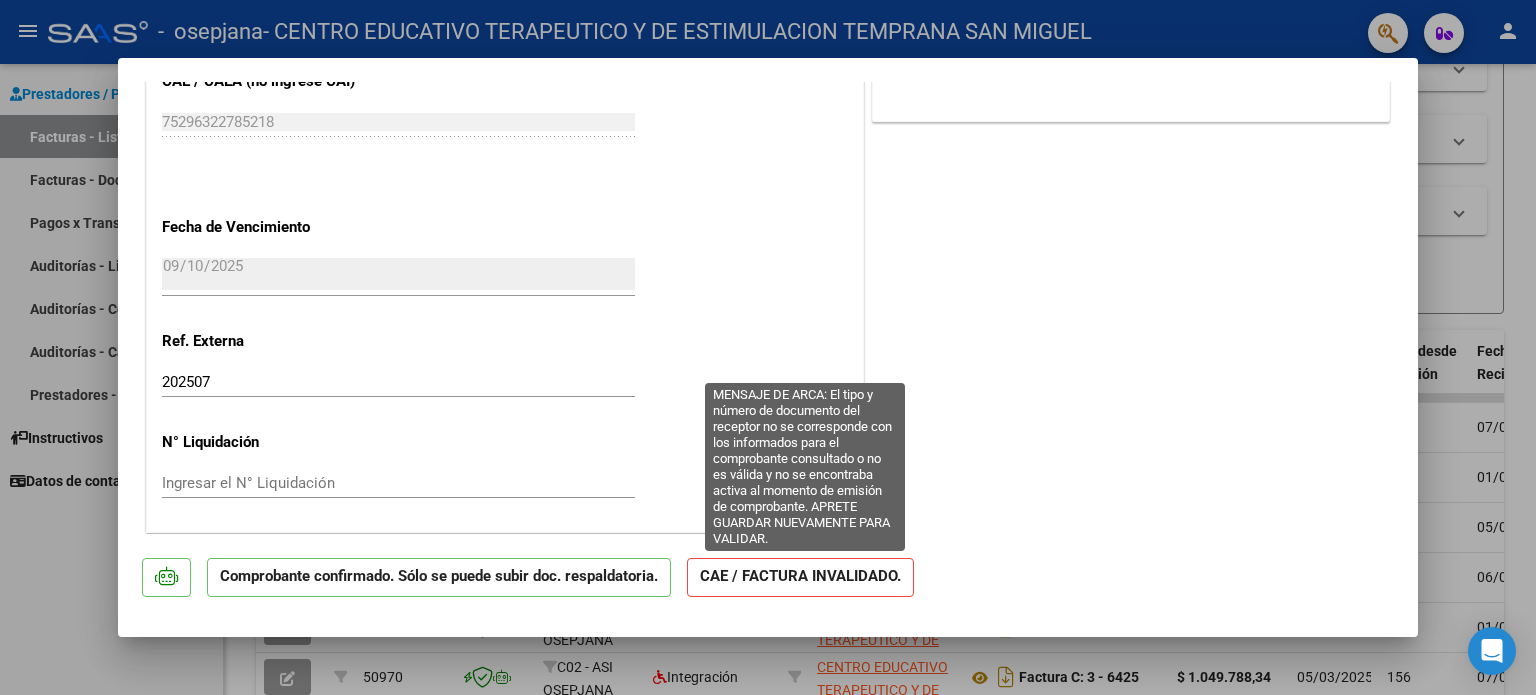 click on "CAE / FACTURA INVALIDADO." 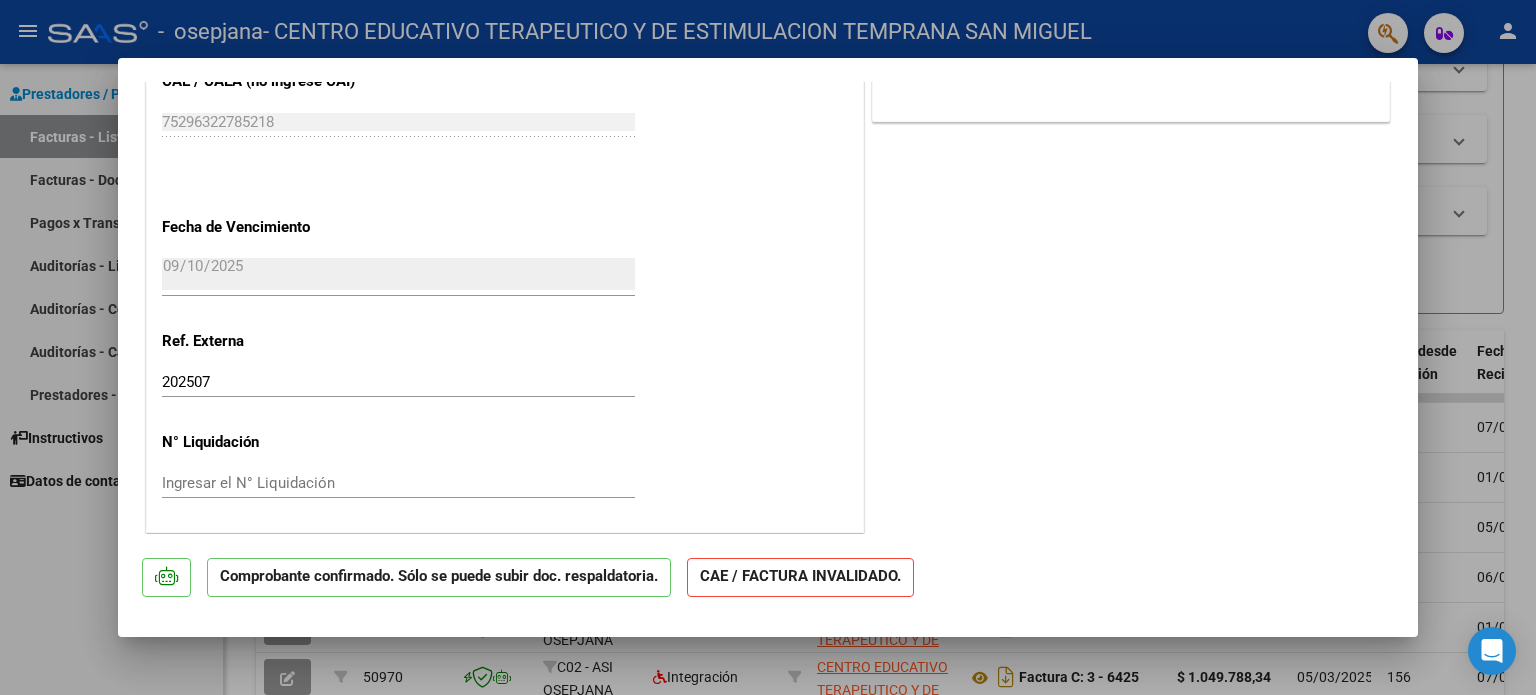 click at bounding box center [768, 347] 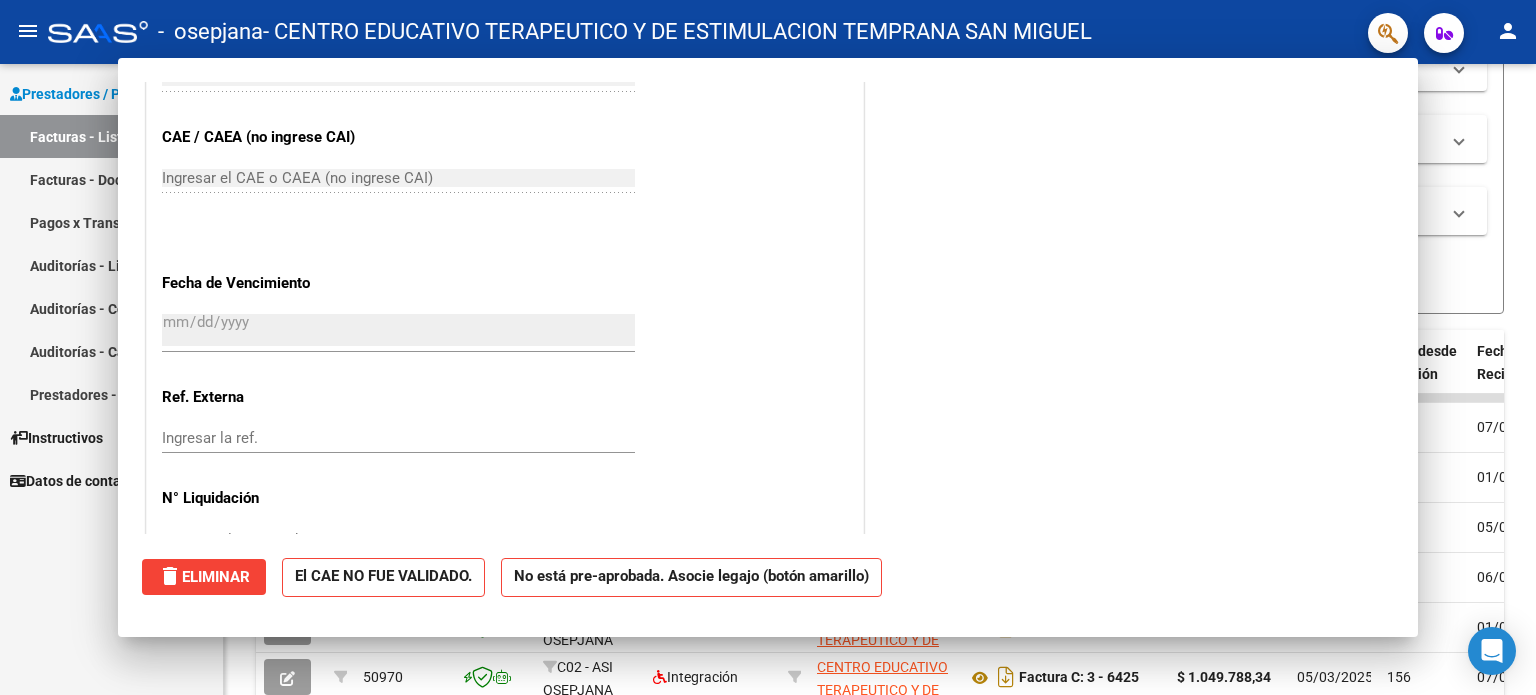 scroll, scrollTop: 0, scrollLeft: 0, axis: both 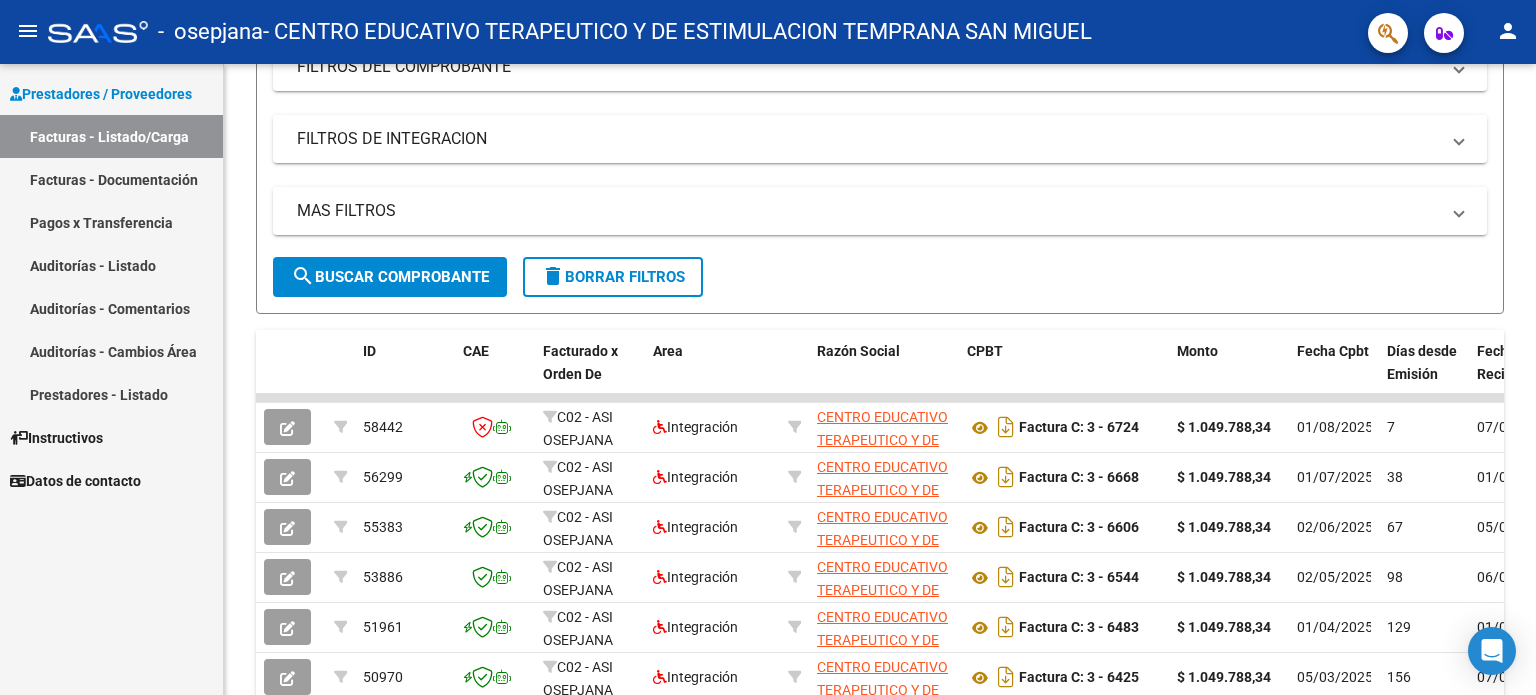 click on "Prestadores / Proveedores Facturas - Listado/Carga Facturas - Documentación Pagos x Transferencia Auditorías - Listado Auditorías - Comentarios Auditorías - Cambios Área Prestadores - Listado    Instructivos    Datos de contacto" at bounding box center [111, 379] 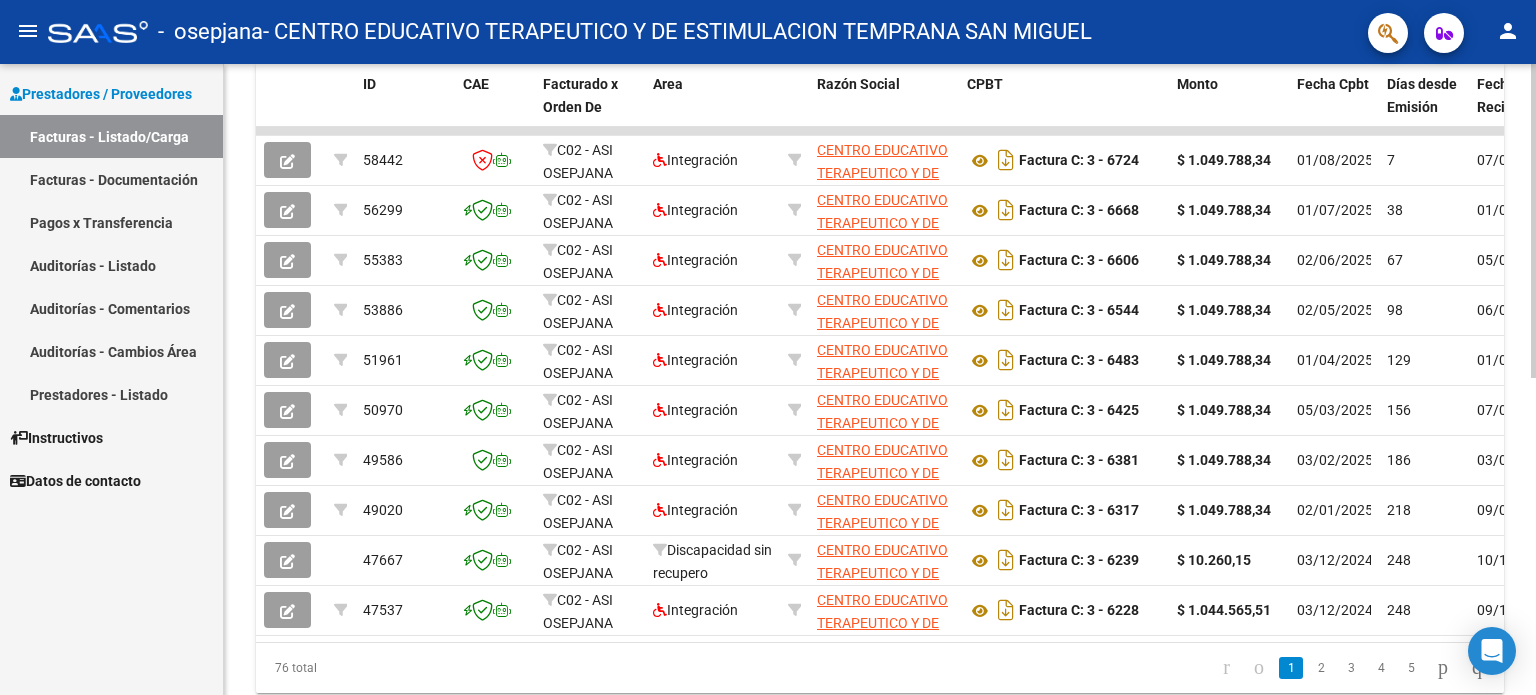 click 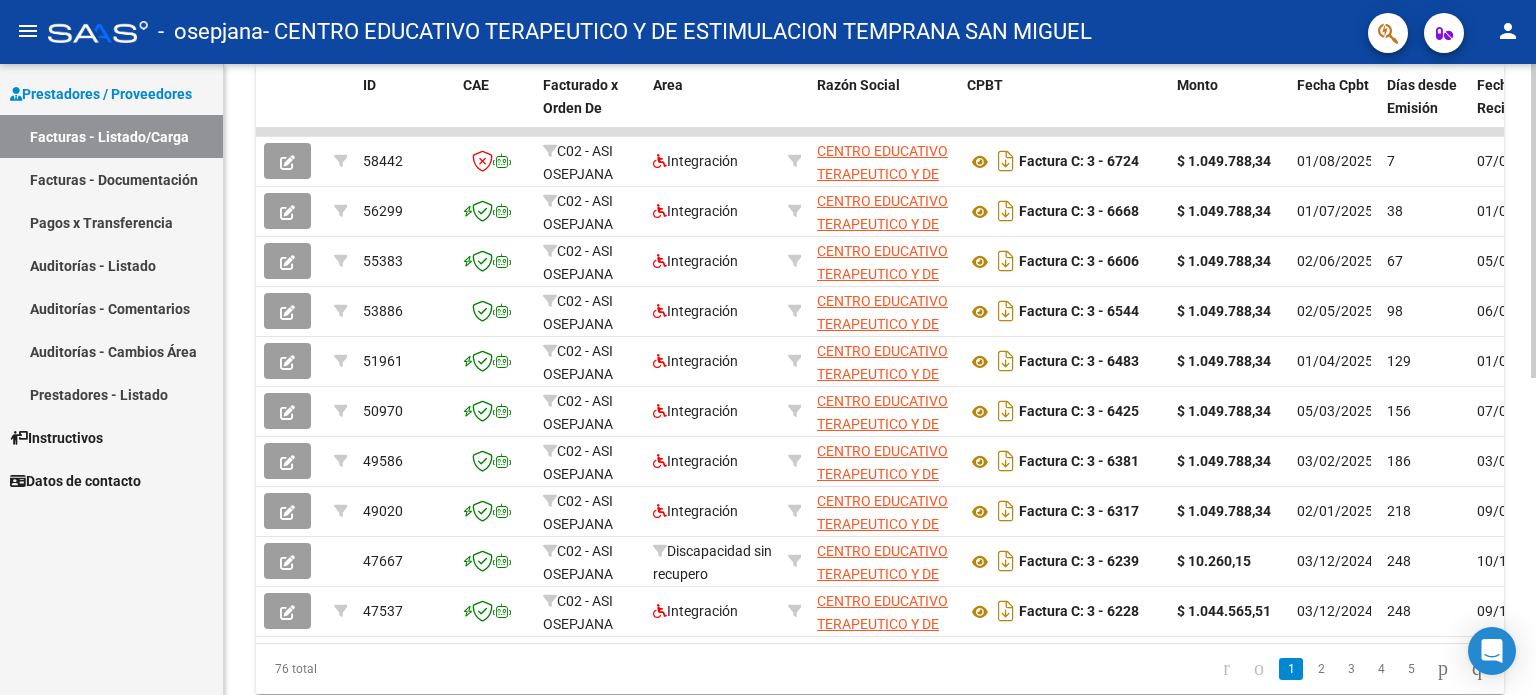 click 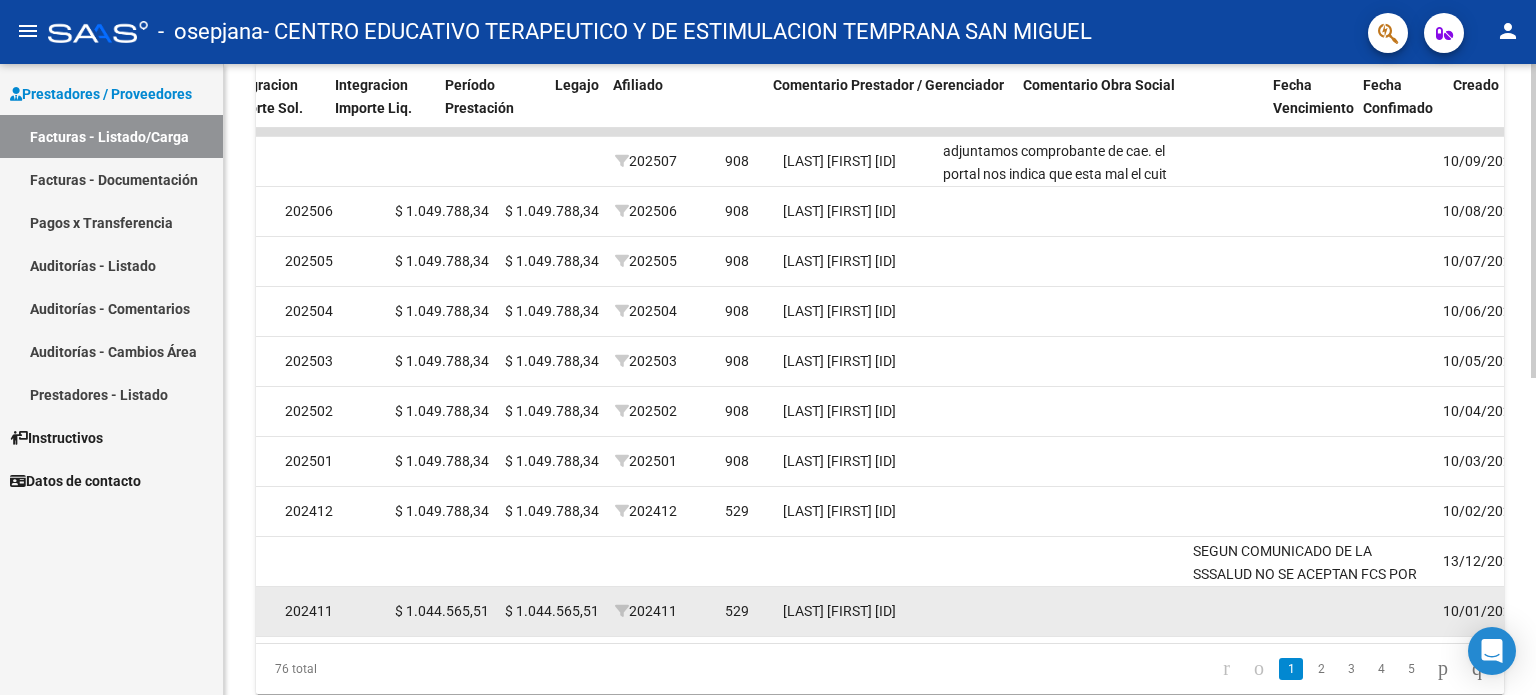 scroll, scrollTop: 0, scrollLeft: 2416, axis: horizontal 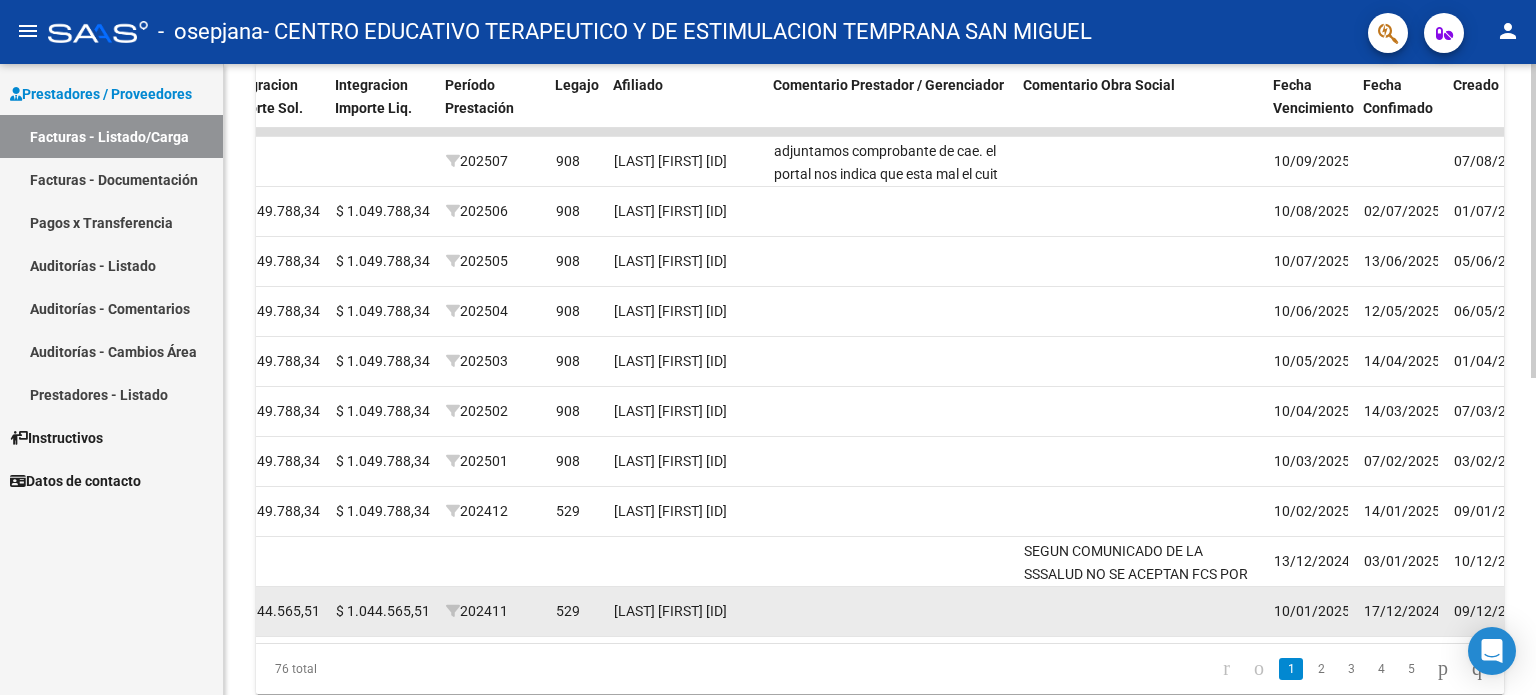 click on "10/01/2025" 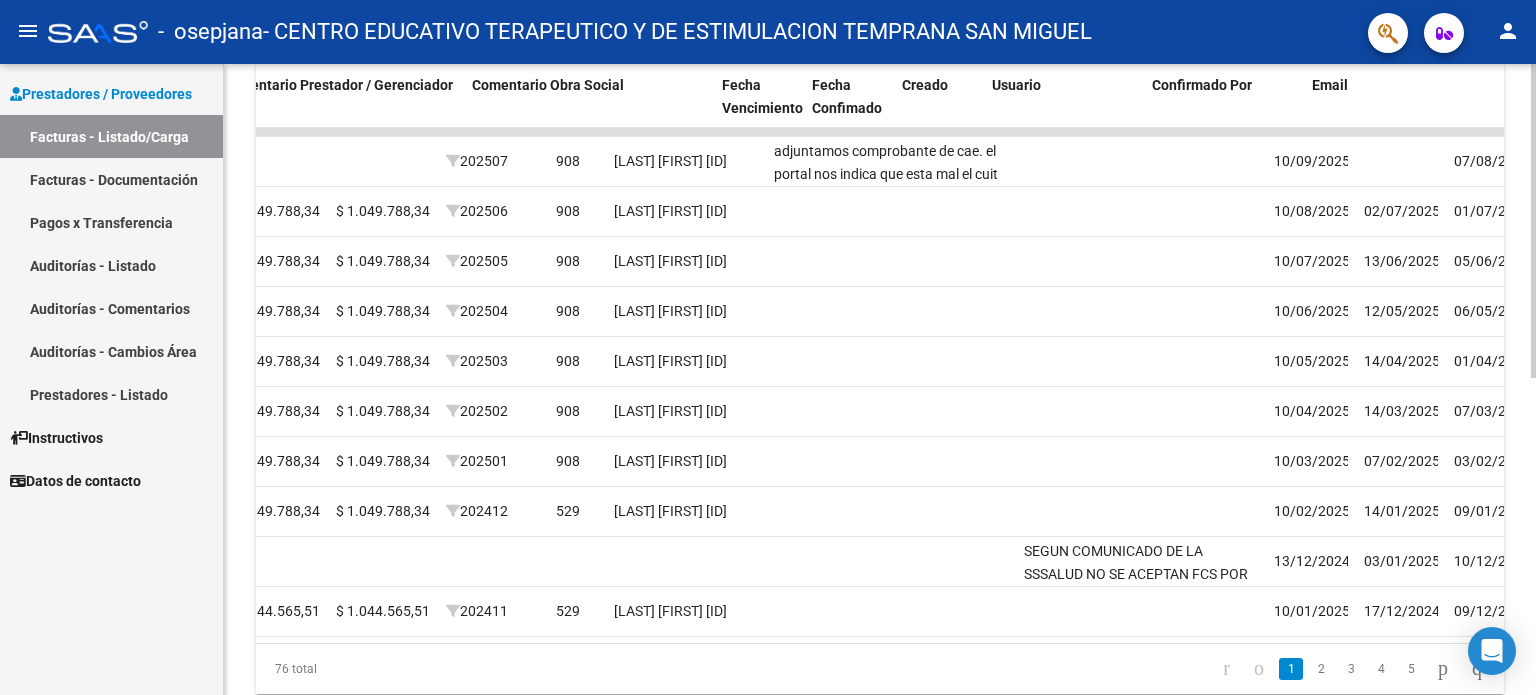 scroll, scrollTop: 0, scrollLeft: 2968, axis: horizontal 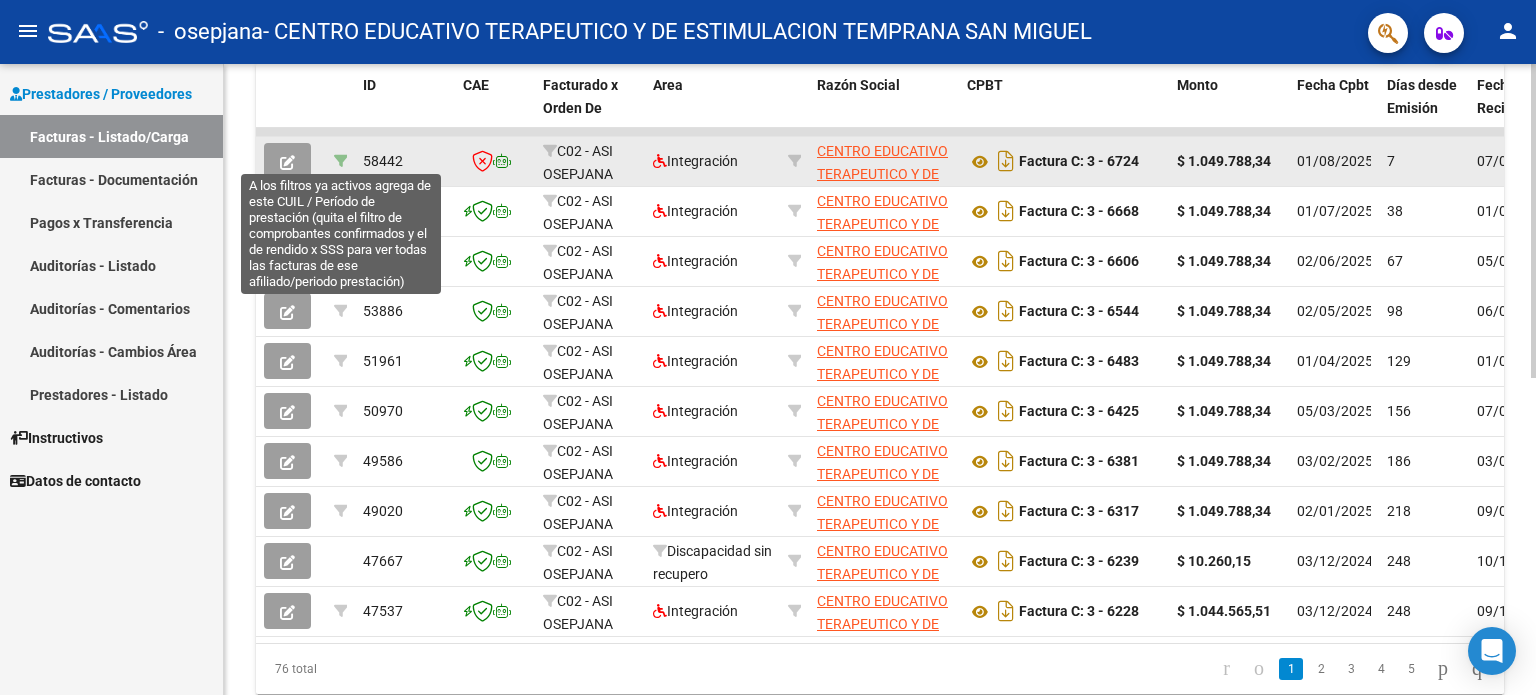 click 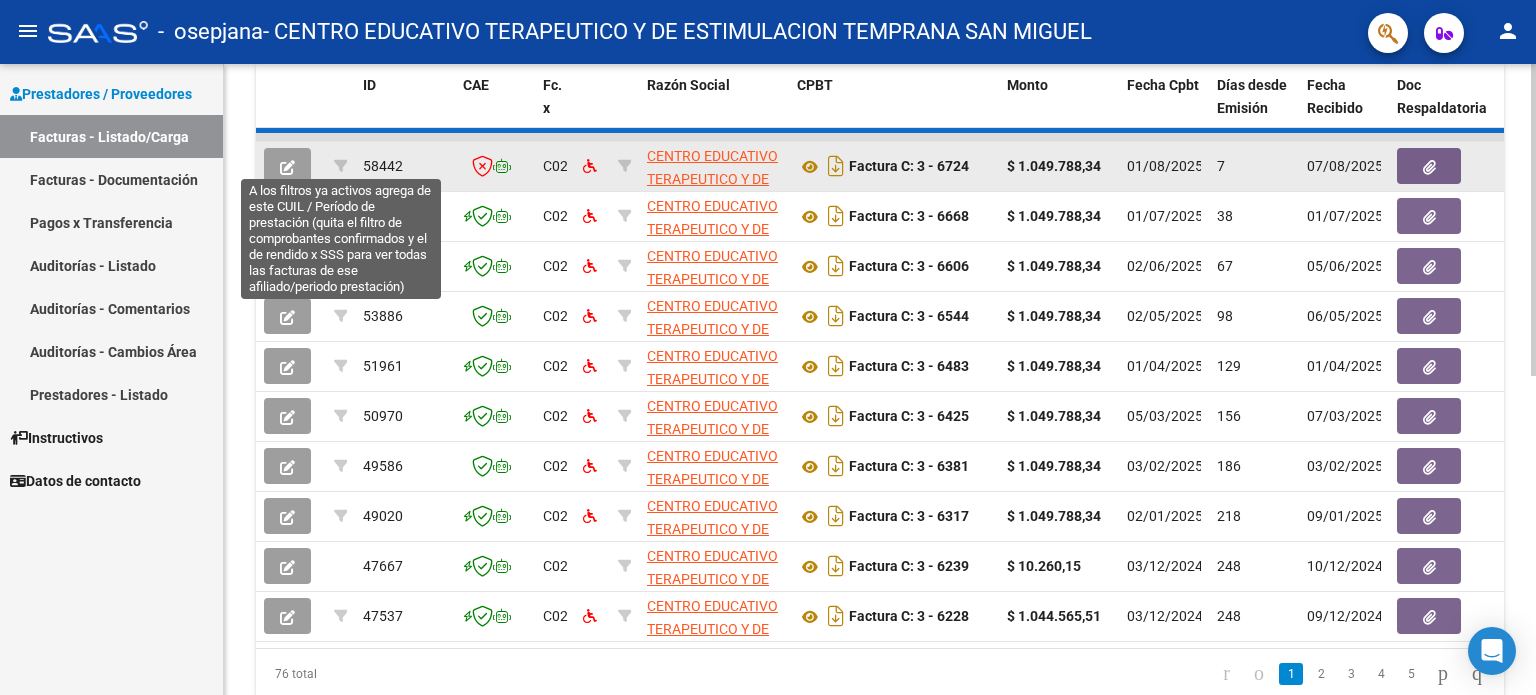 scroll, scrollTop: 188, scrollLeft: 0, axis: vertical 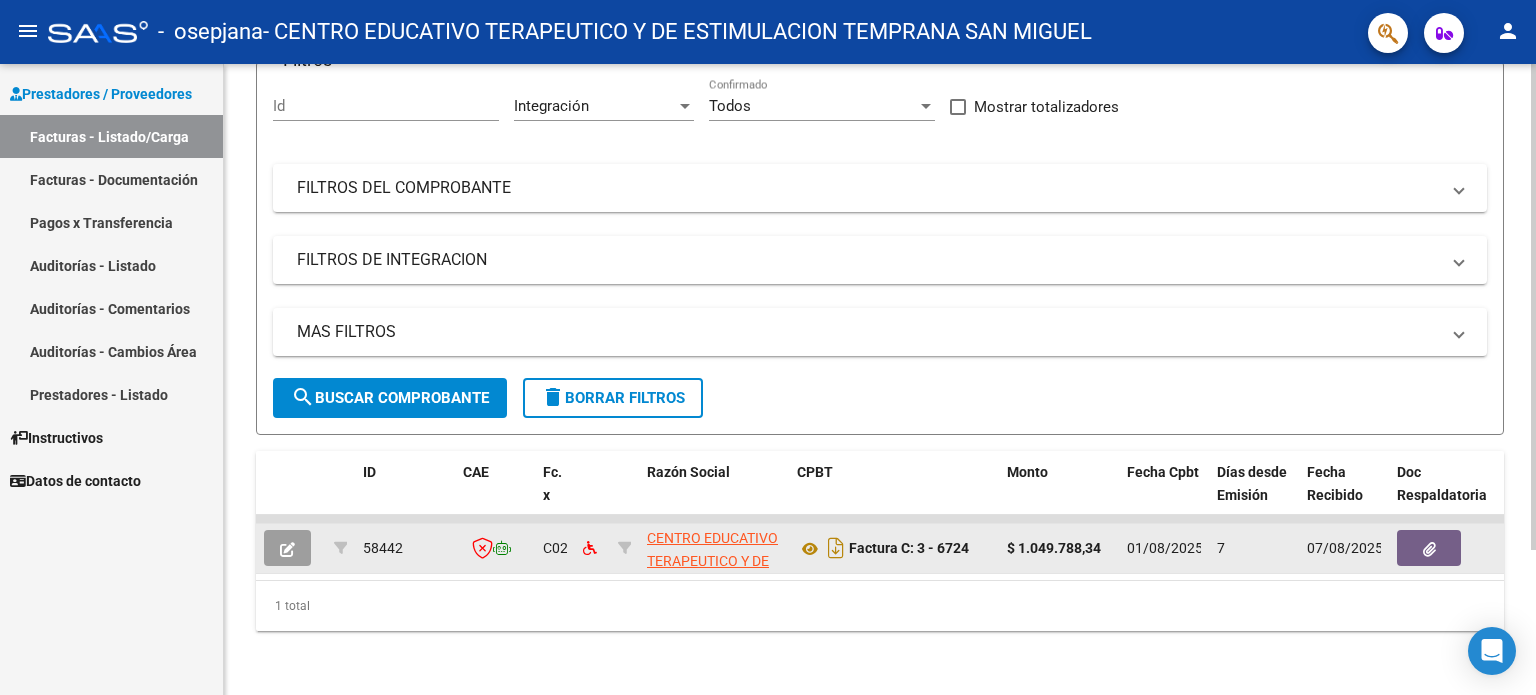 click 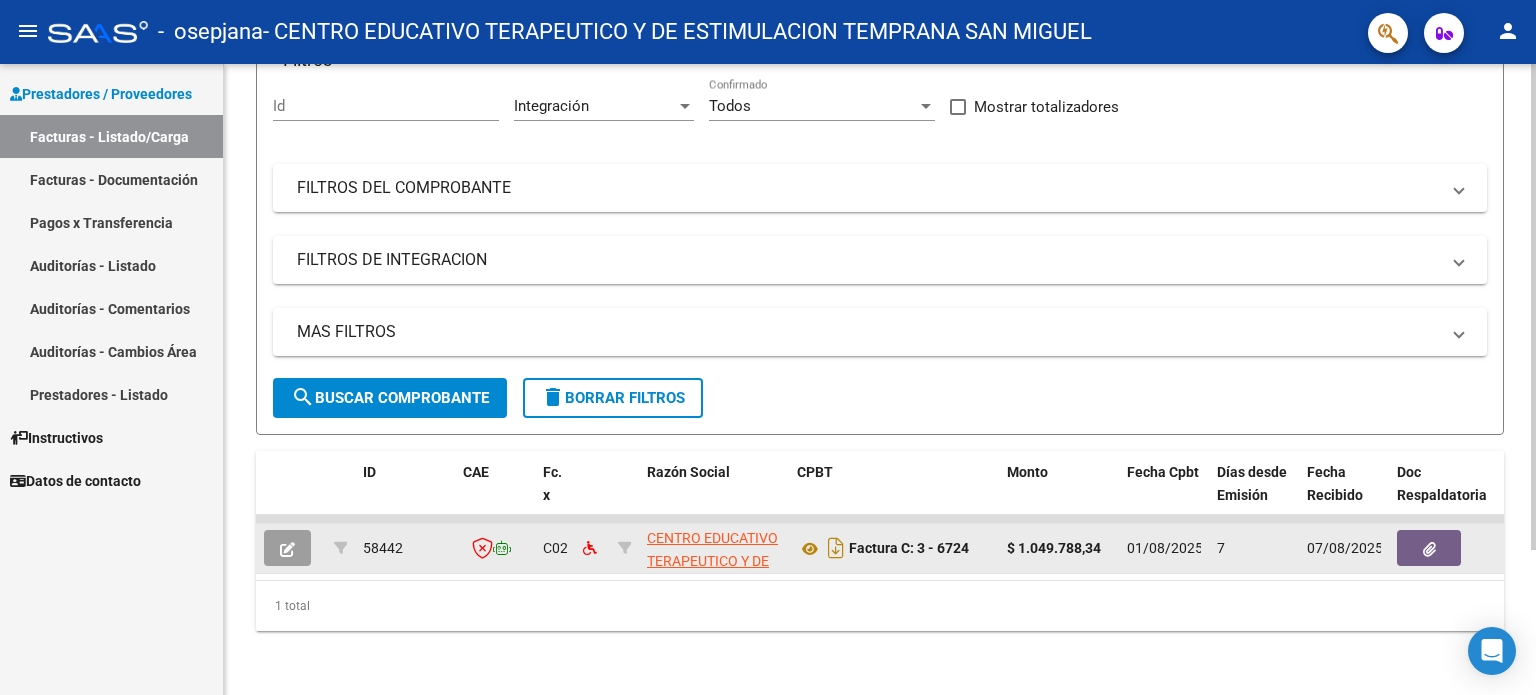 click 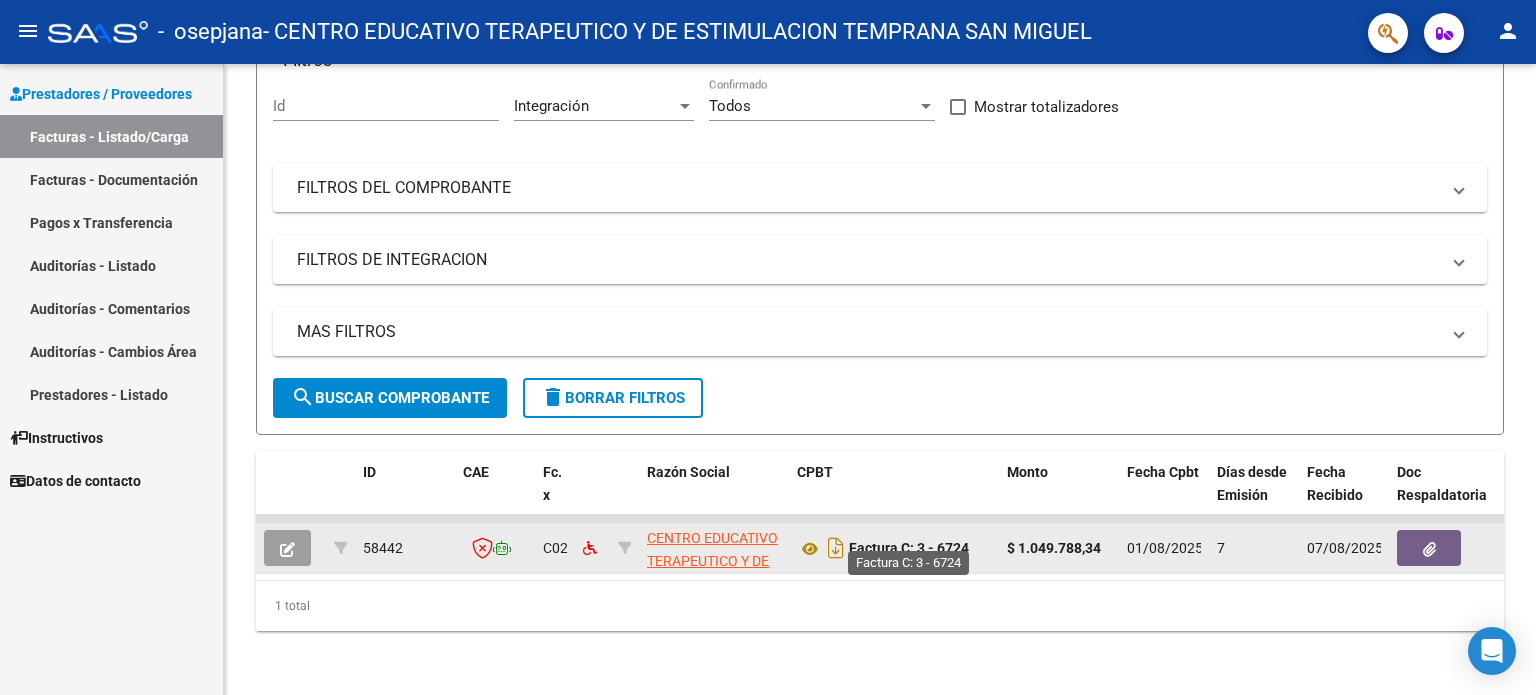 click on "Factura C: 3 - 6724" 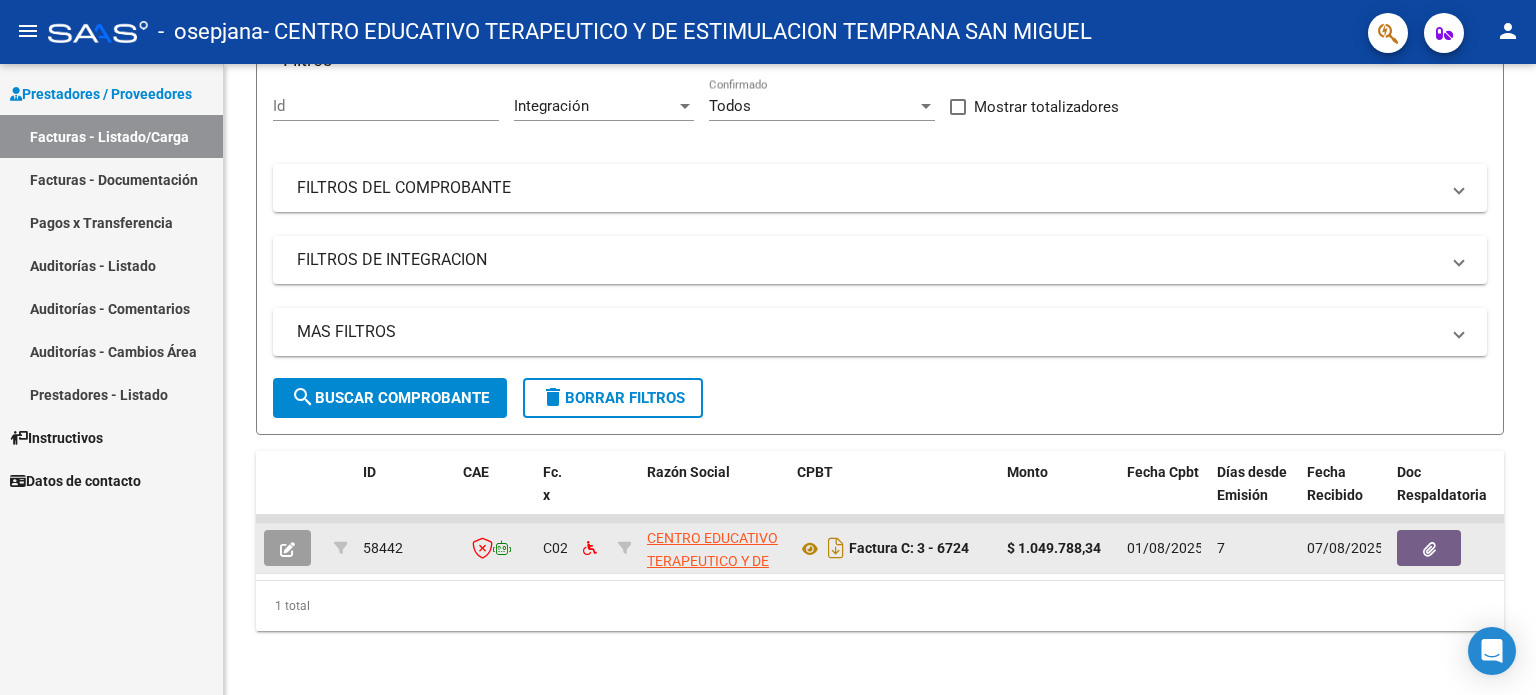 click on "Factura C: 3 - 6724" 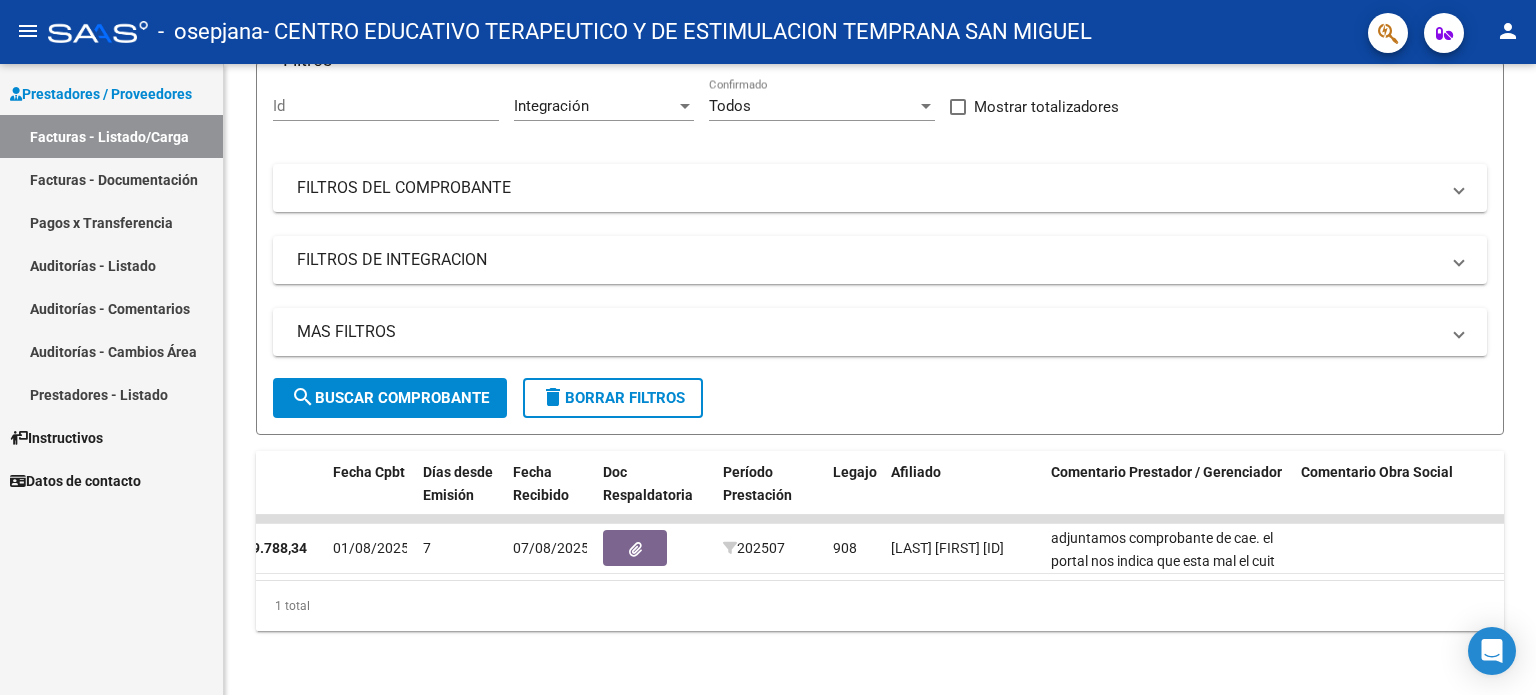 scroll, scrollTop: 0, scrollLeft: 836, axis: horizontal 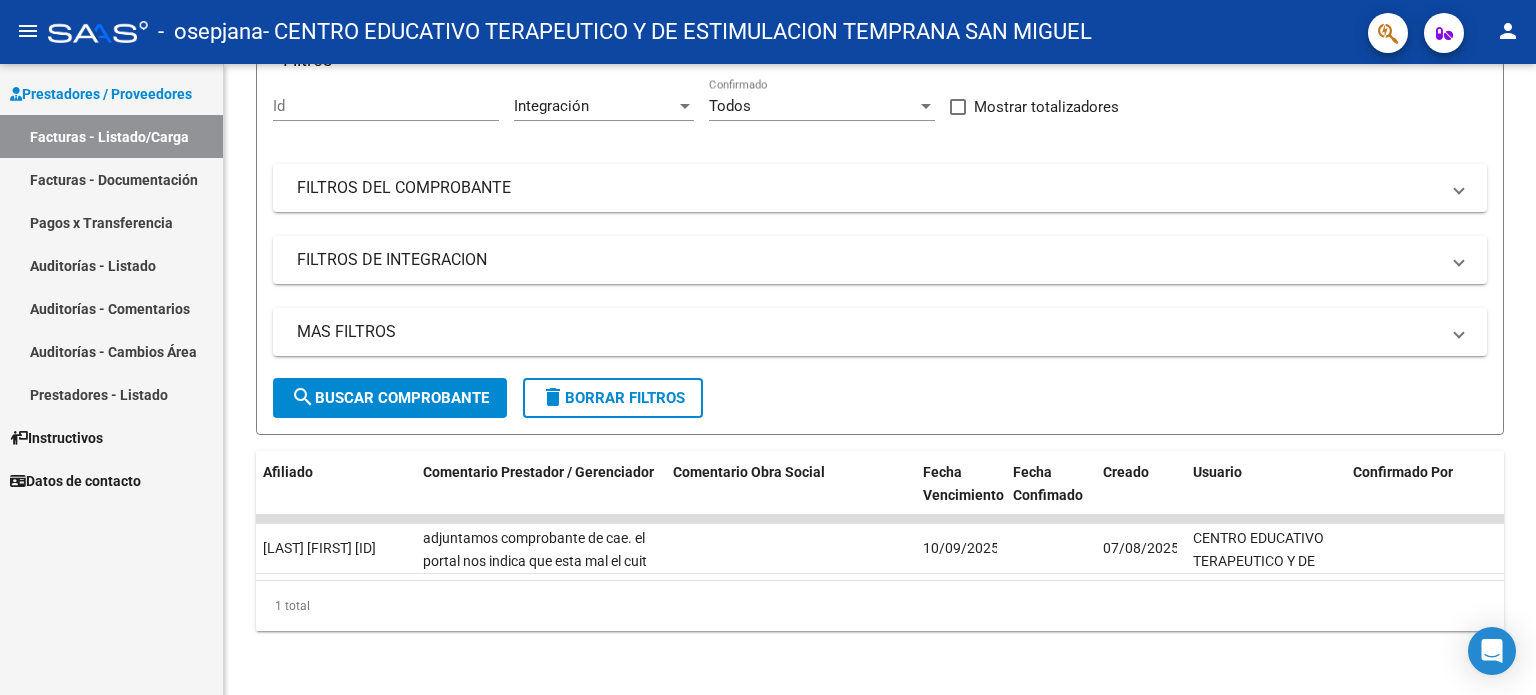 drag, startPoint x: 1292, startPoint y: 563, endPoint x: 1369, endPoint y: 581, distance: 79.07591 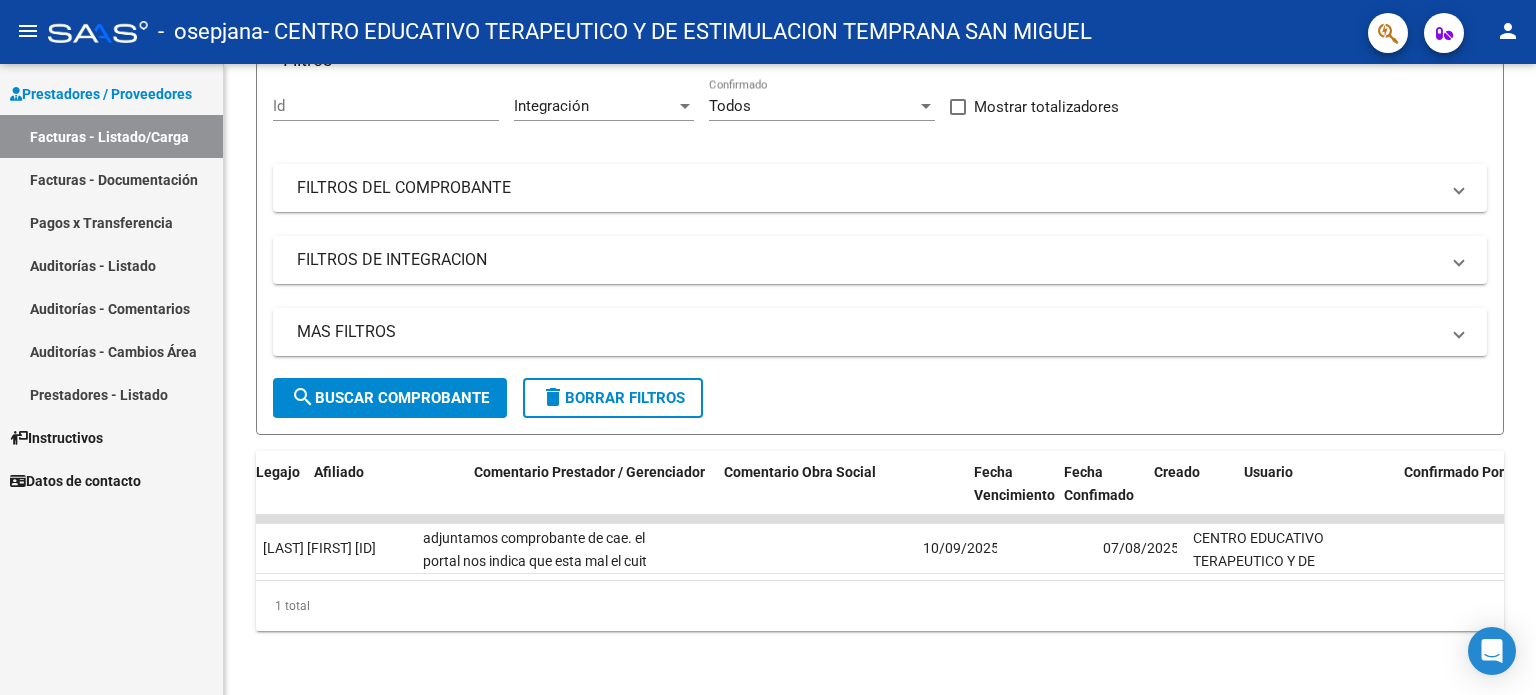 scroll, scrollTop: 0, scrollLeft: 747, axis: horizontal 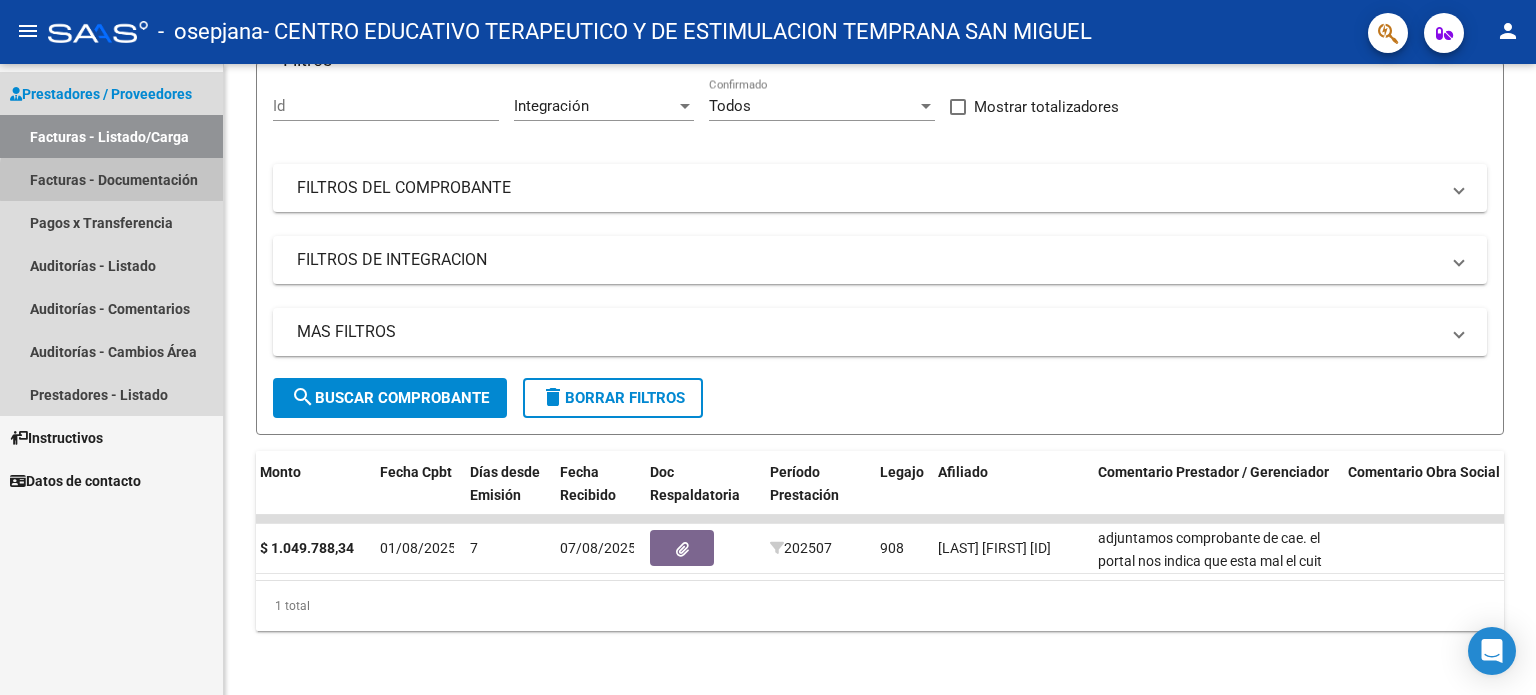 click on "Facturas - Documentación" at bounding box center (111, 179) 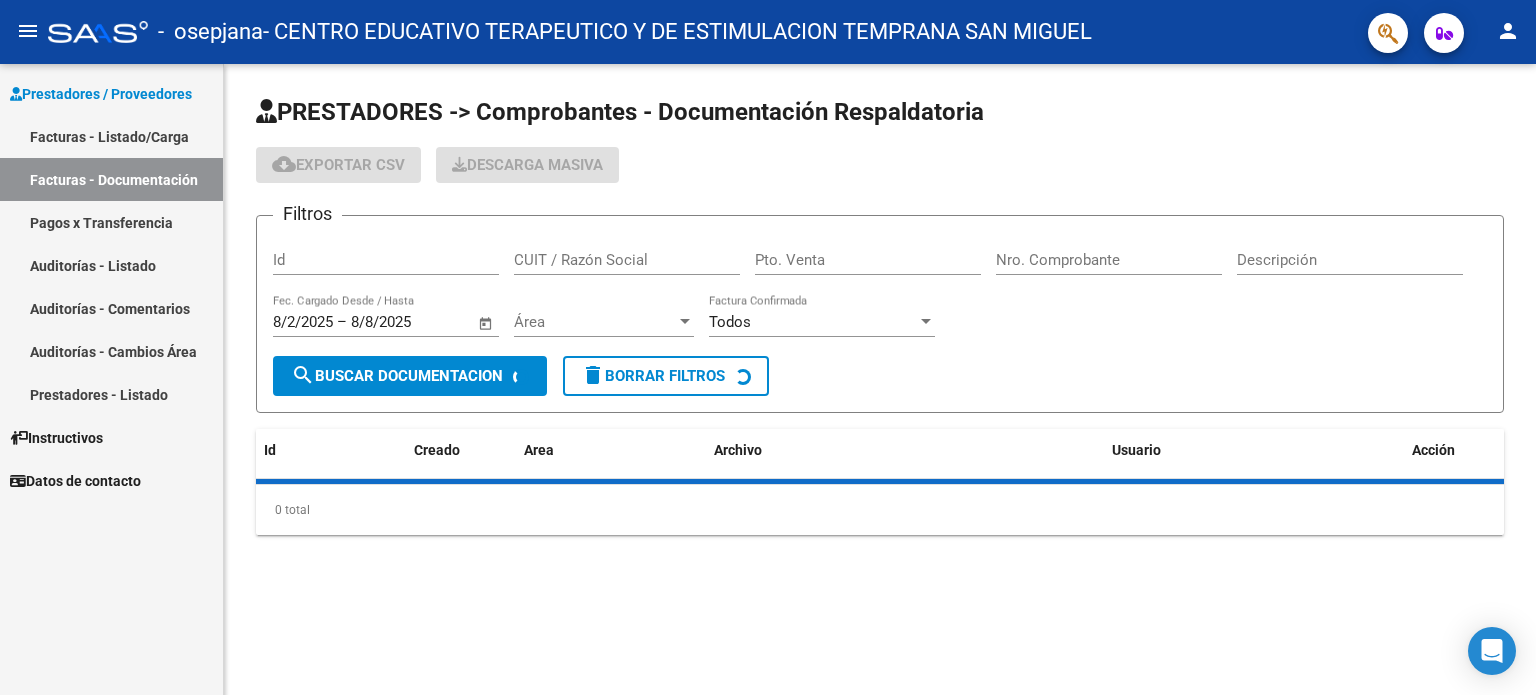 scroll, scrollTop: 0, scrollLeft: 0, axis: both 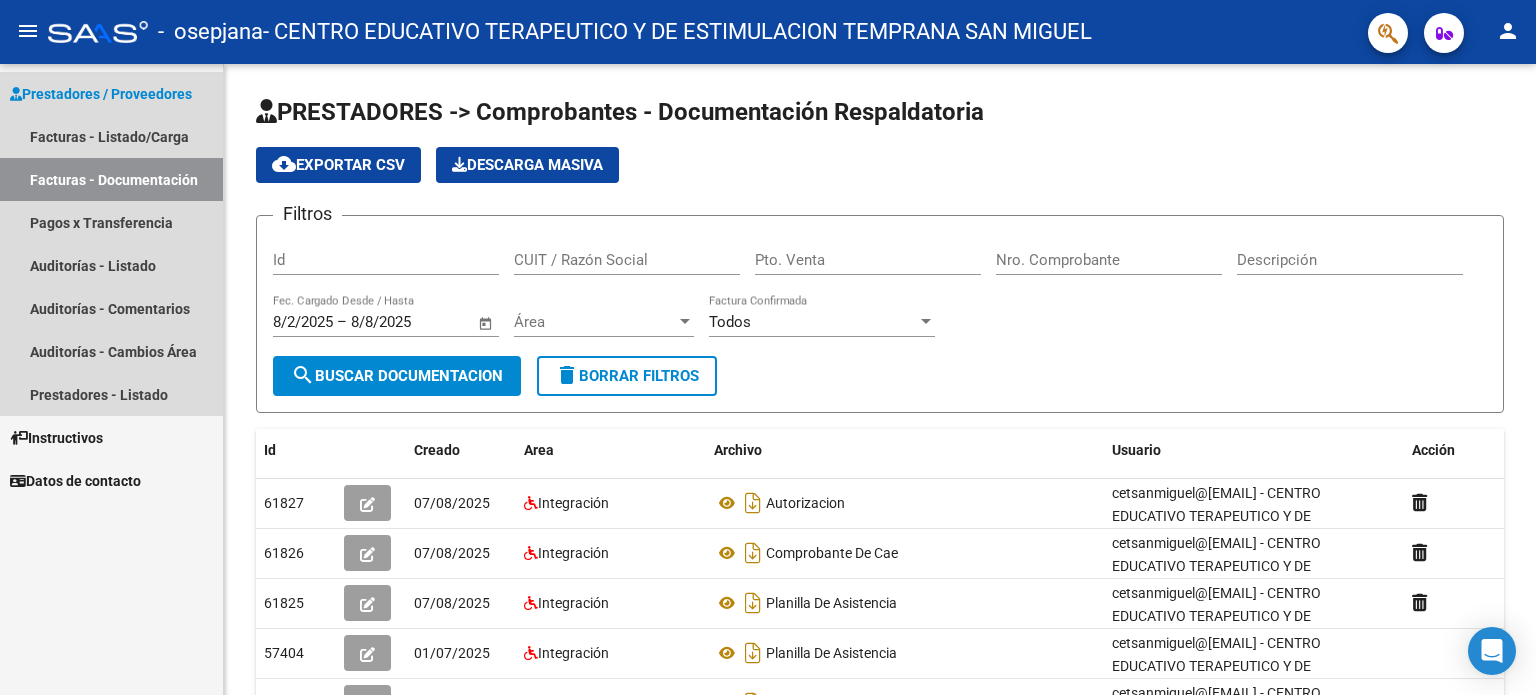 click on "Facturas - Documentación" at bounding box center [111, 179] 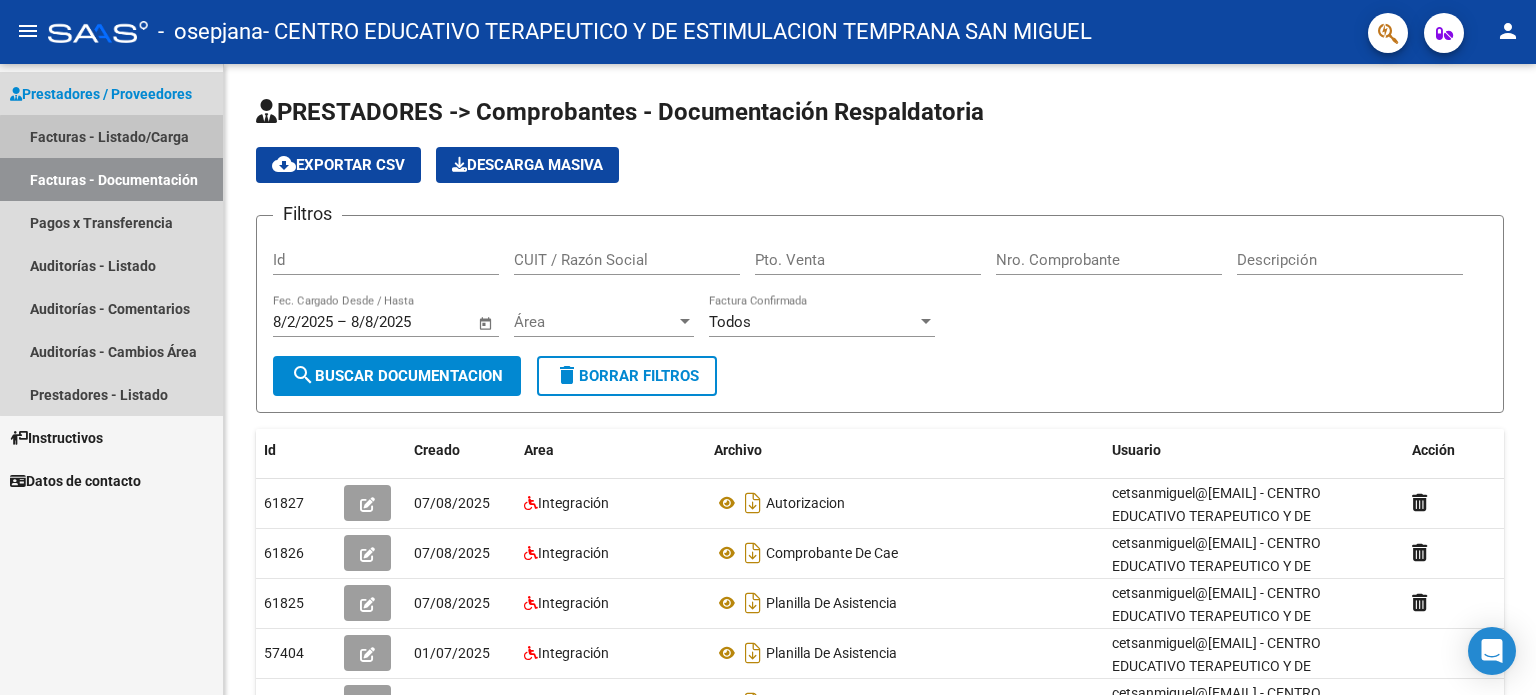 click on "Facturas - Listado/Carga" at bounding box center [111, 136] 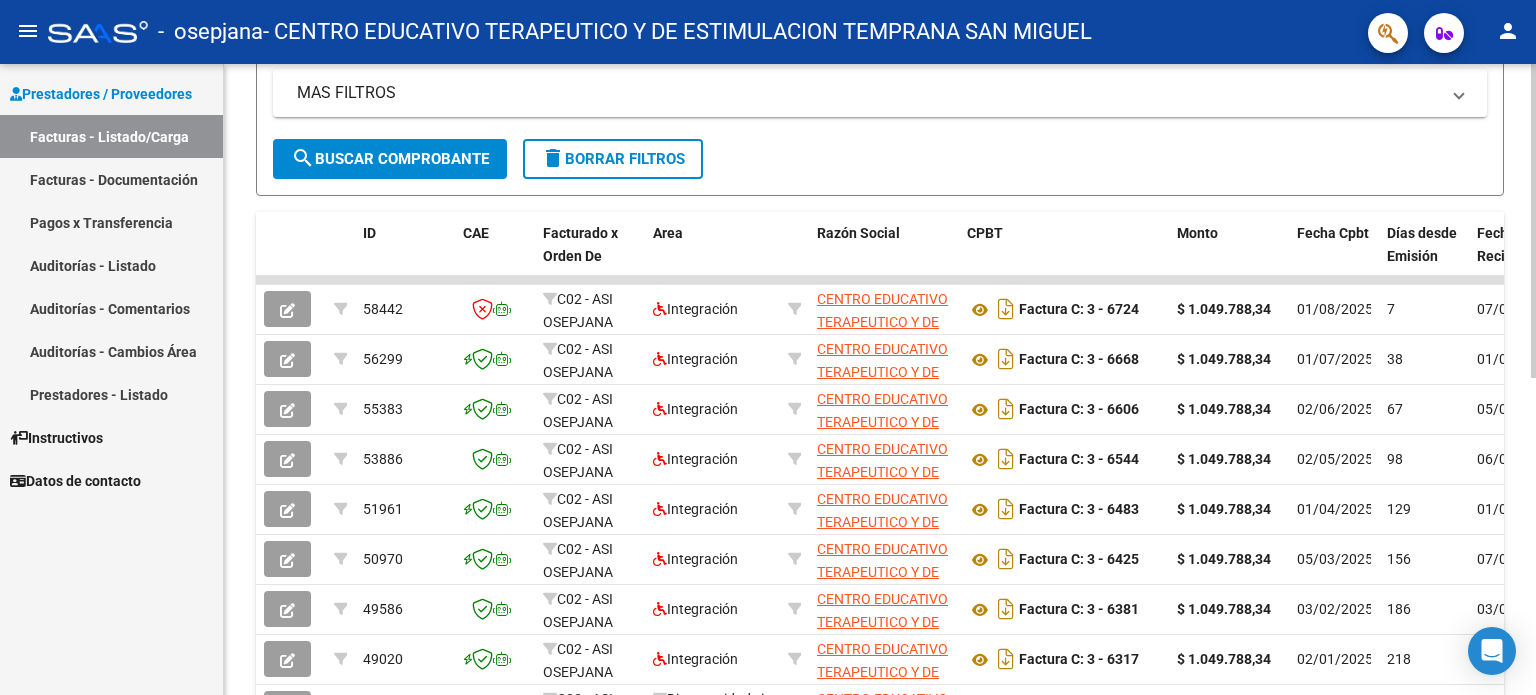 scroll, scrollTop: 416, scrollLeft: 0, axis: vertical 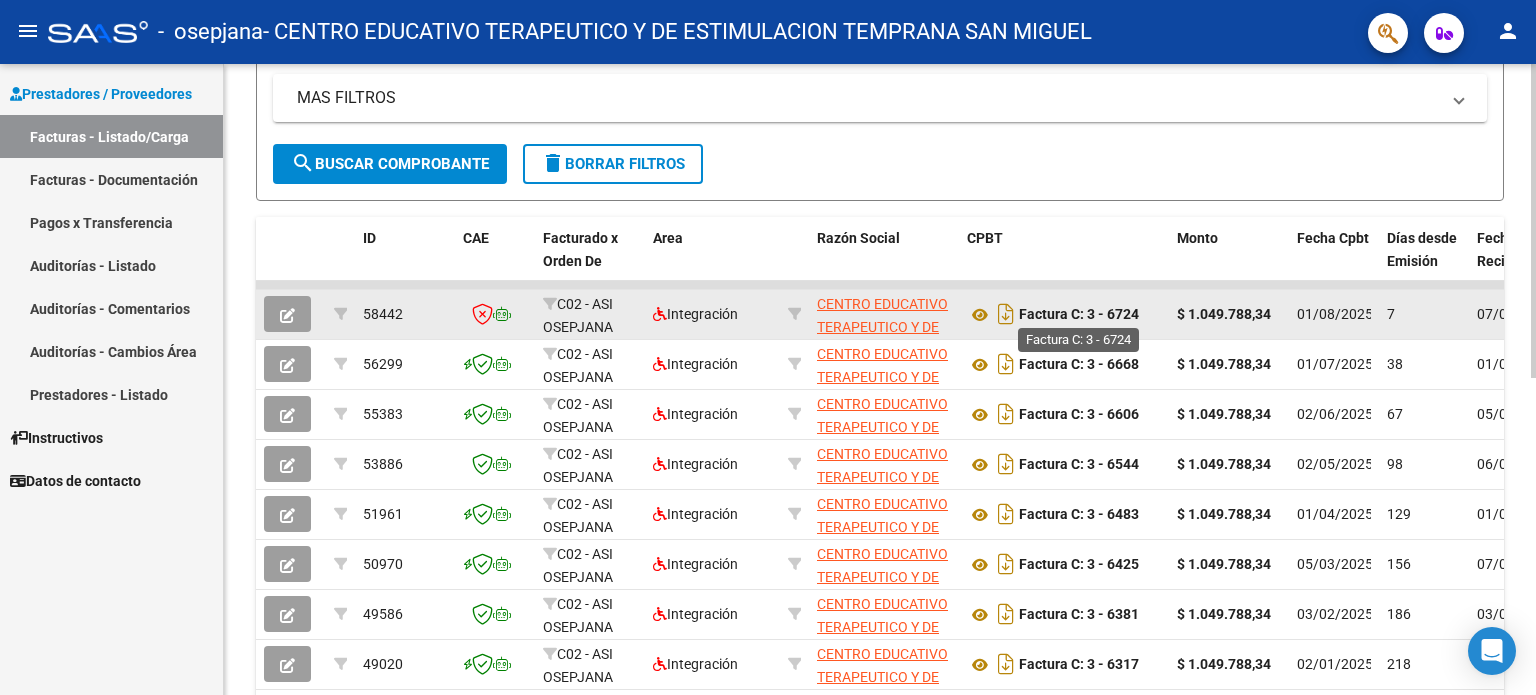 click on "Factura C: 3 - 6724" 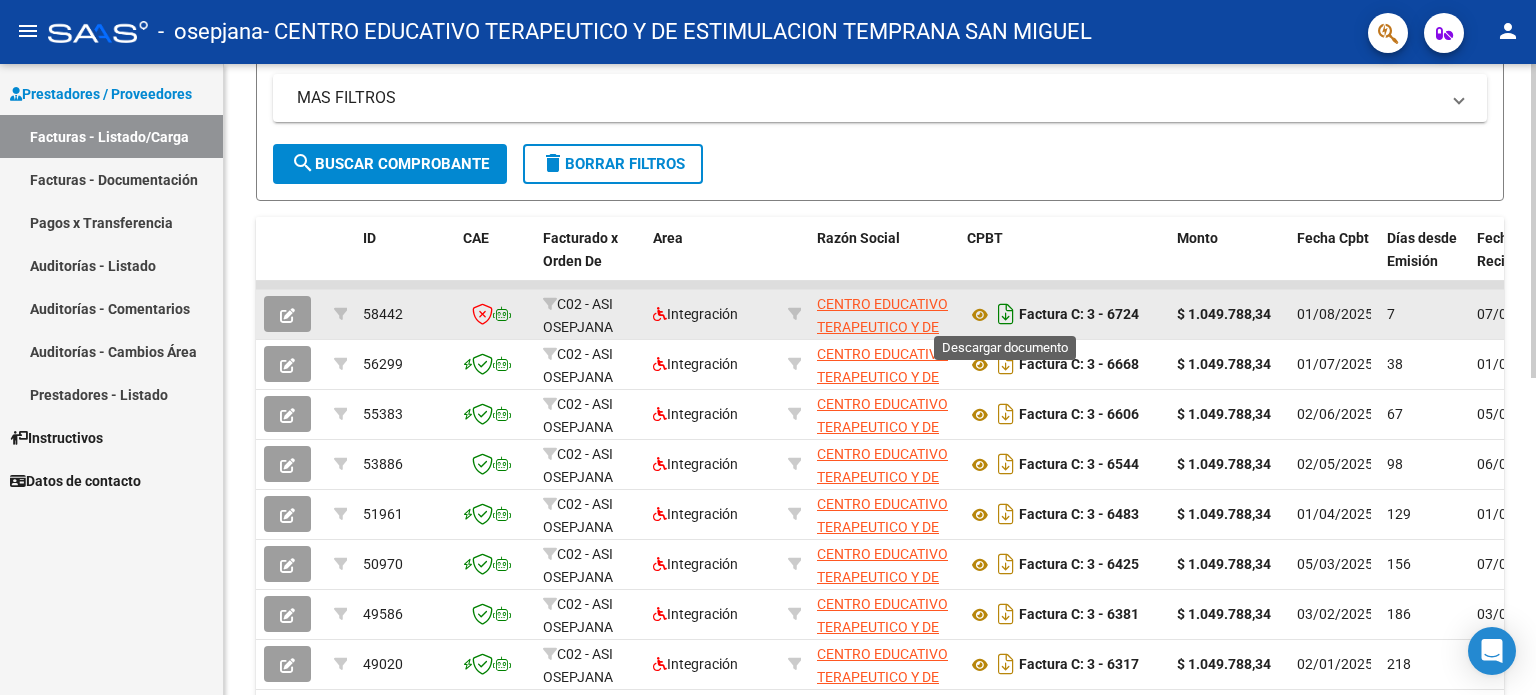 click 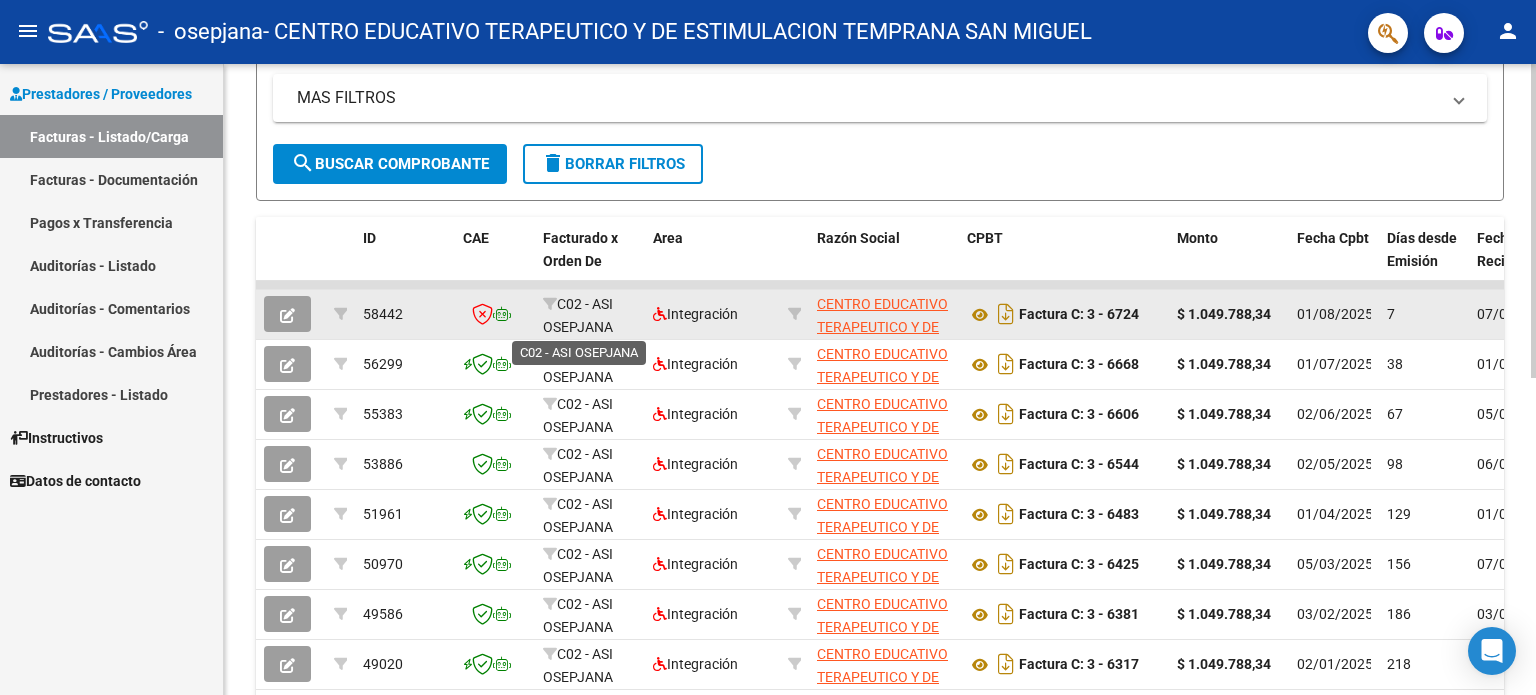 click on "C02 - ASI OSEPJANA" 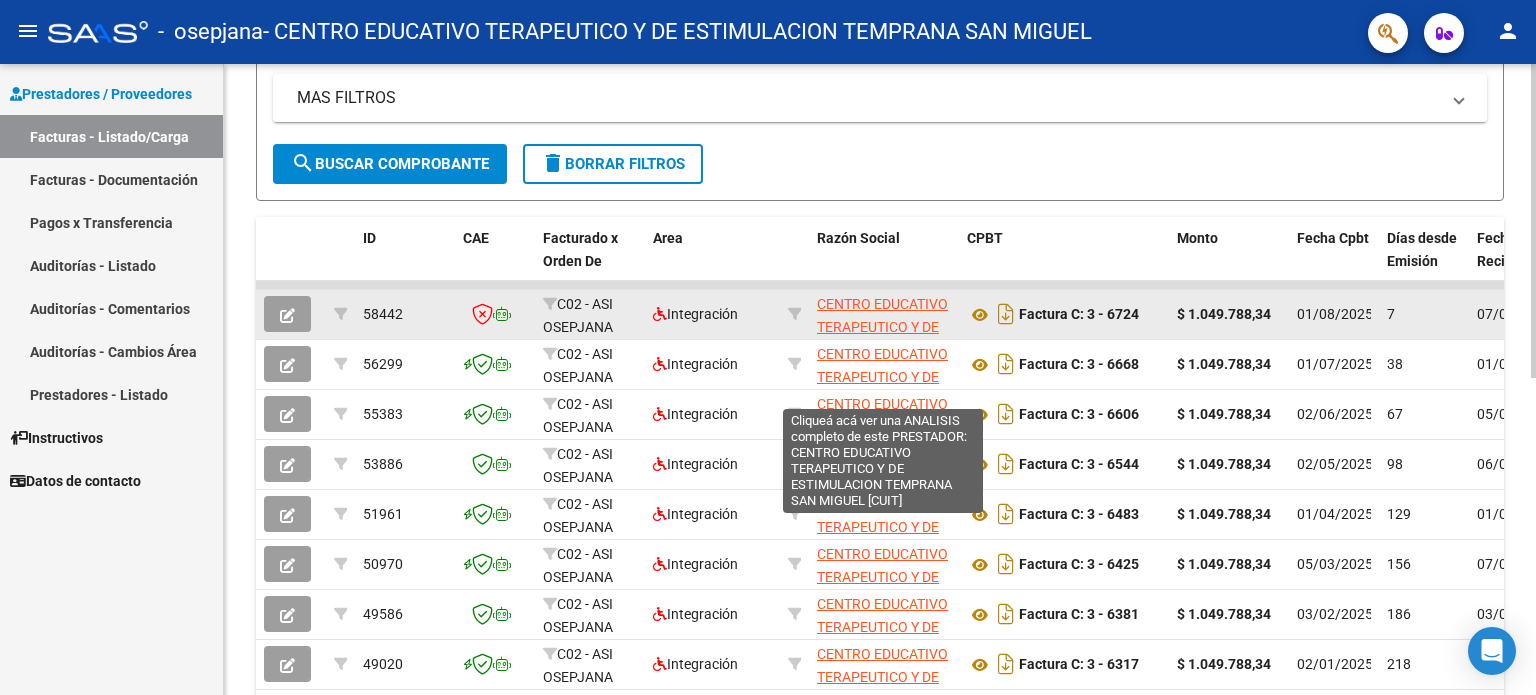click on "CENTRO EDUCATIVO TERAPEUTICO Y DE ESTIMULACION TEMPRANA SAN MIGUEL" 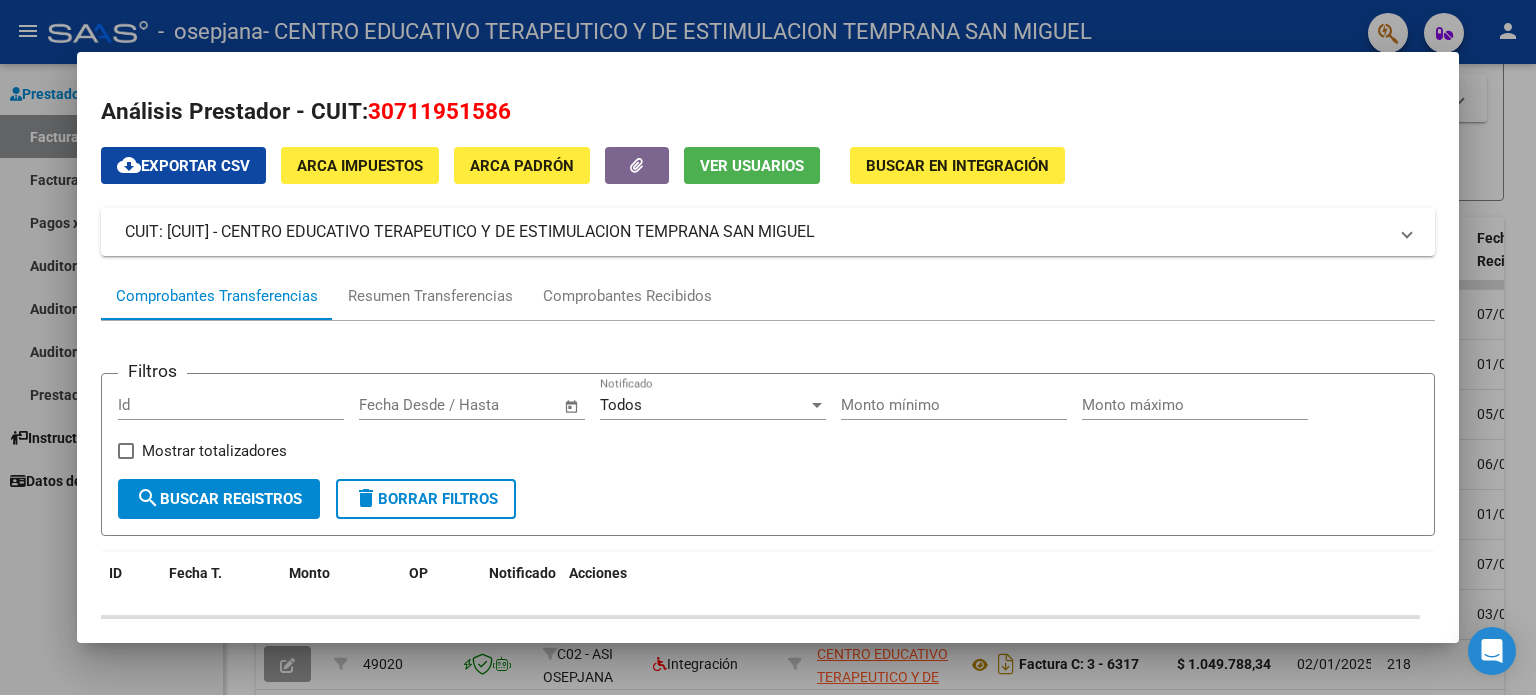 click at bounding box center [768, 347] 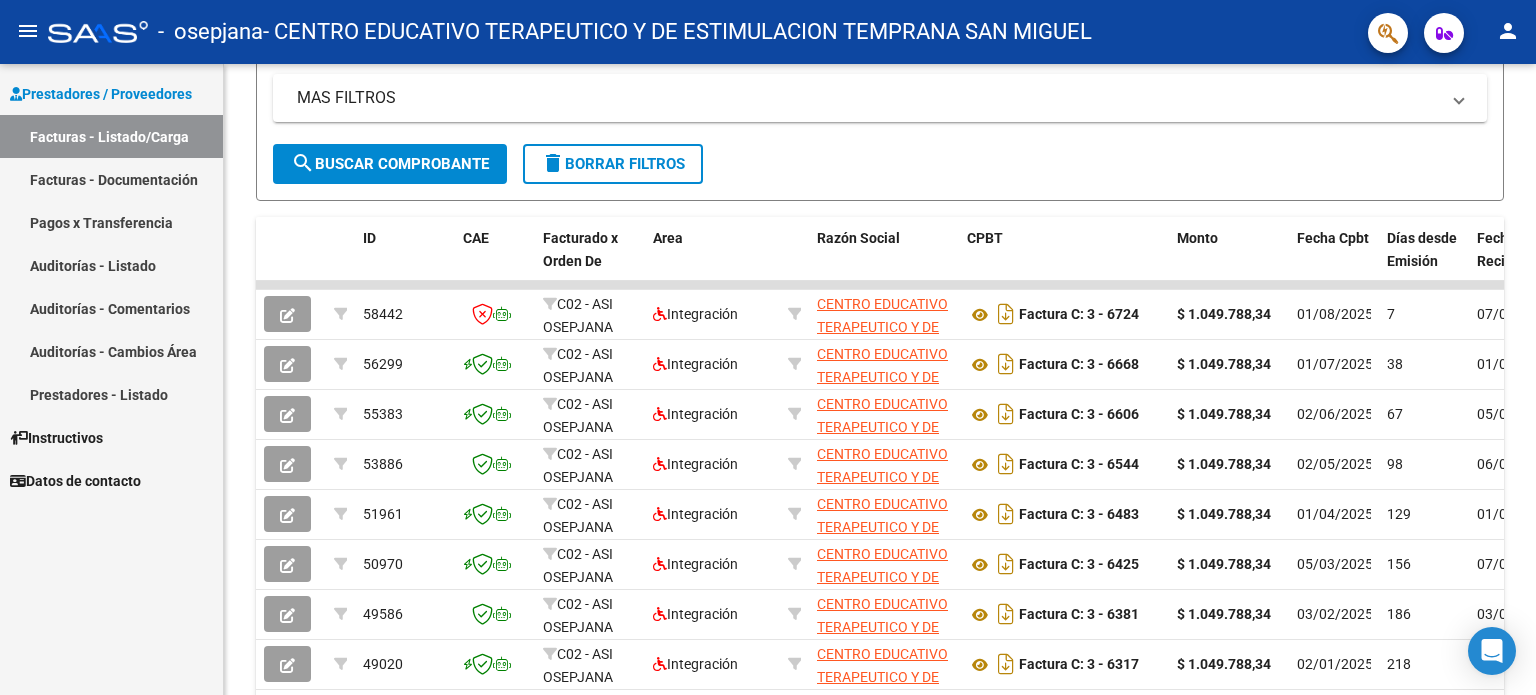 drag, startPoint x: 1058, startPoint y: 323, endPoint x: 1212, endPoint y: 309, distance: 154.63506 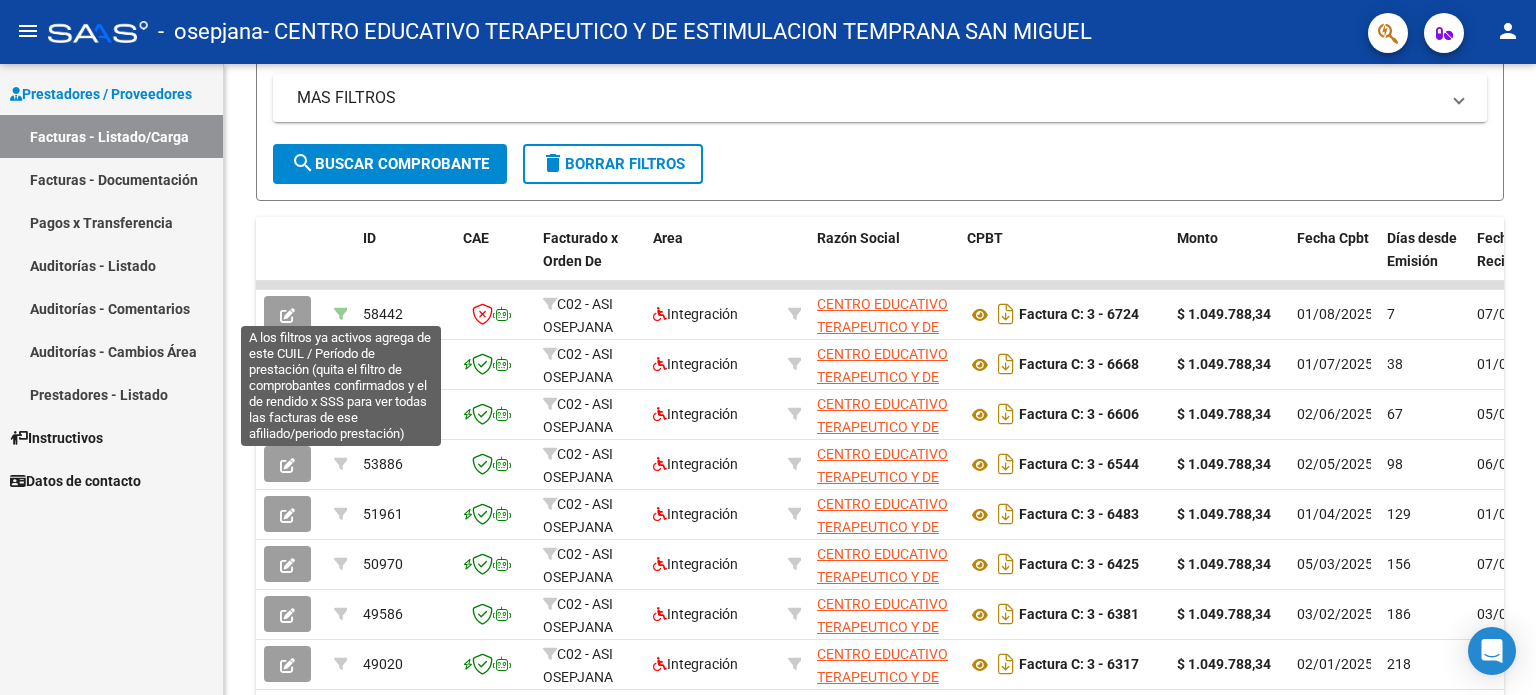 click 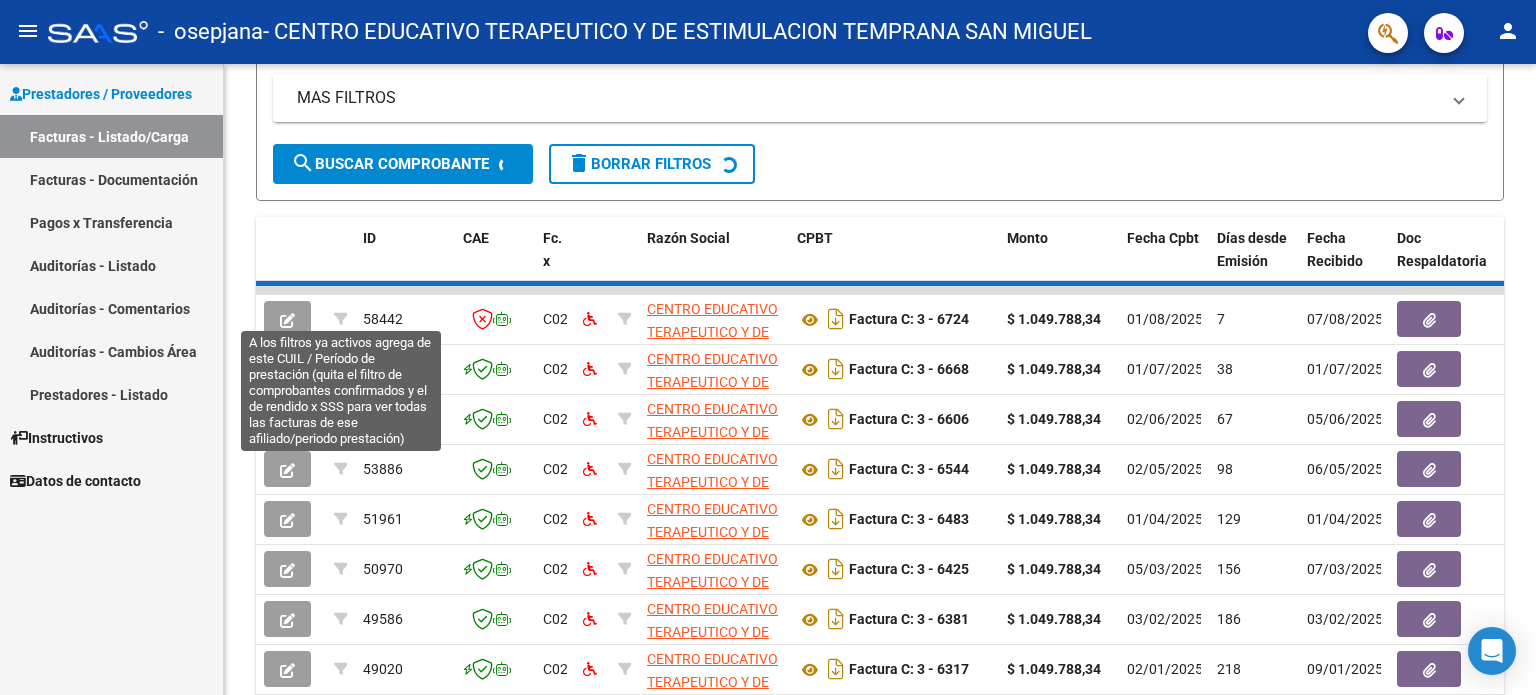 scroll, scrollTop: 188, scrollLeft: 0, axis: vertical 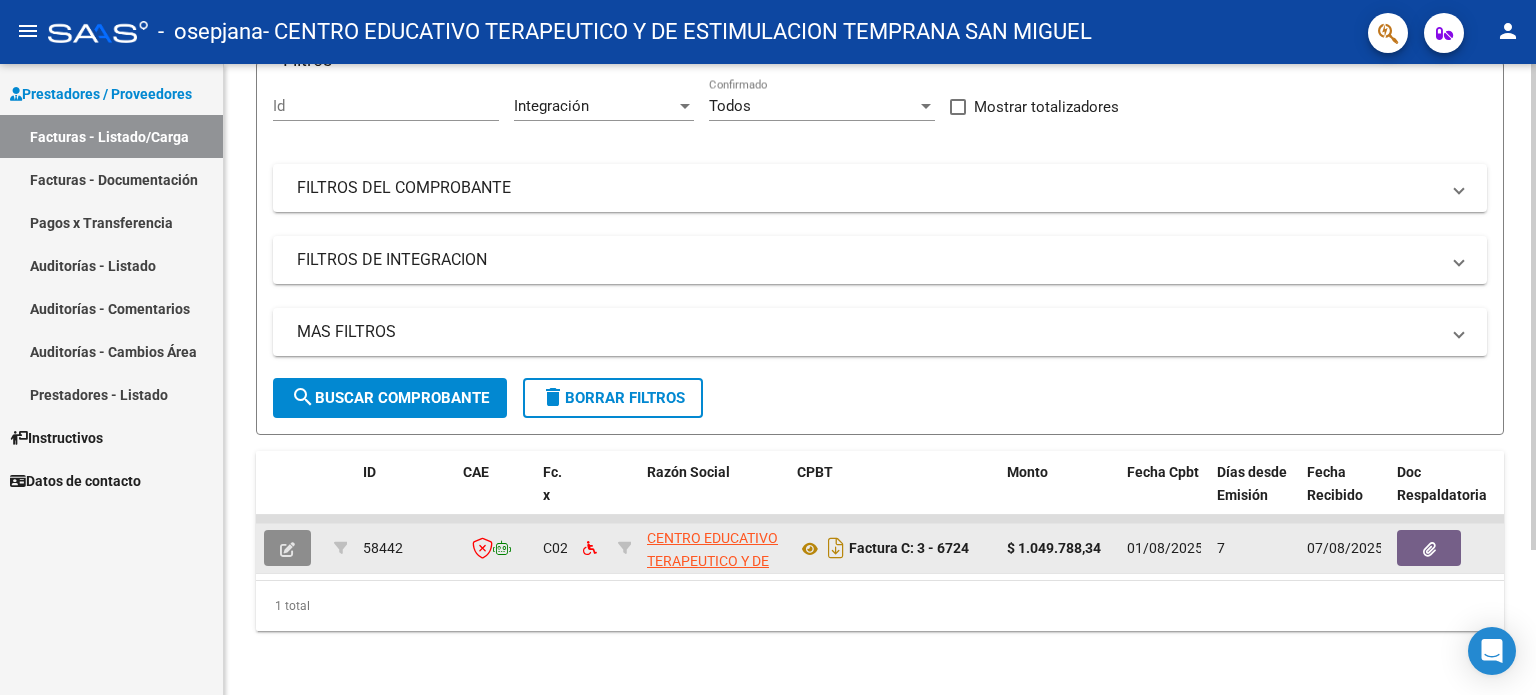 click 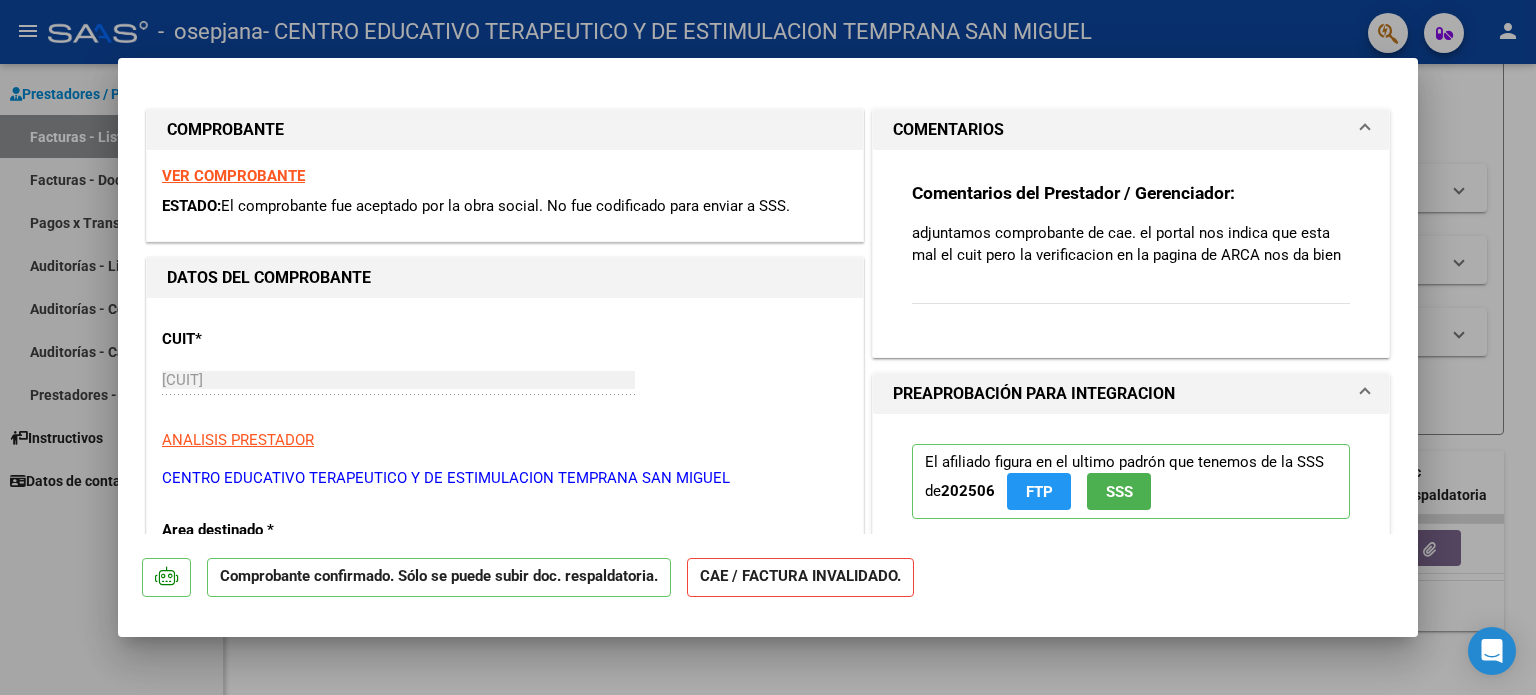 click on "ANALISIS PRESTADOR" at bounding box center (505, 440) 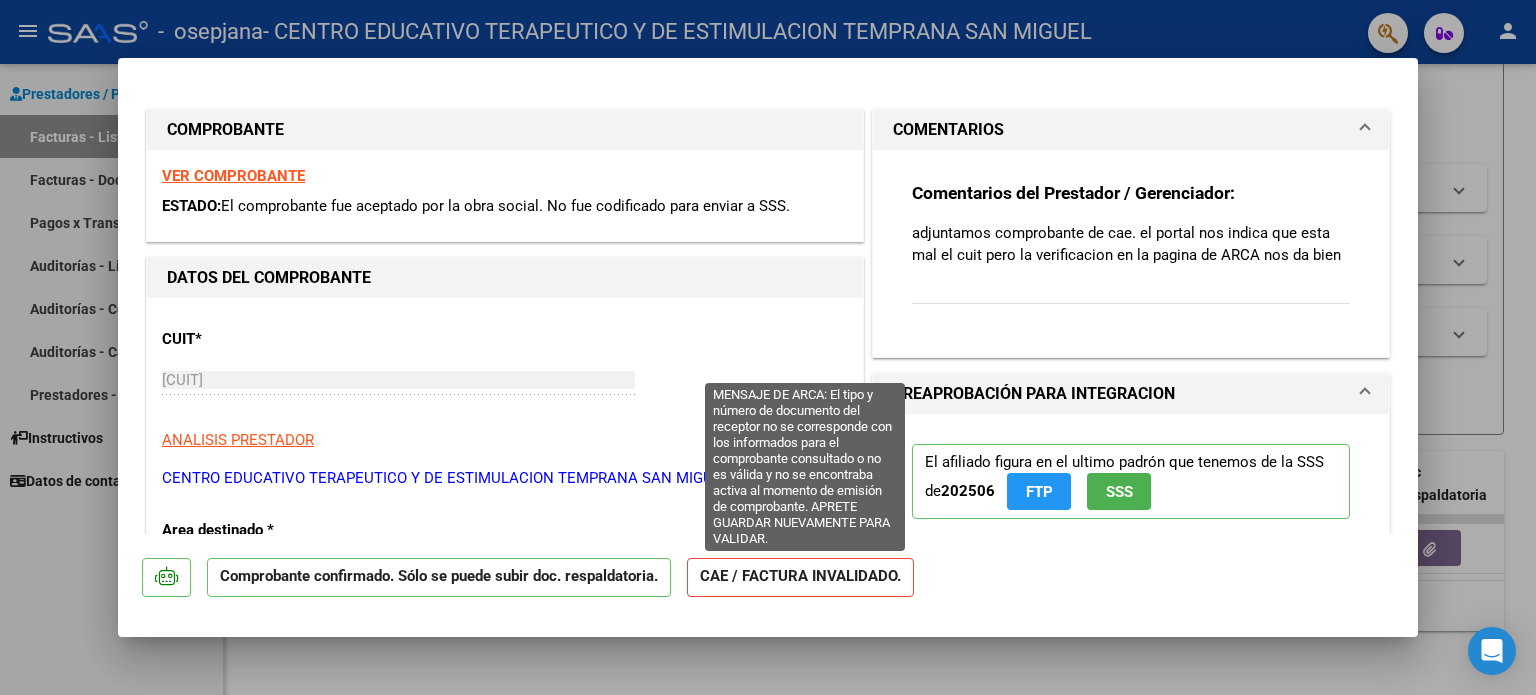 click on "CAE / FACTURA INVALIDADO." 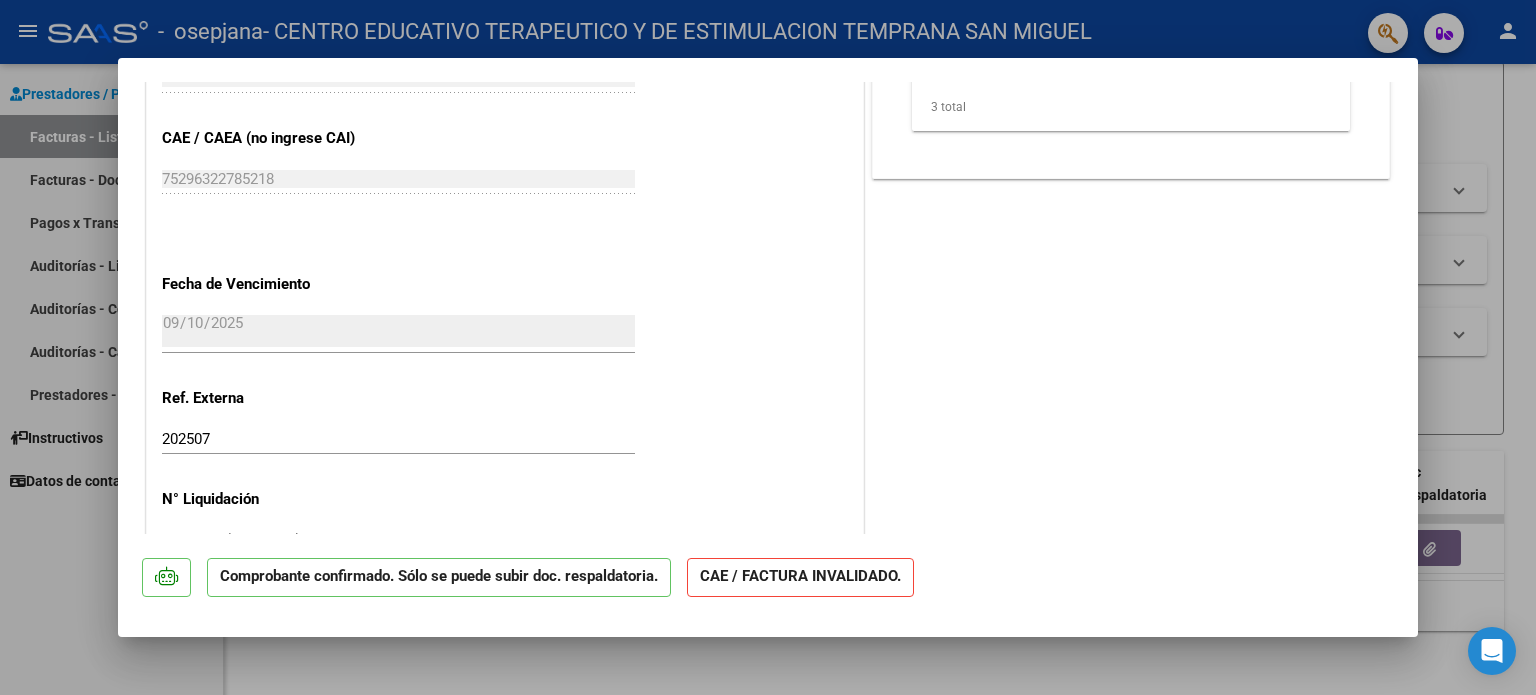 scroll, scrollTop: 1138, scrollLeft: 0, axis: vertical 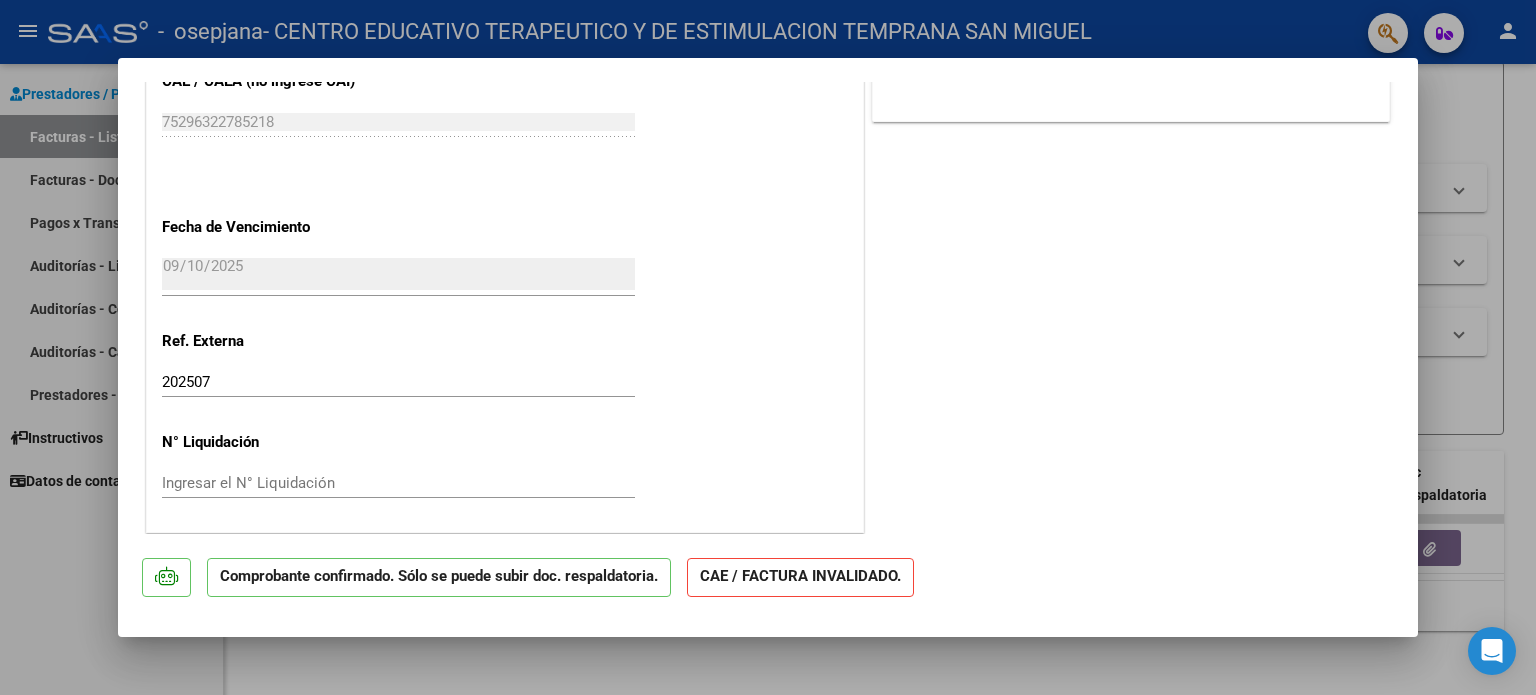 drag, startPoint x: 1494, startPoint y: 499, endPoint x: 1496, endPoint y: 267, distance: 232.00862 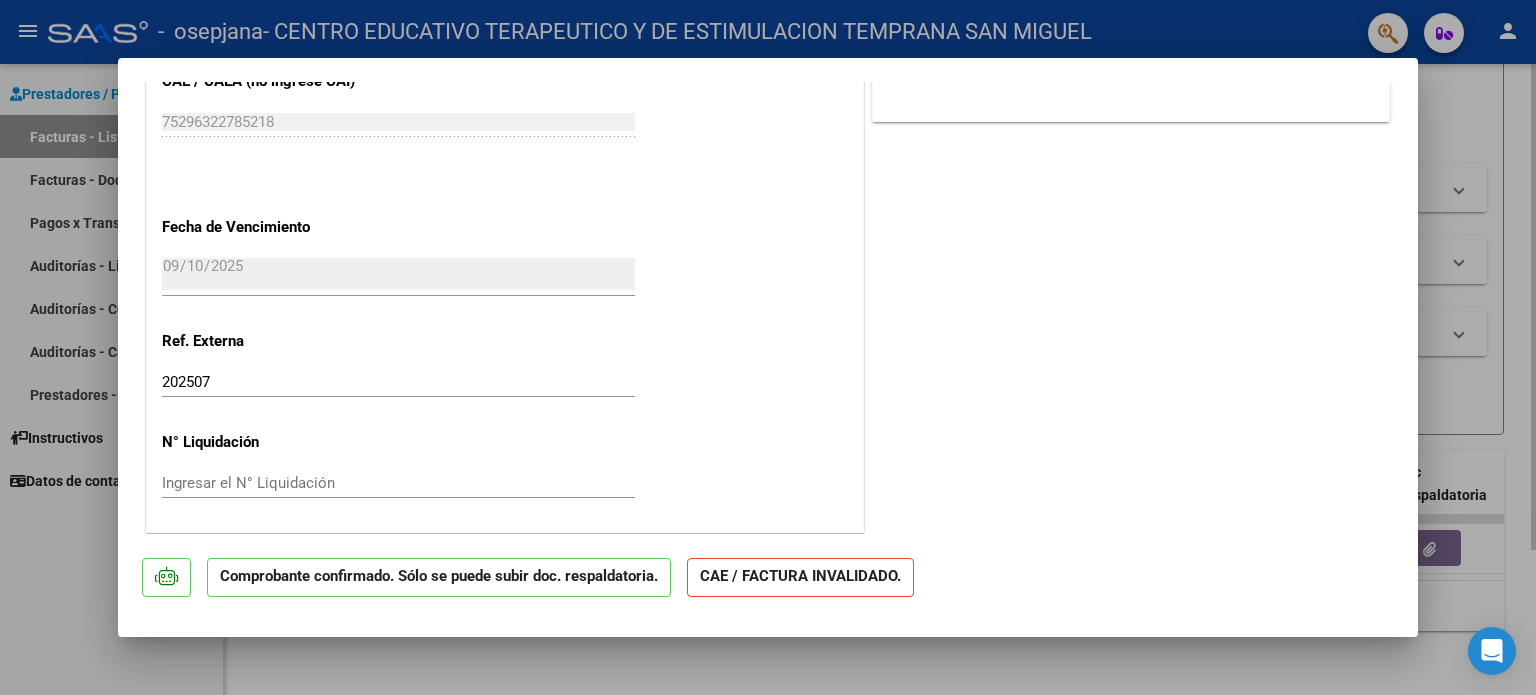 type 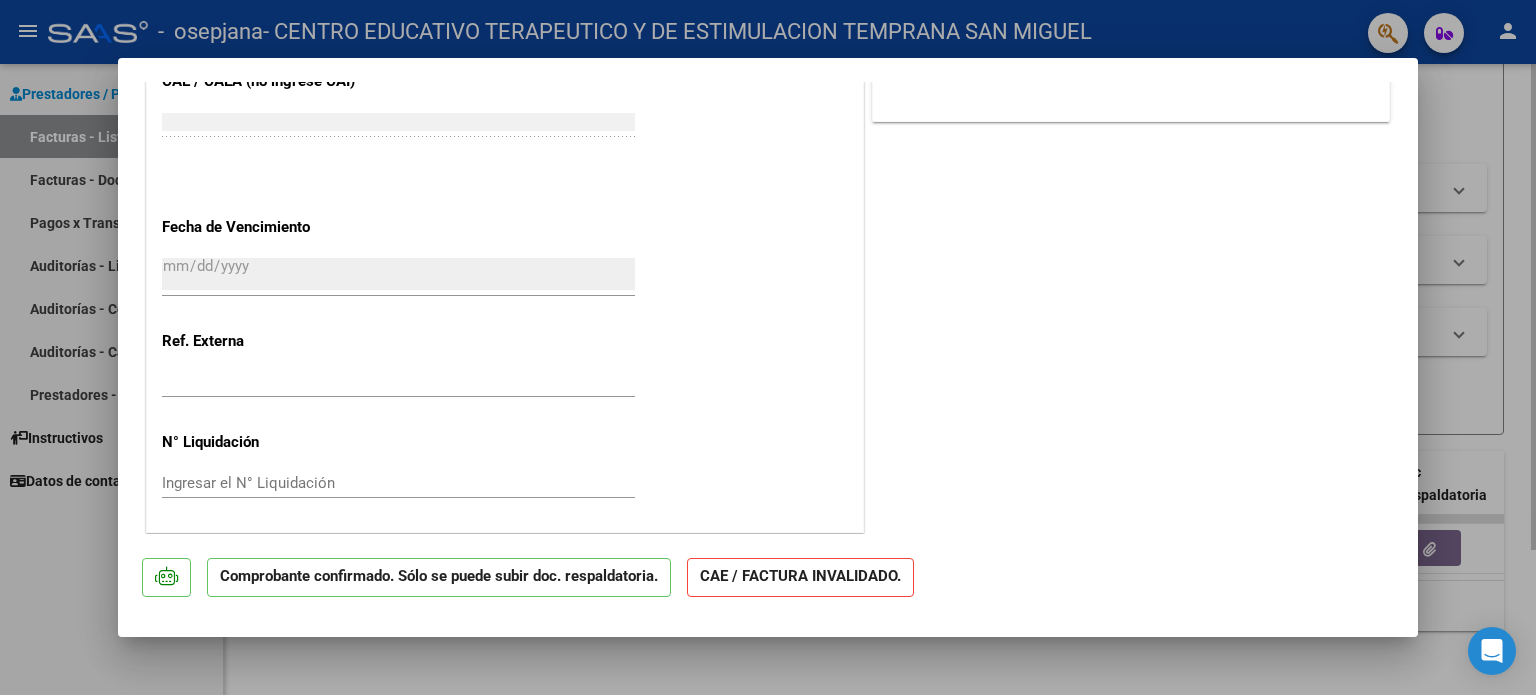 scroll, scrollTop: 0, scrollLeft: 0, axis: both 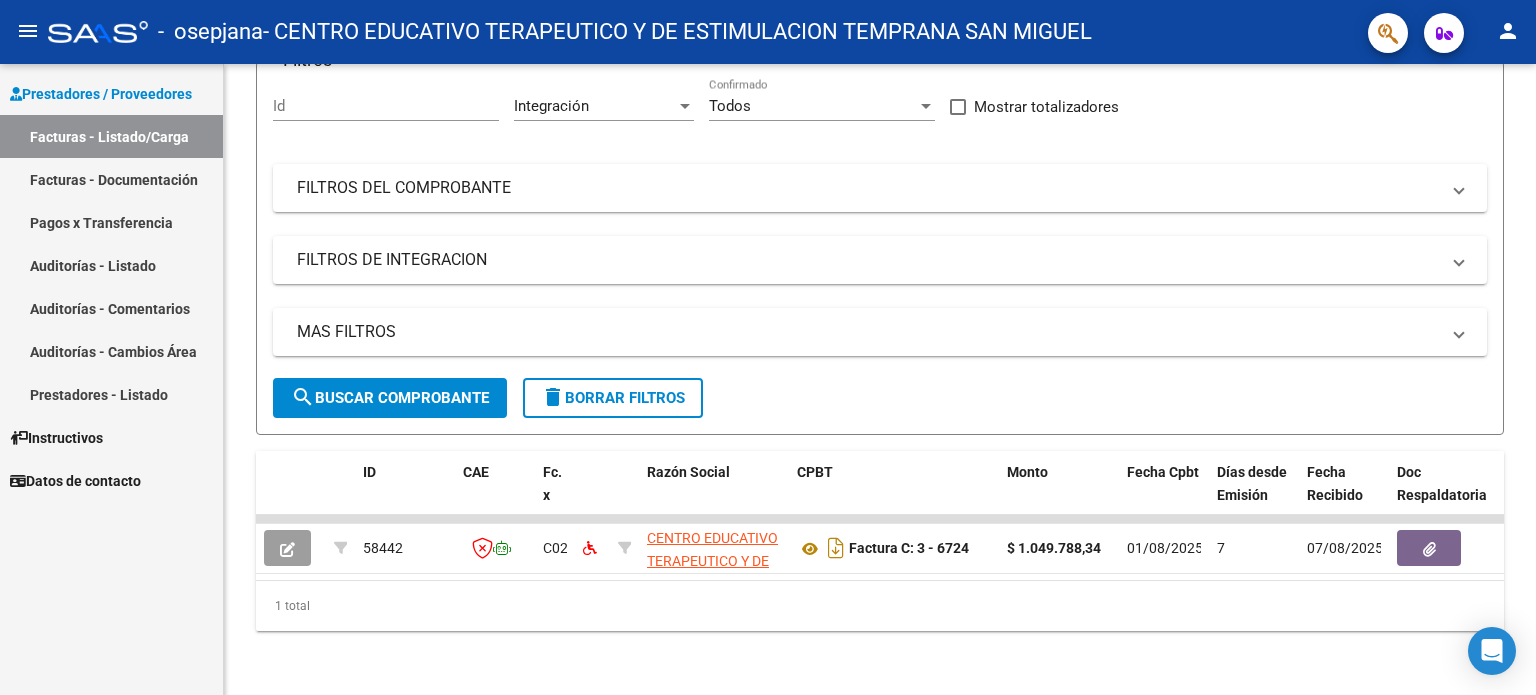 click on "Facturas - Documentación" at bounding box center (111, 179) 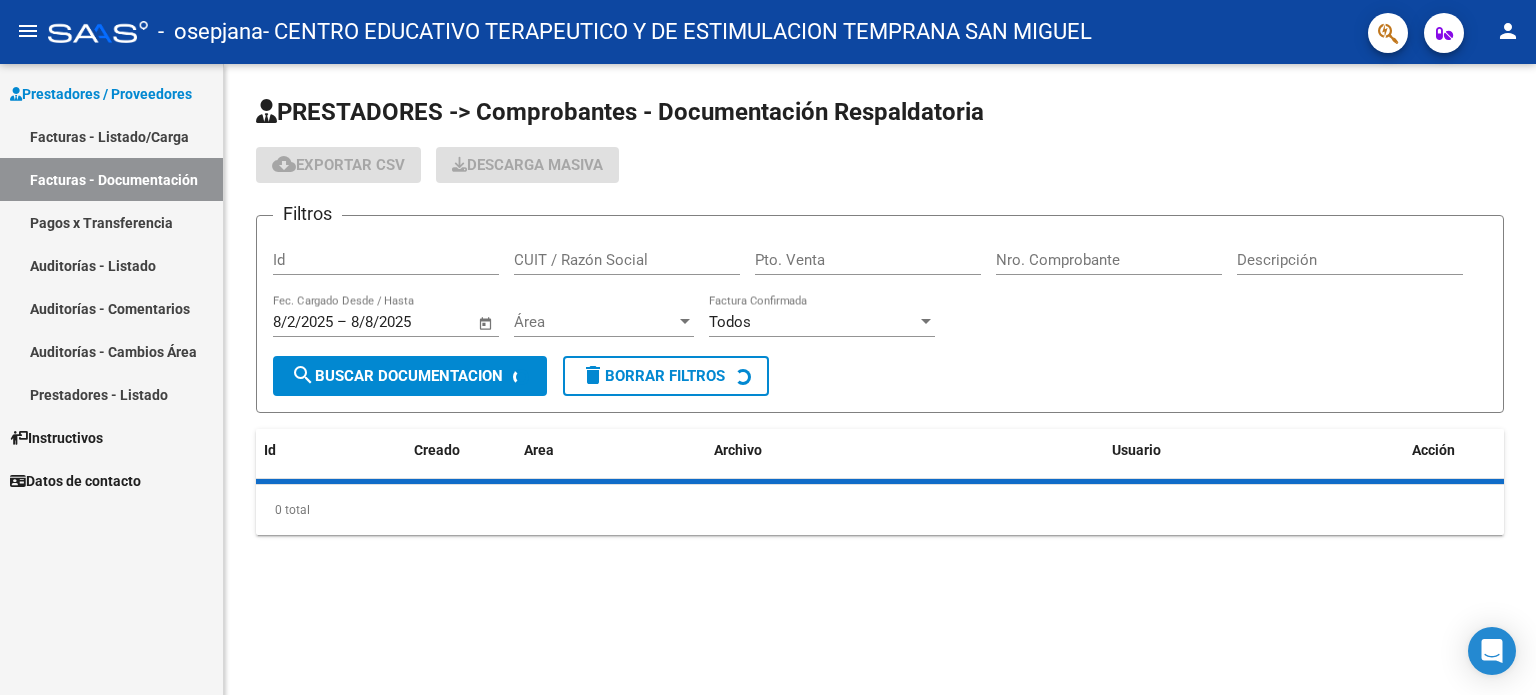 scroll, scrollTop: 0, scrollLeft: 0, axis: both 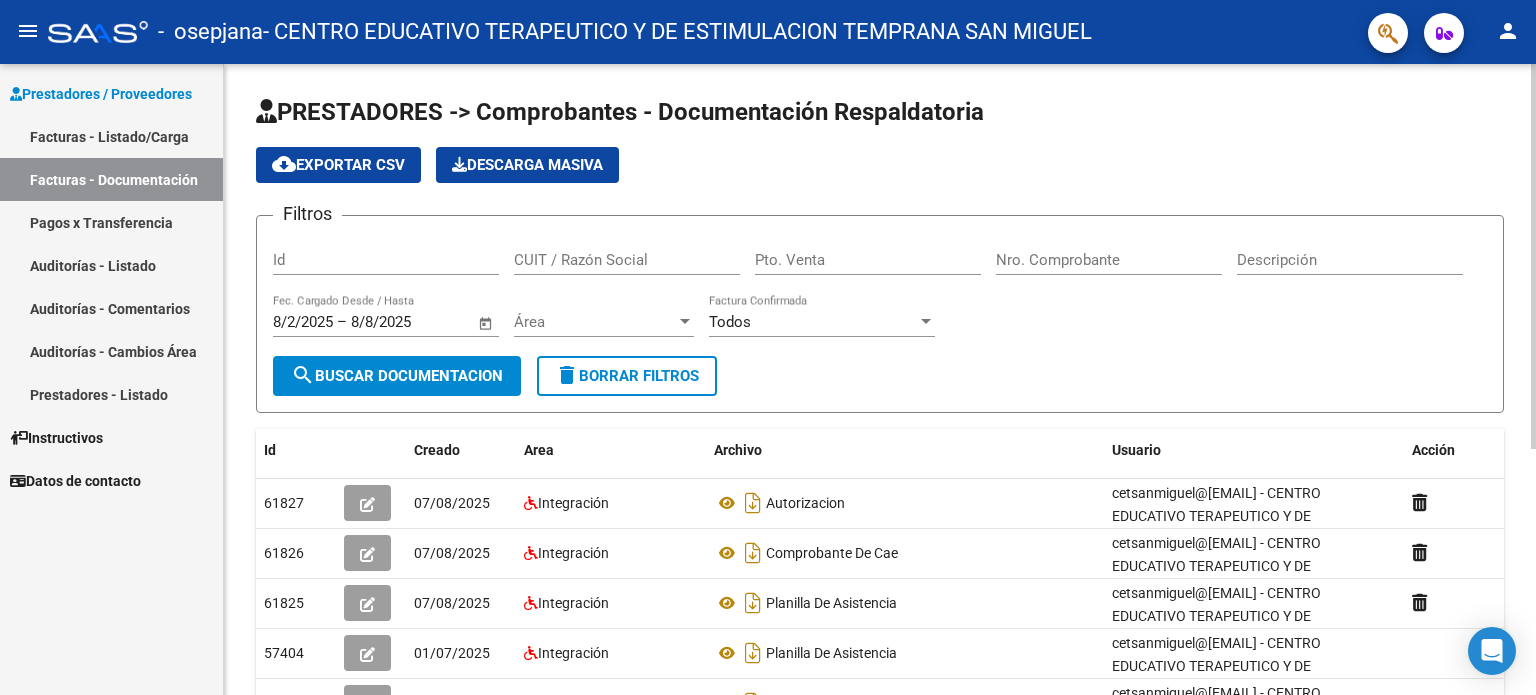 click 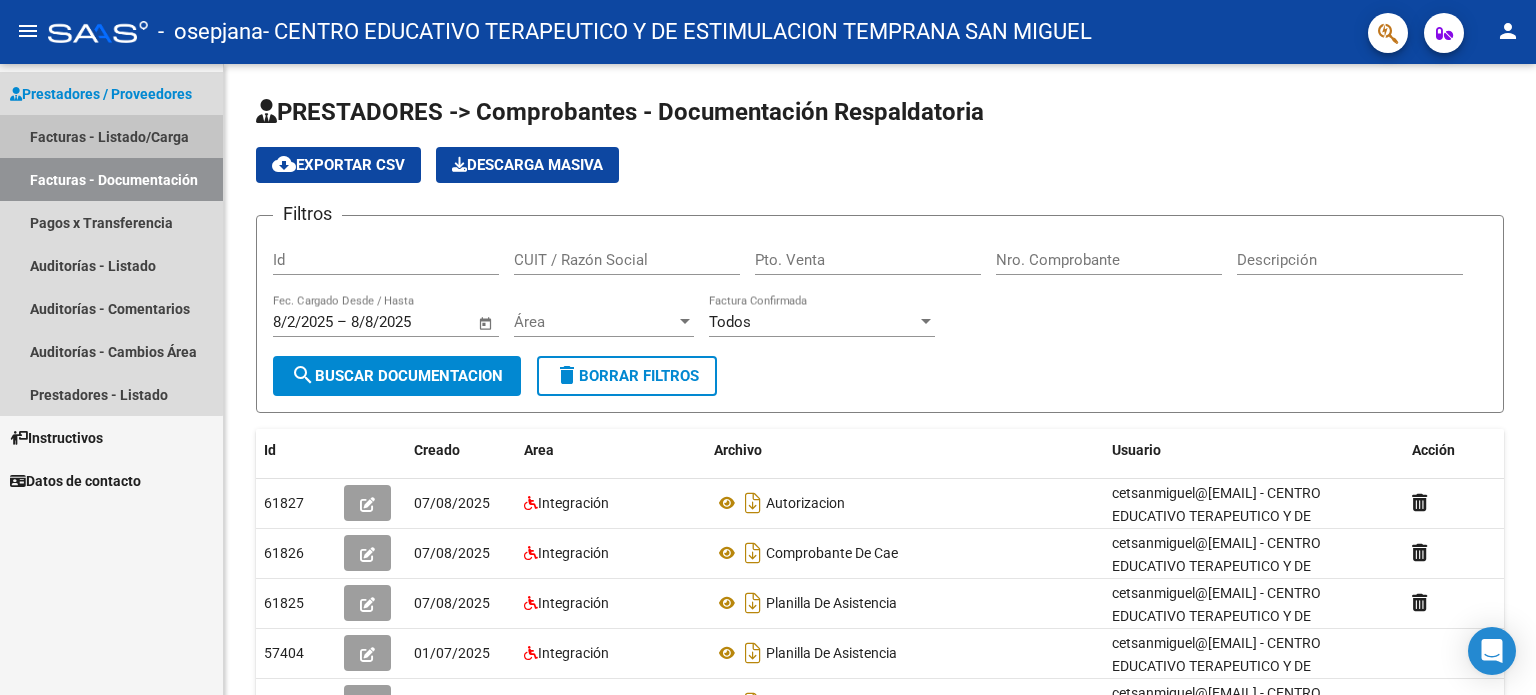 click on "Facturas - Listado/Carga" at bounding box center [111, 136] 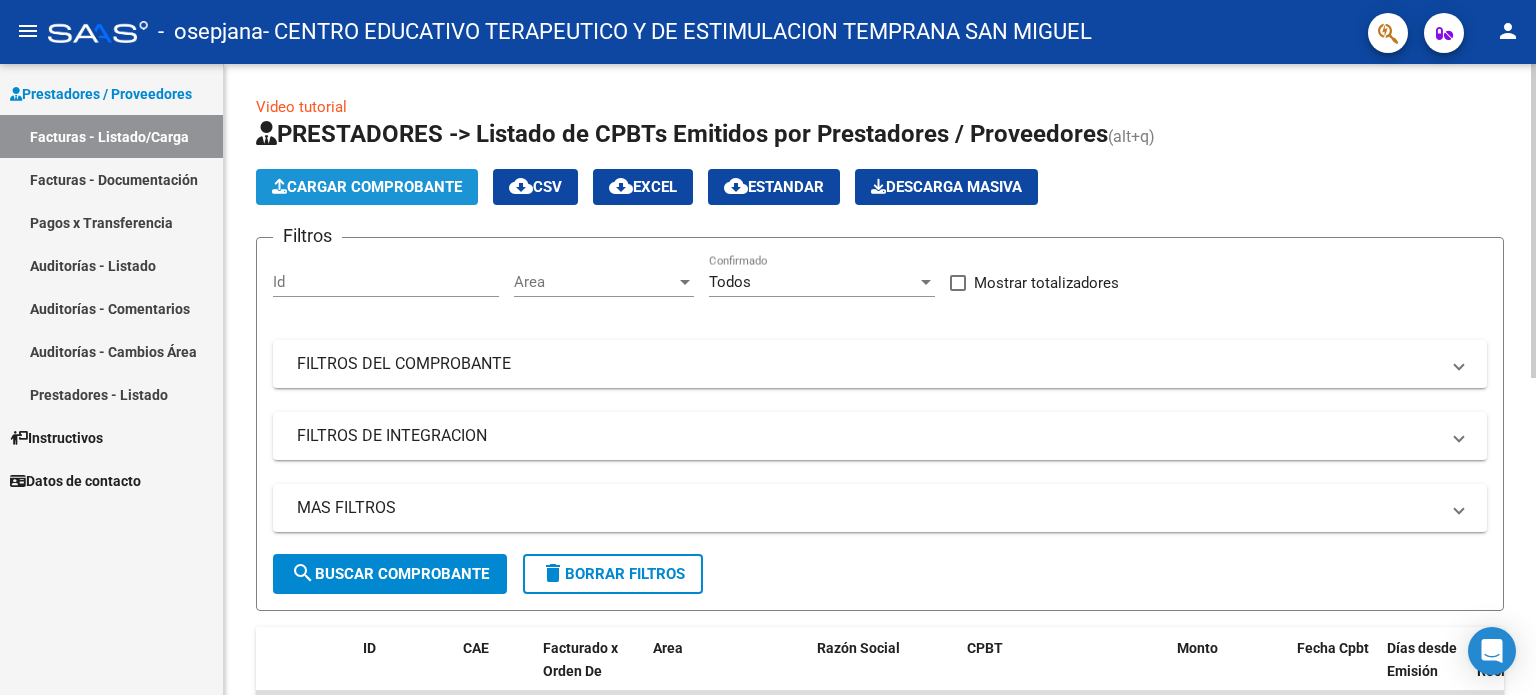 click on "Cargar Comprobante" 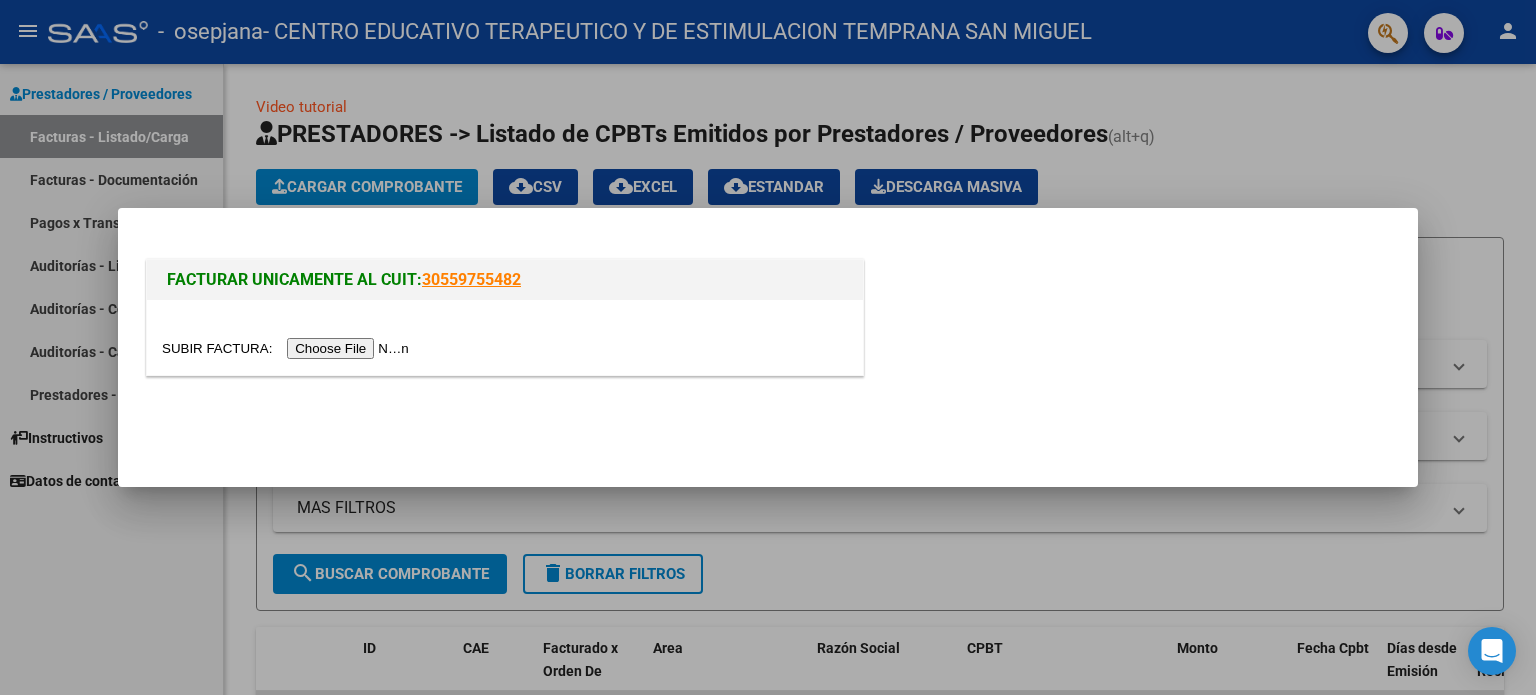 click at bounding box center [288, 348] 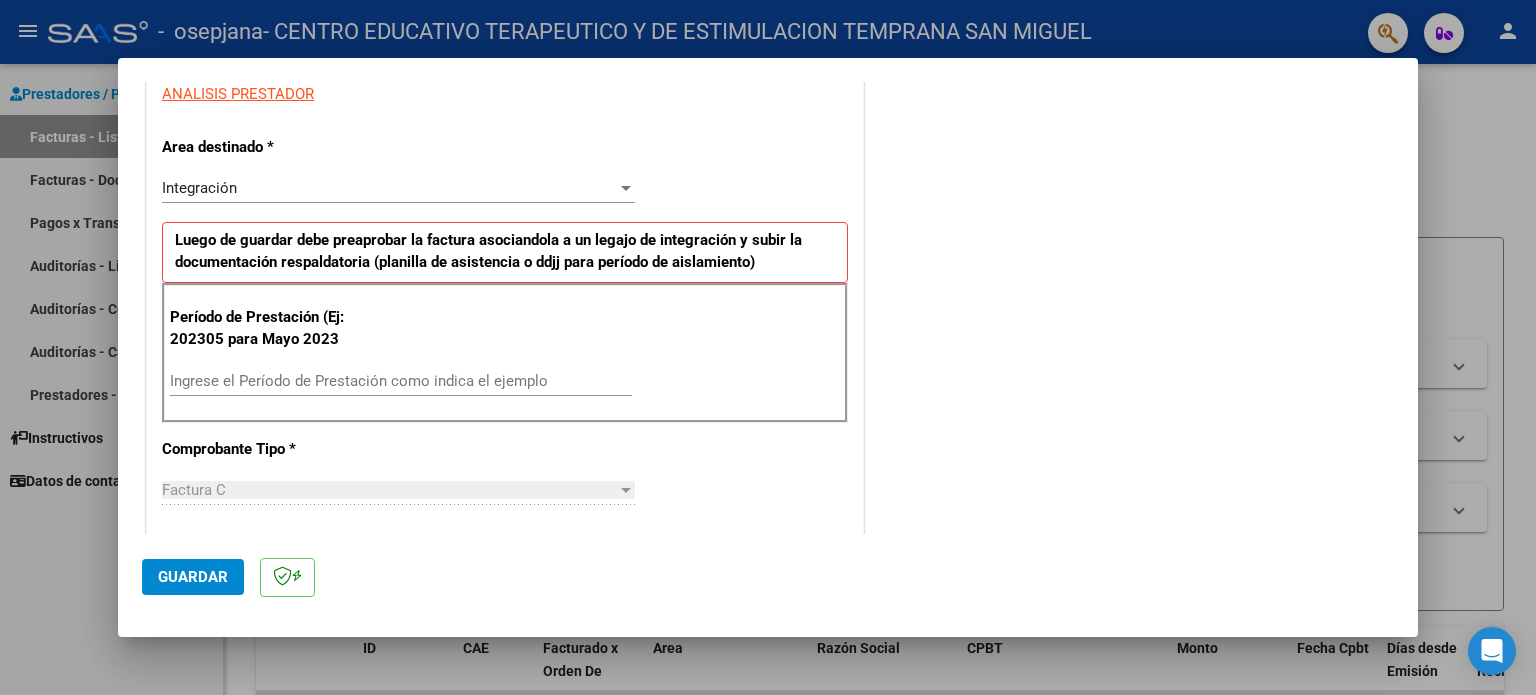 scroll, scrollTop: 384, scrollLeft: 0, axis: vertical 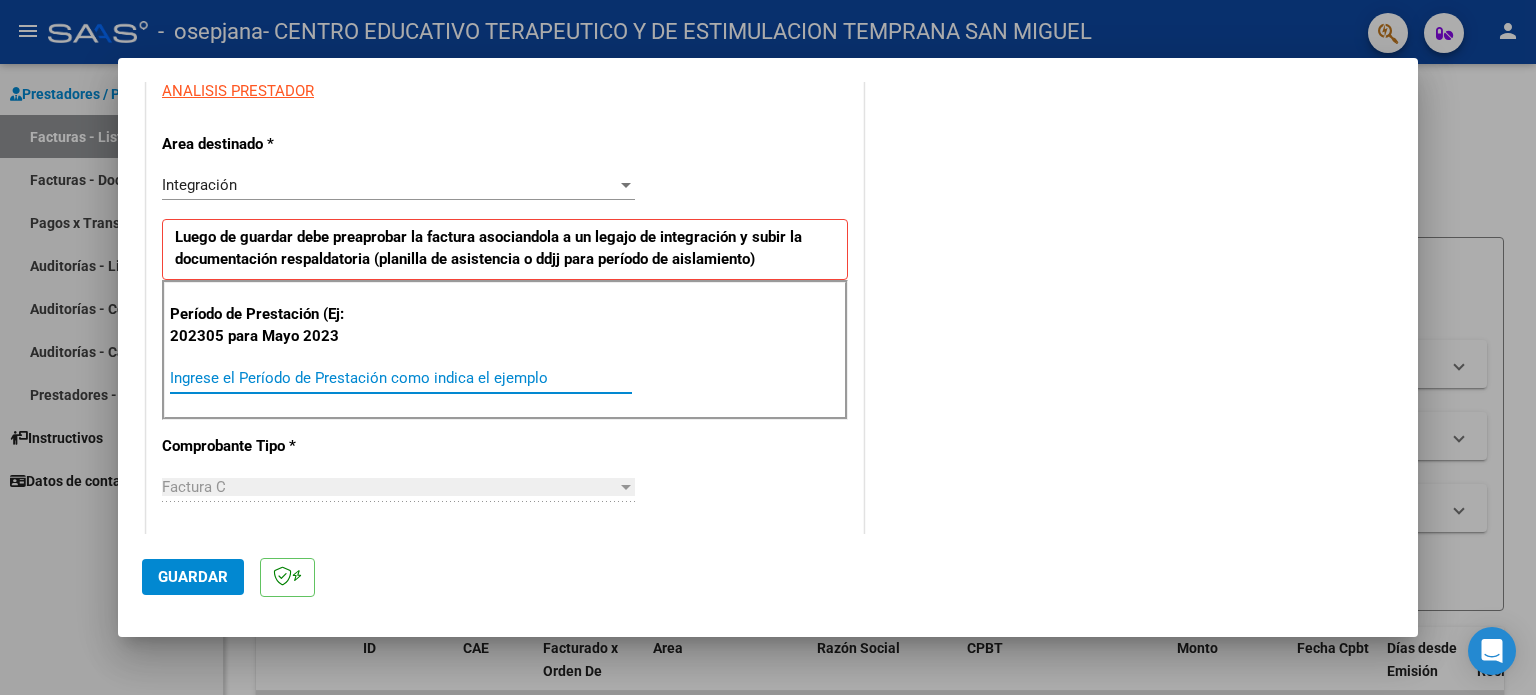 click on "Ingrese el Período de Prestación como indica el ejemplo" at bounding box center [401, 378] 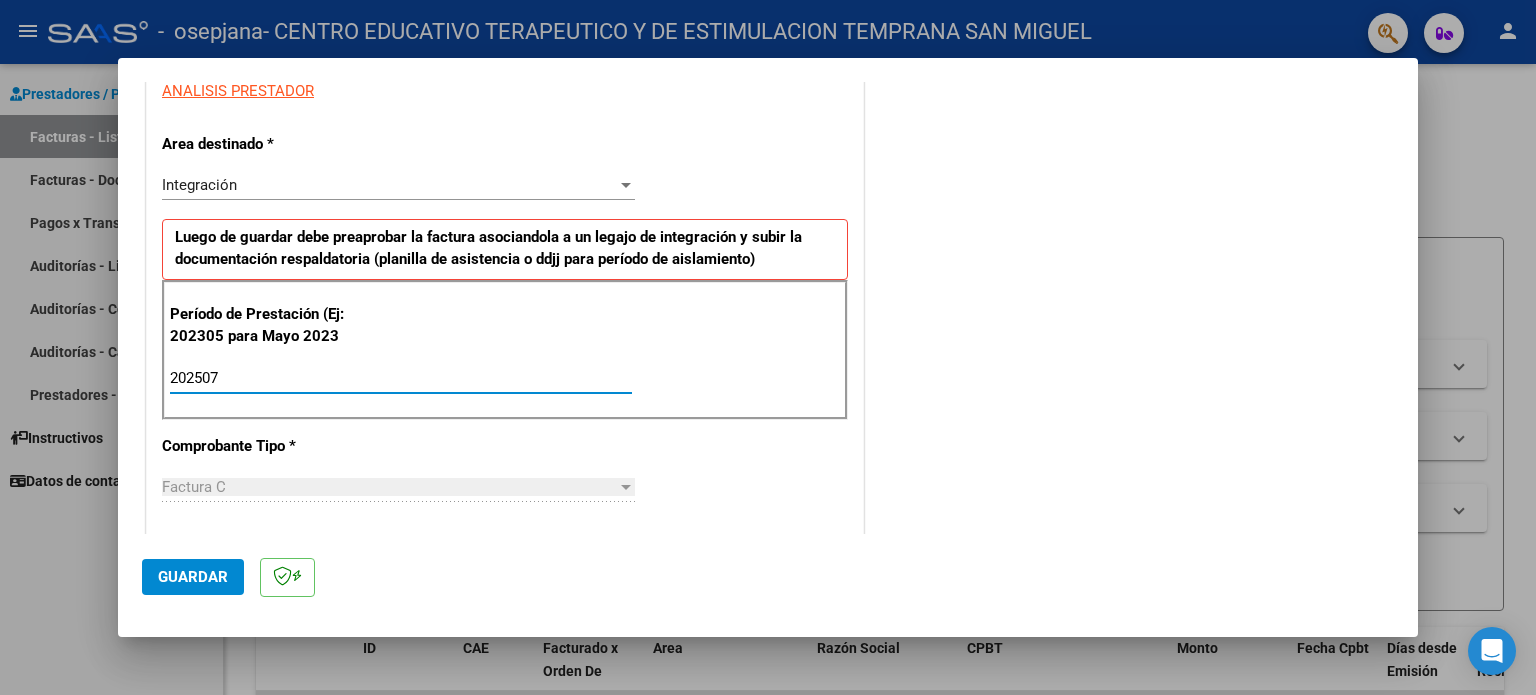 type on "202507" 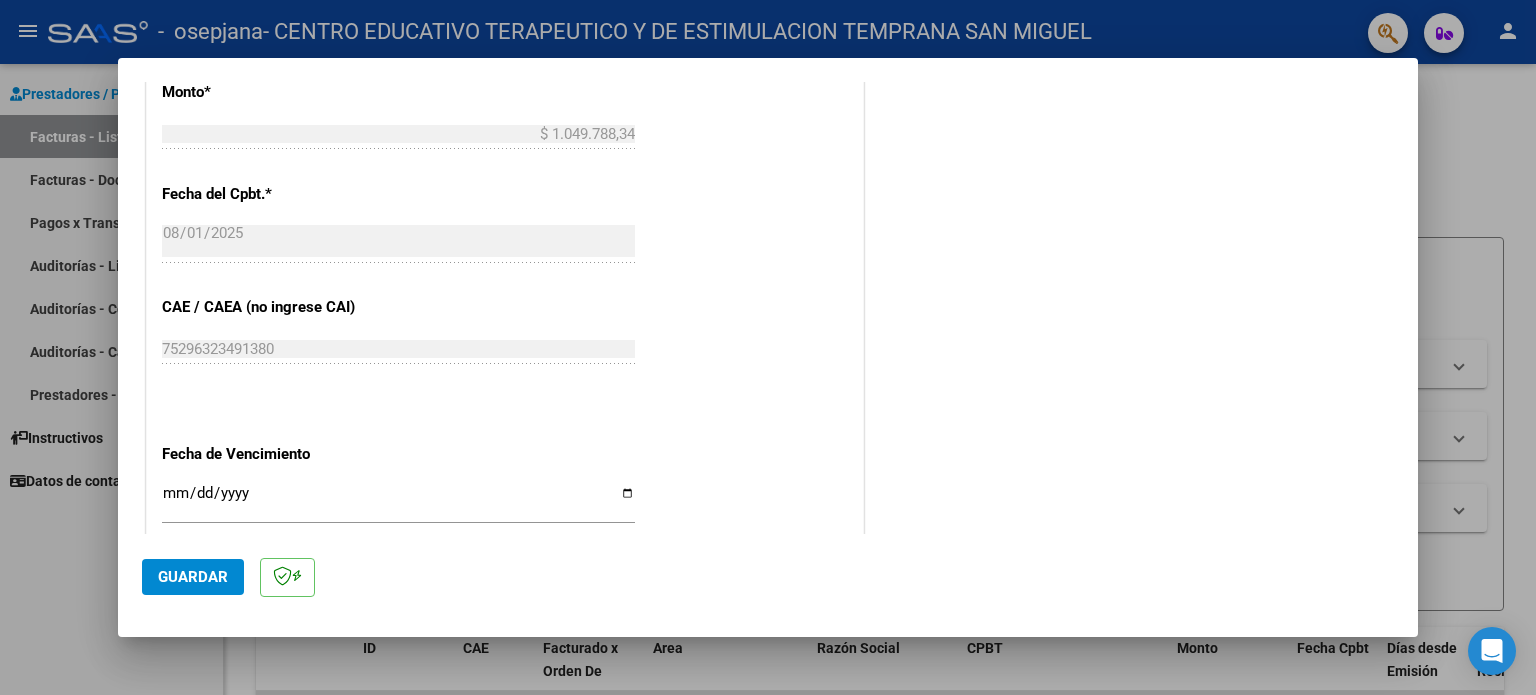 scroll, scrollTop: 1051, scrollLeft: 0, axis: vertical 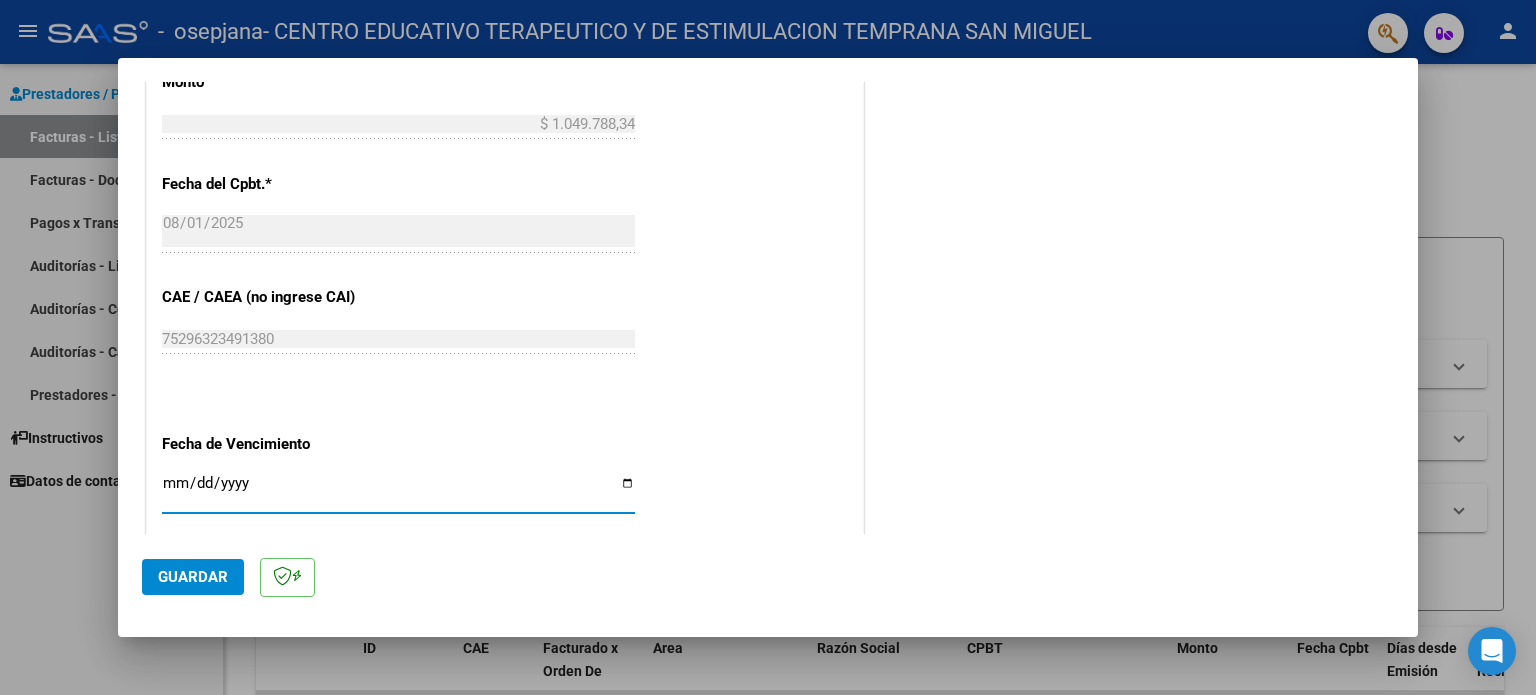 click on "Ingresar la fecha" at bounding box center (398, 491) 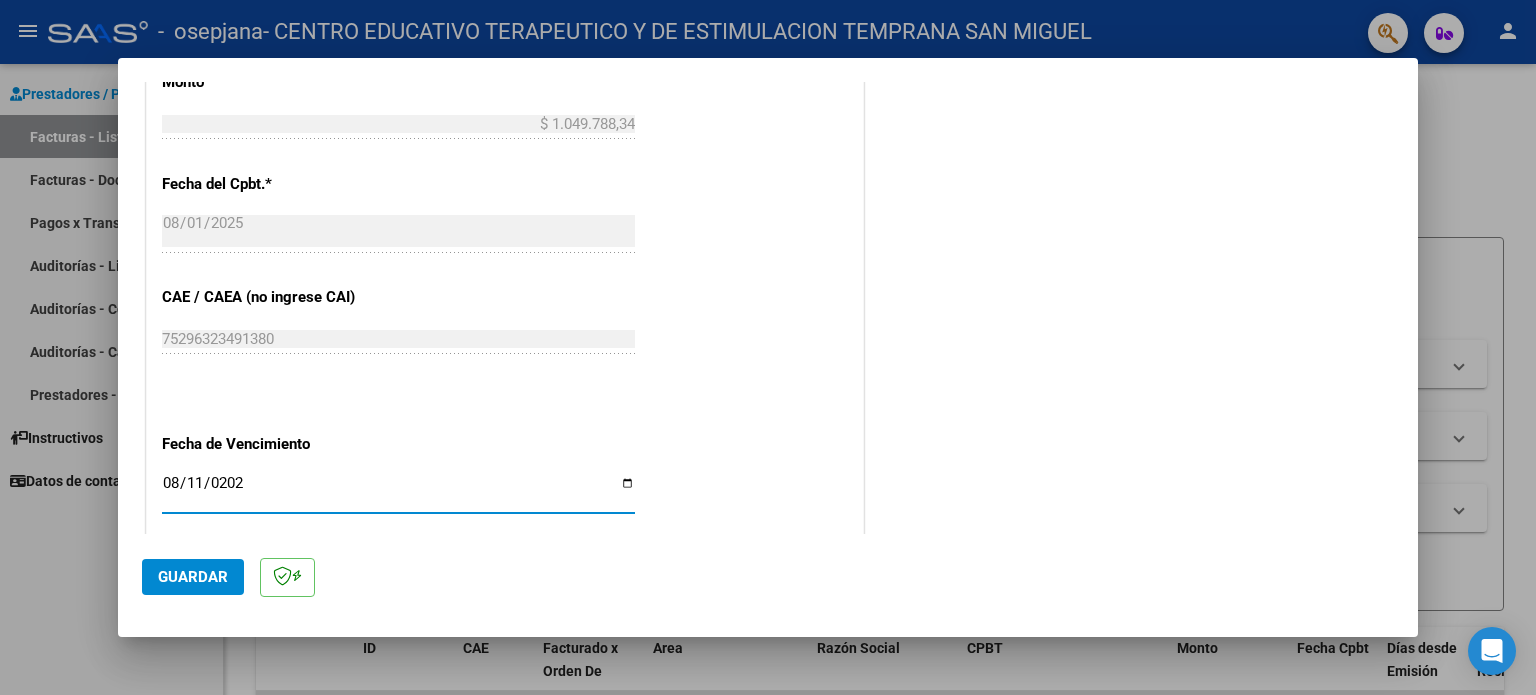type on "2025-08-11" 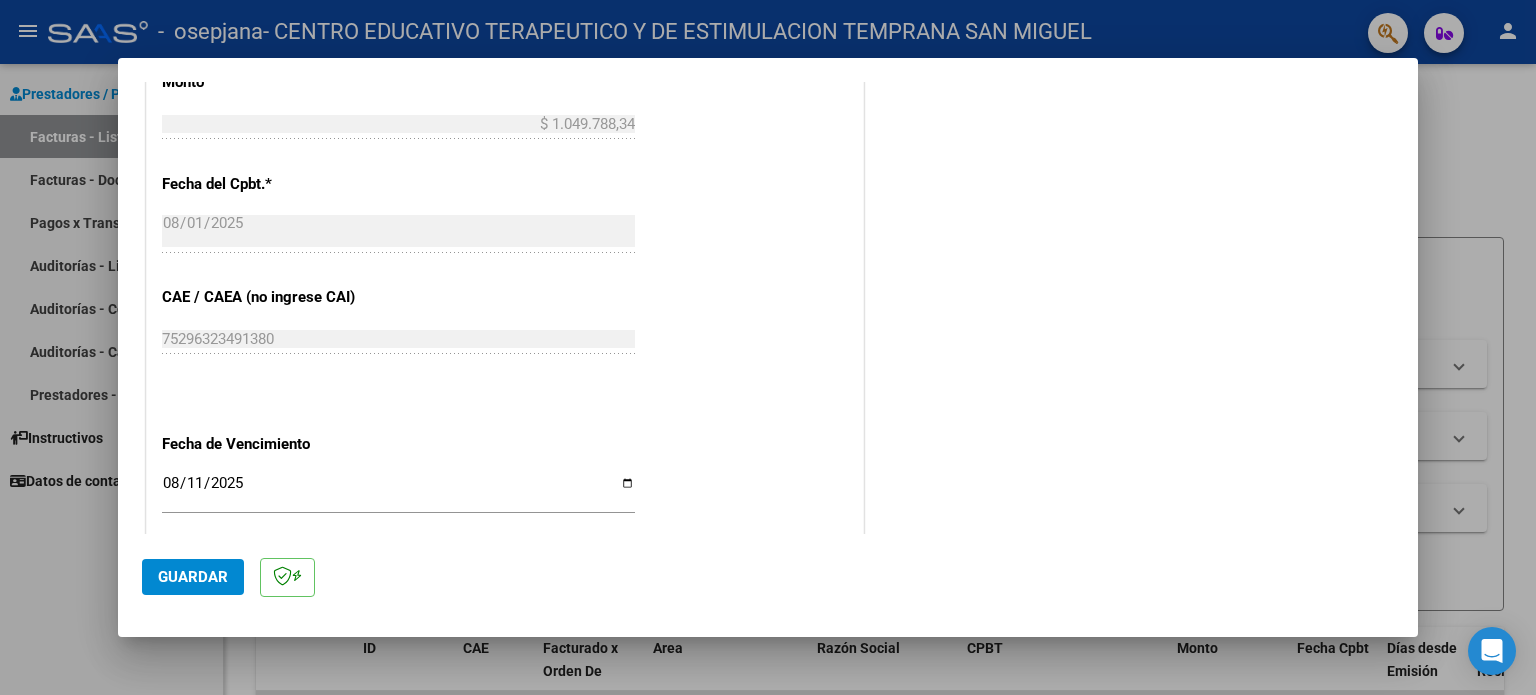 click on "CUIT  *   [CUIT] Ingresar CUIT  ANALISIS PRESTADOR  Area destinado * Integración Seleccionar Area Luego de guardar debe preaprobar la factura asociandola a un legajo de integración y subir la documentación respaldatoria (planilla de asistencia o ddjj para período de aislamiento)  Período de Prestación (Ej: 202305 para Mayo 2023    202507 Ingrese el Período de Prestación como indica el ejemplo   Comprobante Tipo * Factura C Seleccionar Tipo Punto de Venta  *   3 Ingresar el Nro.  Número  *   6733 Ingresar el Nro.  Monto  *   $ 1.049.788,34 Ingresar el monto  Fecha del Cpbt.  *   2025-08-01 Ingresar la fecha  CAE / CAEA (no ingrese CAI)    75296323491380 Ingresar el CAE o CAEA (no ingrese CAI)  Fecha de Vencimiento    2025-08-11 Ingresar la fecha  Ref. Externa    Ingresar la ref.  N° Liquidación    Ingresar el N° Liquidación" at bounding box center [505, 15] 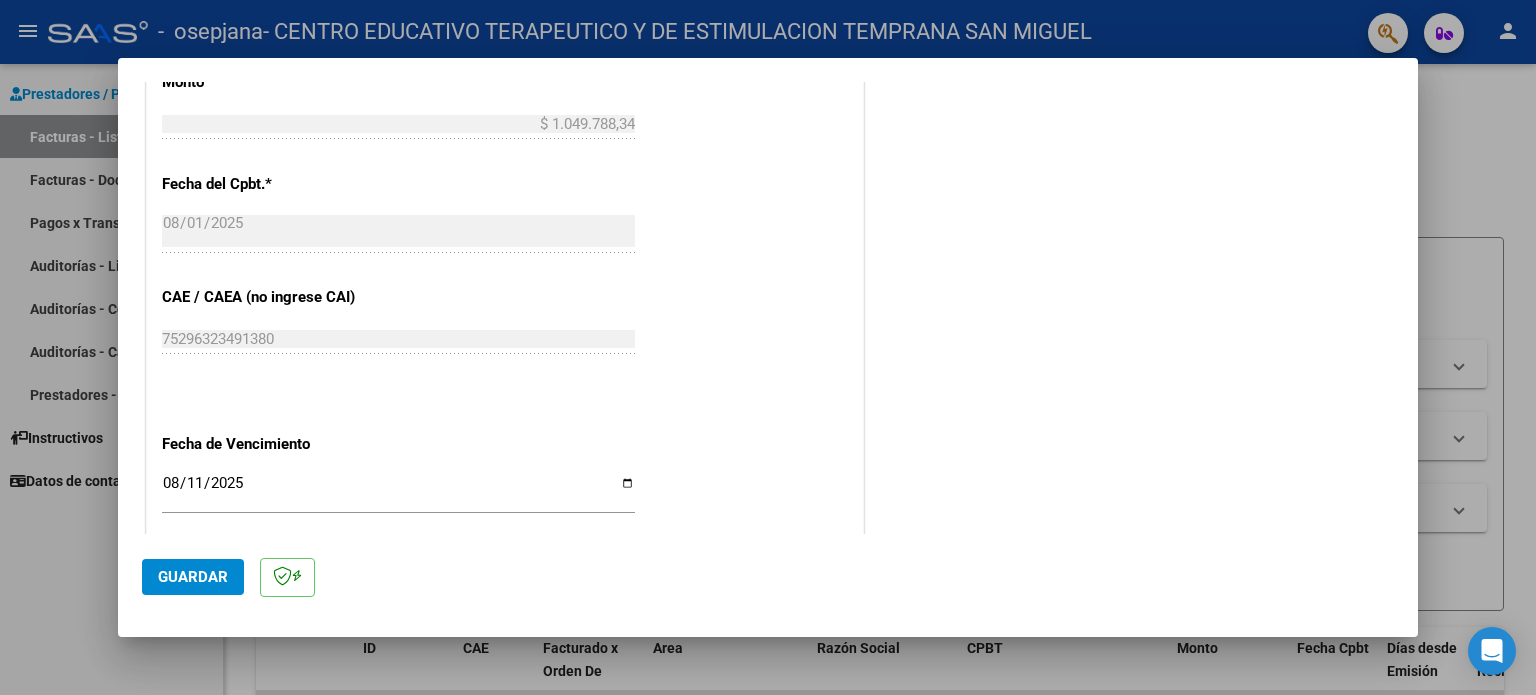 drag, startPoint x: 1418, startPoint y: 400, endPoint x: 1416, endPoint y: 469, distance: 69.02898 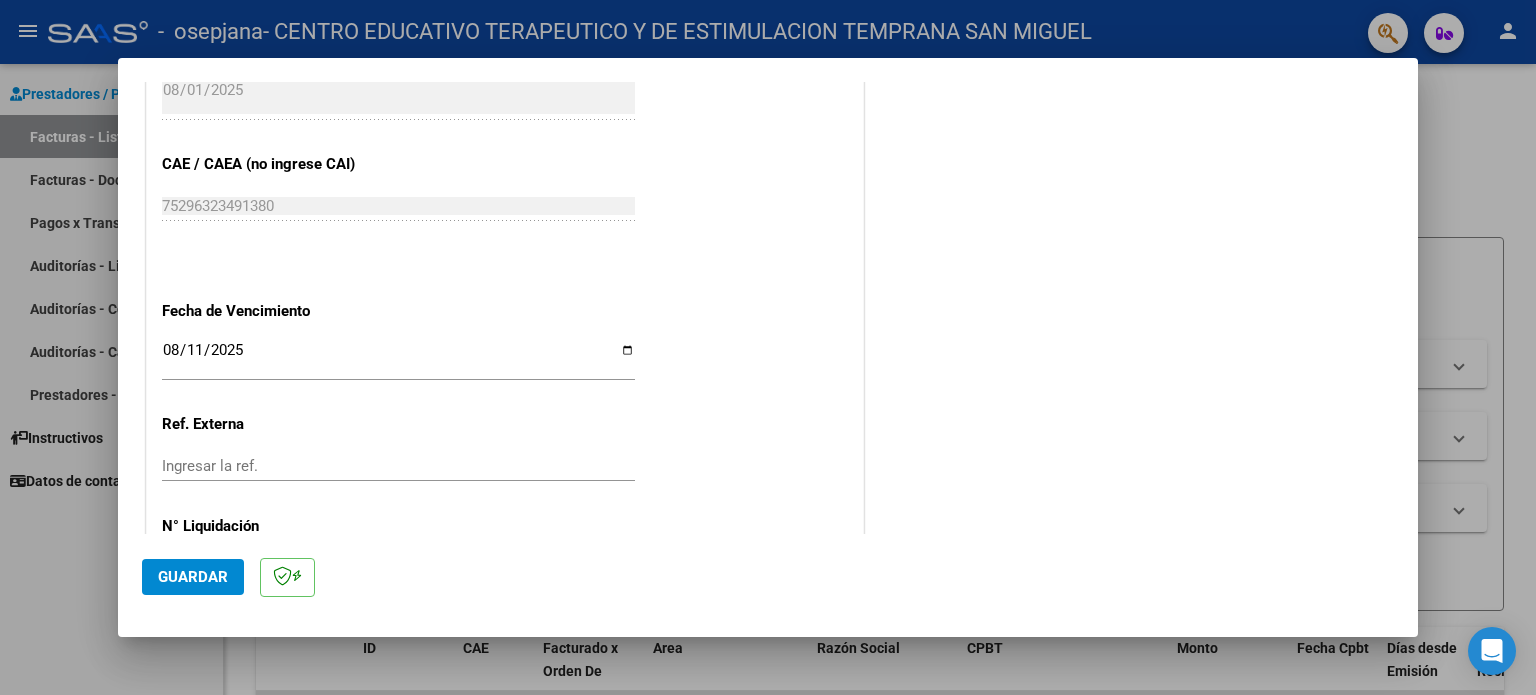 scroll, scrollTop: 1268, scrollLeft: 0, axis: vertical 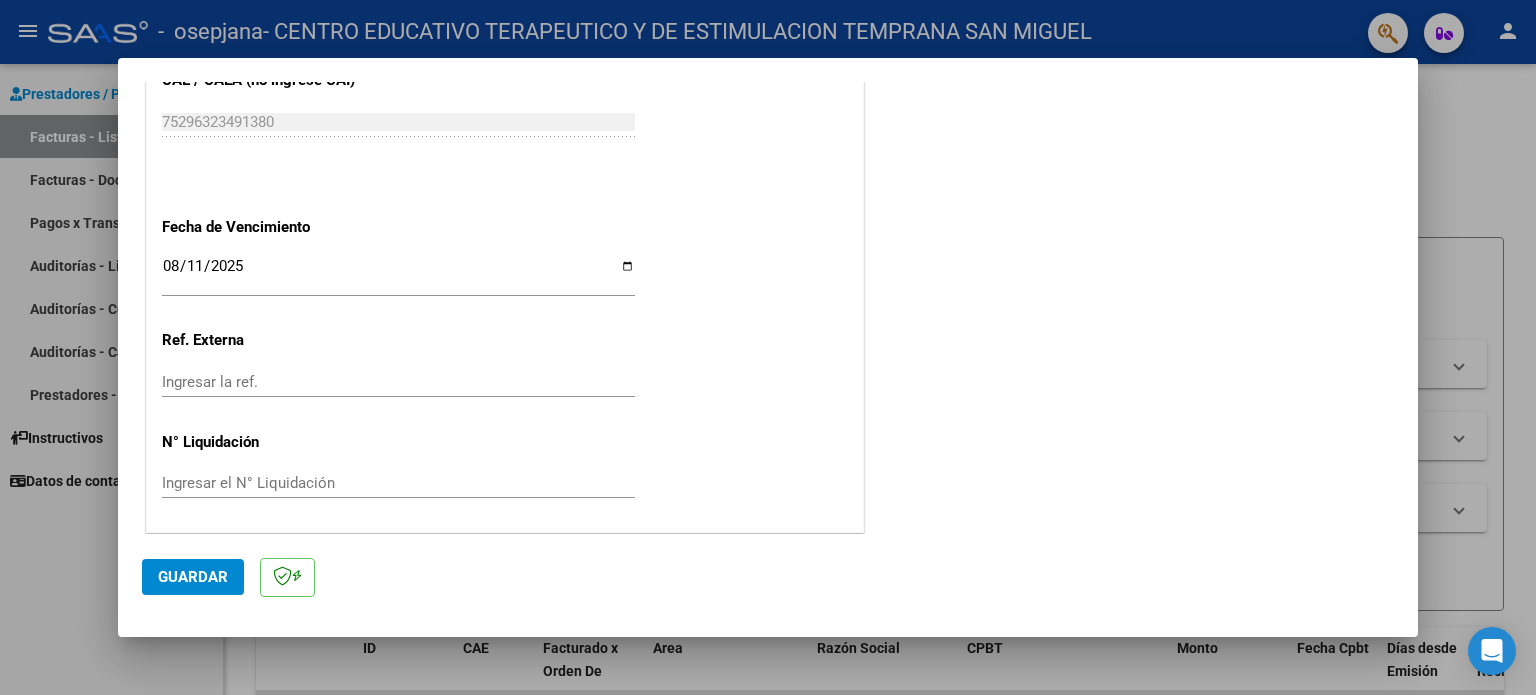 click on "CUIT  *   [CUIT] Ingresar CUIT  ANALISIS PRESTADOR  Area destinado * Integración Seleccionar Area Luego de guardar debe preaprobar la factura asociandola a un legajo de integración y subir la documentación respaldatoria (planilla de asistencia o ddjj para período de aislamiento)  Período de Prestación (Ej: 202305 para Mayo 2023    202507 Ingrese el Período de Prestación como indica el ejemplo   Comprobante Tipo * Factura C Seleccionar Tipo Punto de Venta  *   3 Ingresar el Nro.  Número  *   6733 Ingresar el Nro.  Monto  *   $ 1.049.788,34 Ingresar el monto  Fecha del Cpbt.  *   2025-08-01 Ingresar la fecha  CAE / CAEA (no ingrese CAI)    75296323491380 Ingresar el CAE o CAEA (no ingrese CAI)  Fecha de Vencimiento    2025-08-11 Ingresar la fecha  Ref. Externa    Ingresar la ref.  N° Liquidación    Ingresar el N° Liquidación" at bounding box center [505, -202] 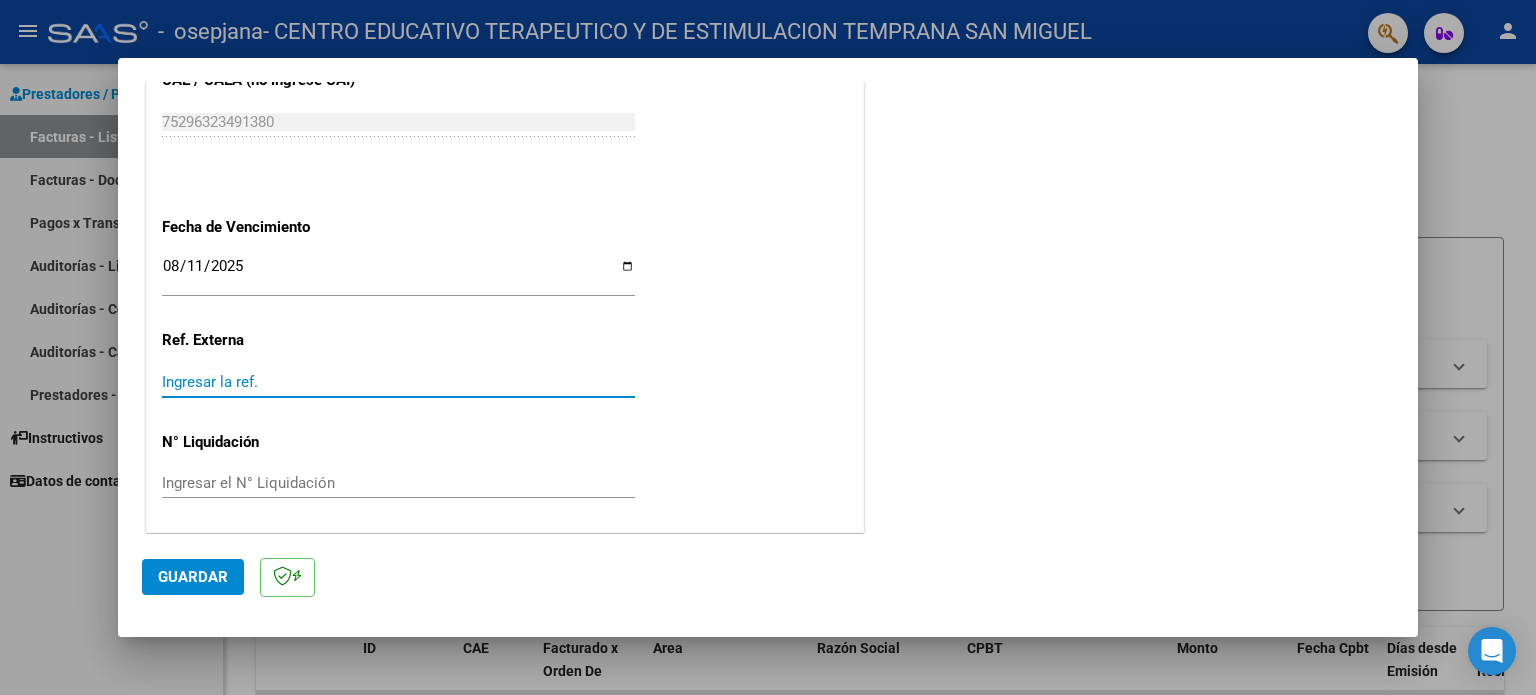 click on "Ingresar la ref." at bounding box center (398, 382) 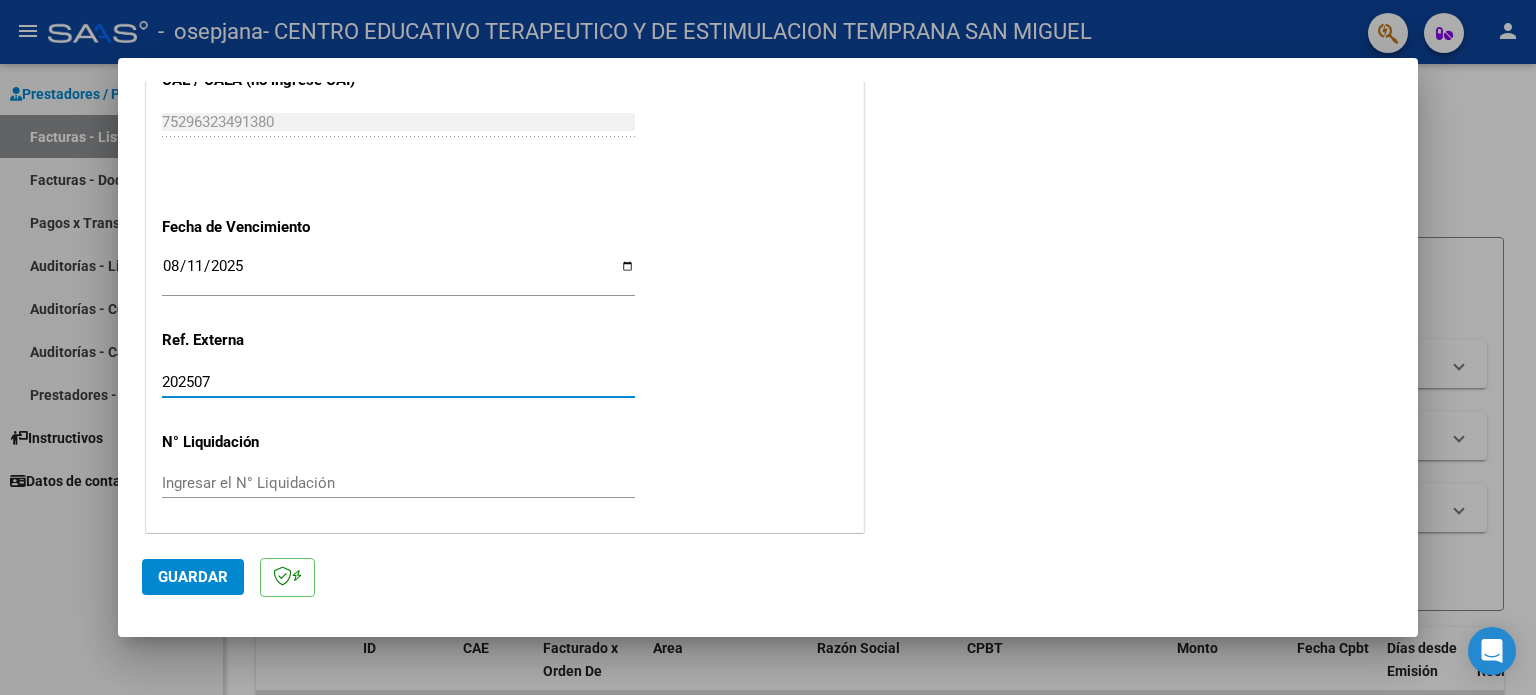type on "202507" 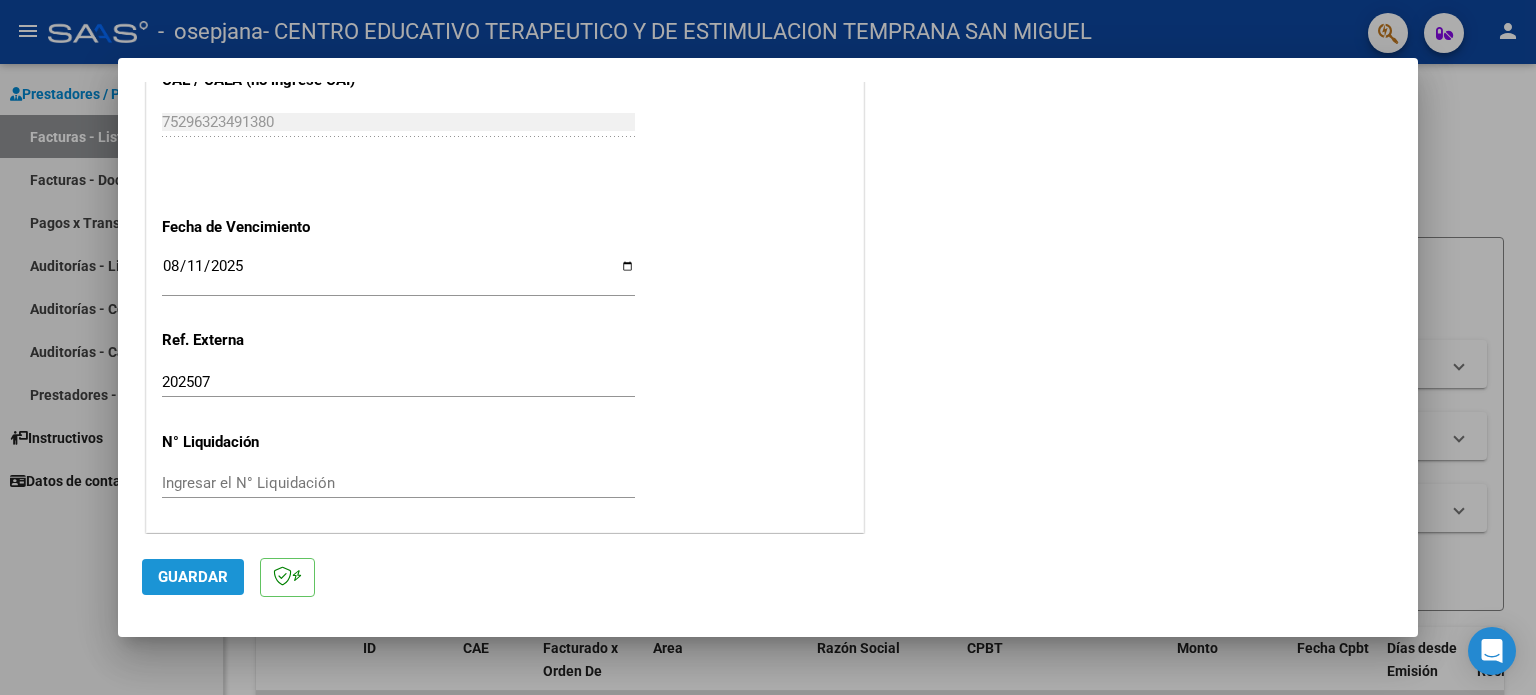 click on "Guardar" 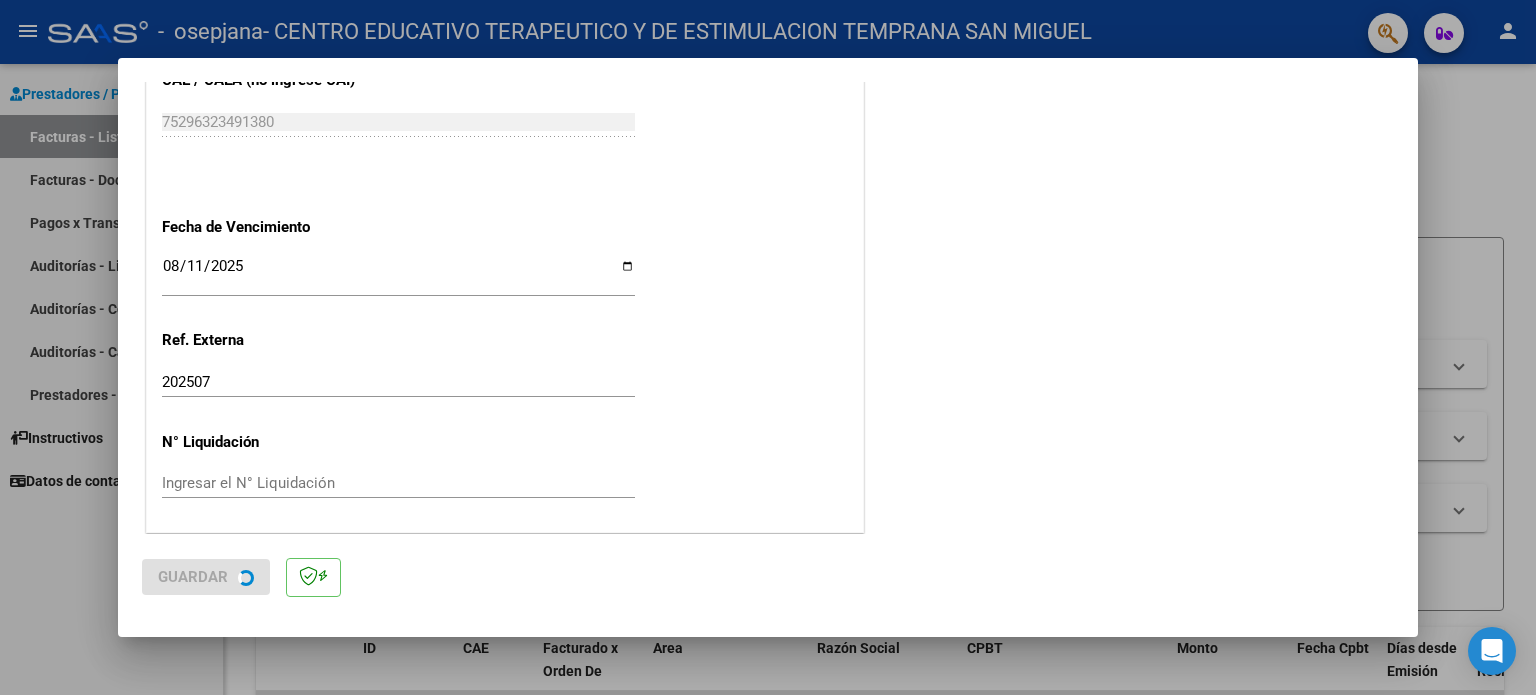 scroll, scrollTop: 0, scrollLeft: 0, axis: both 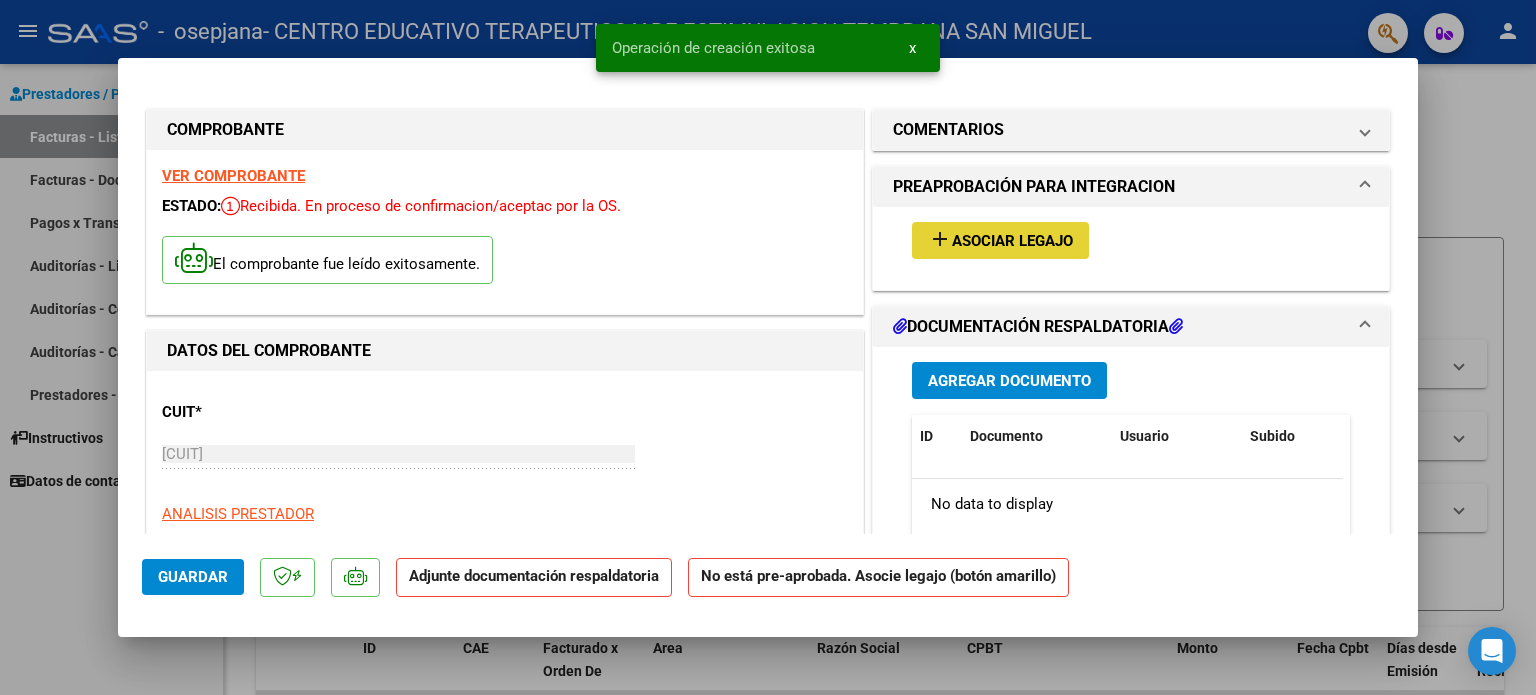 click on "Asociar Legajo" at bounding box center (1012, 241) 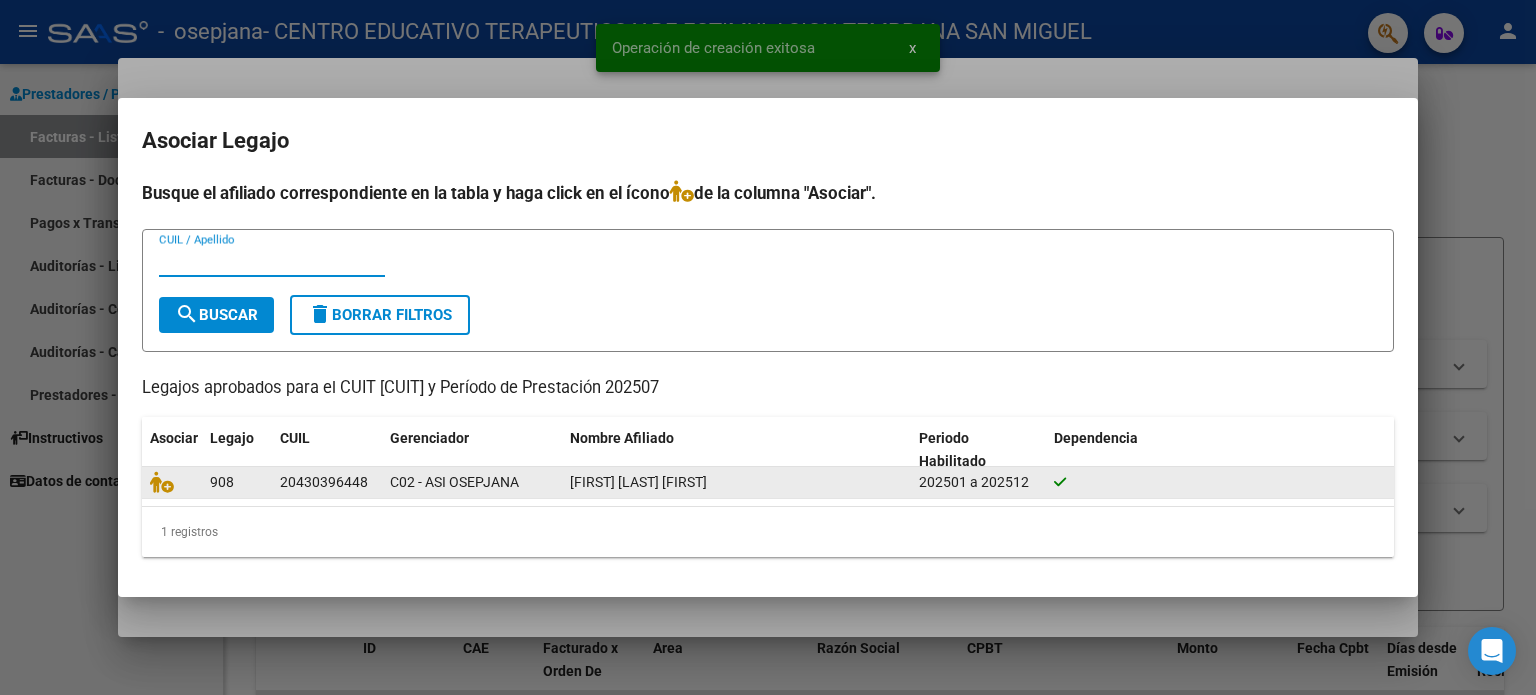click on "C02 - ASI OSEPJANA" 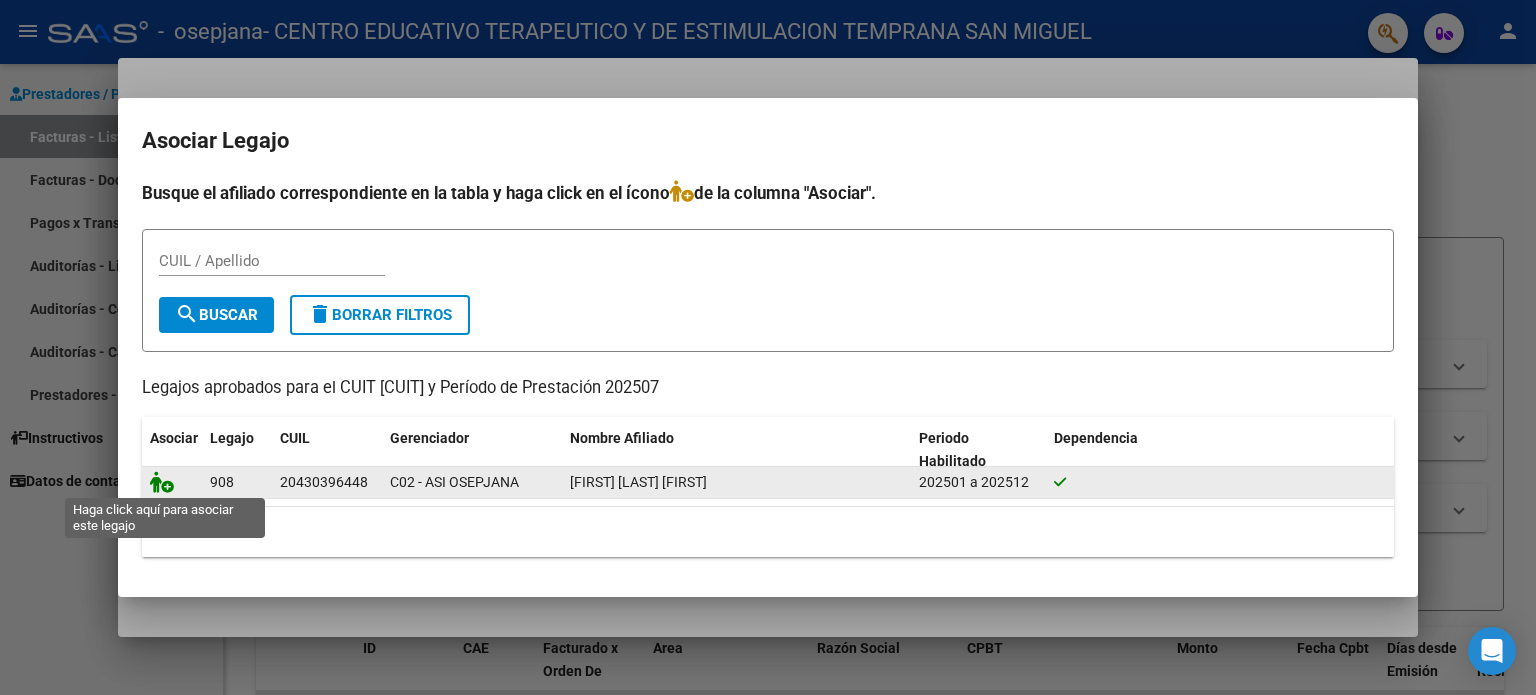 click 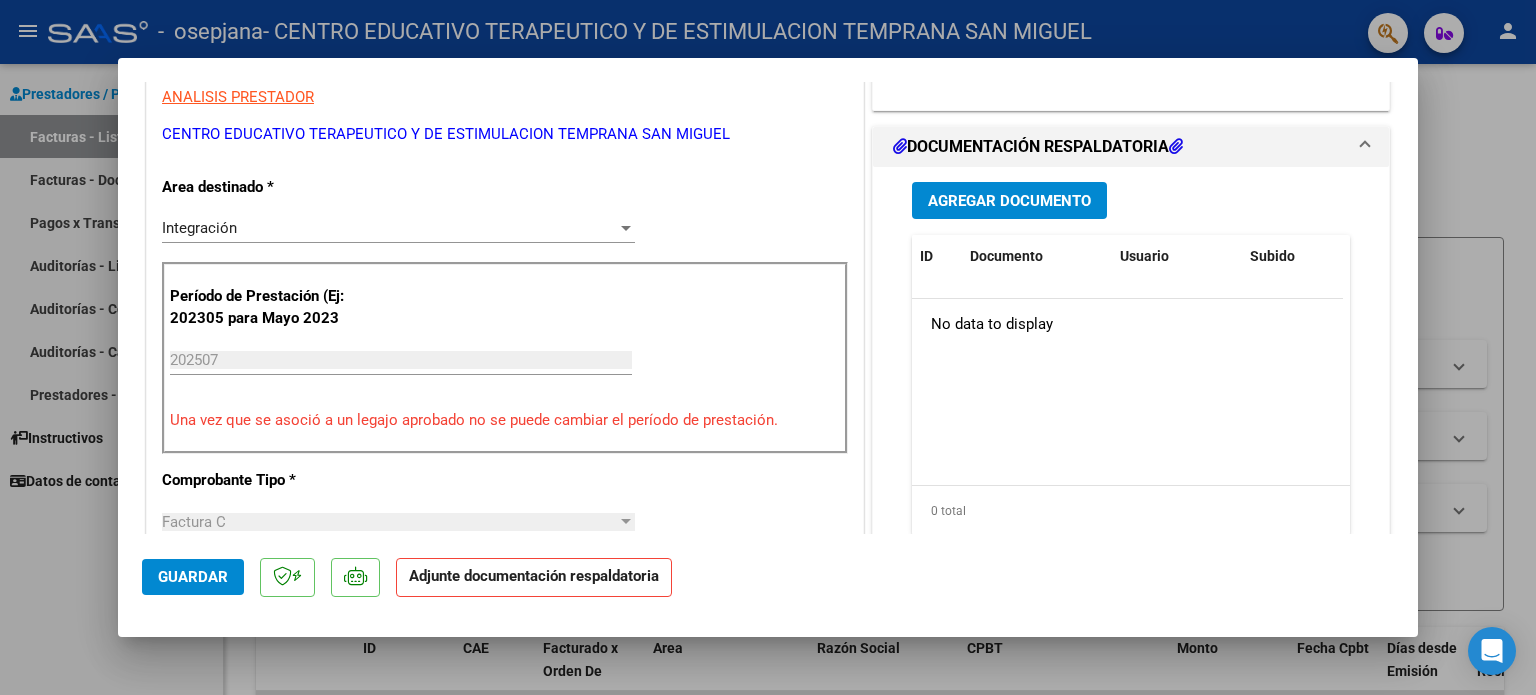 scroll, scrollTop: 410, scrollLeft: 0, axis: vertical 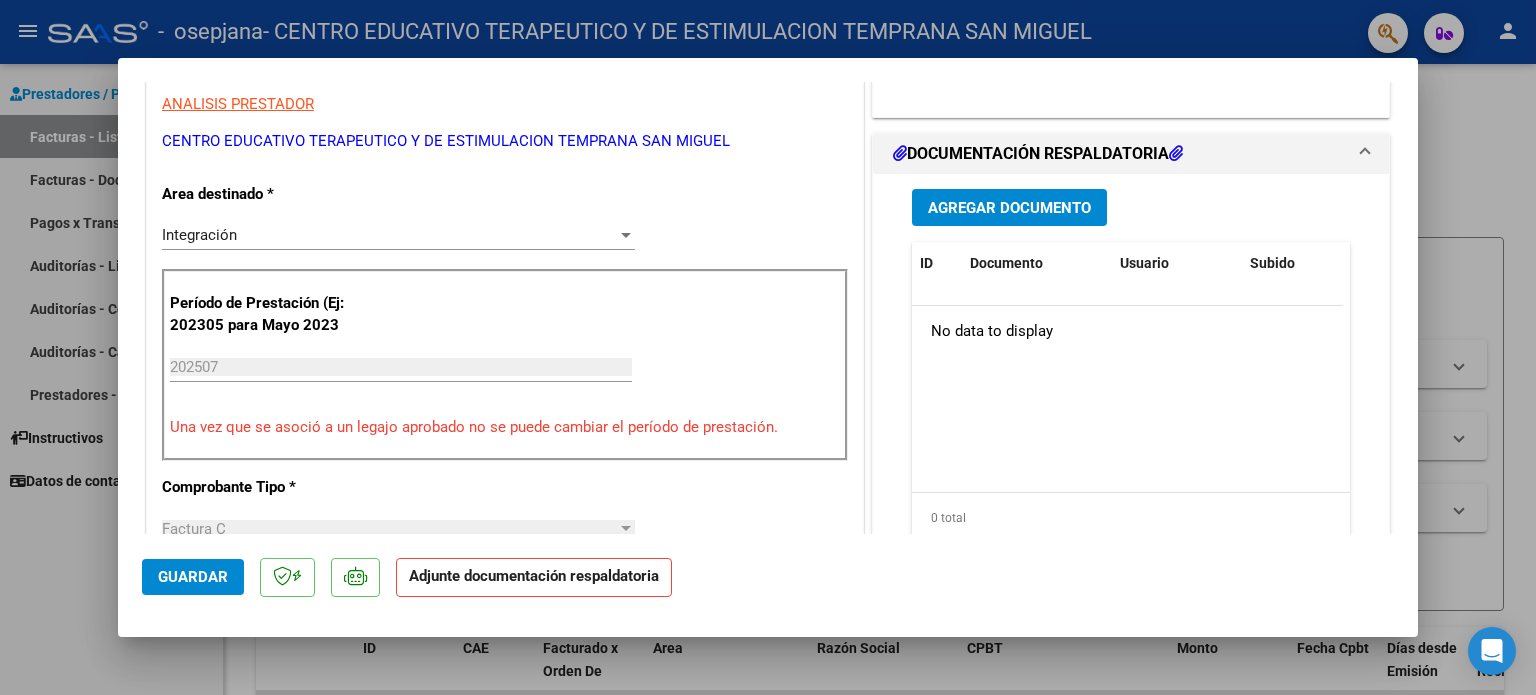 click on "Agregar Documento ID Documento Usuario Subido Acción No data to display  0 total   1" at bounding box center (1131, 373) 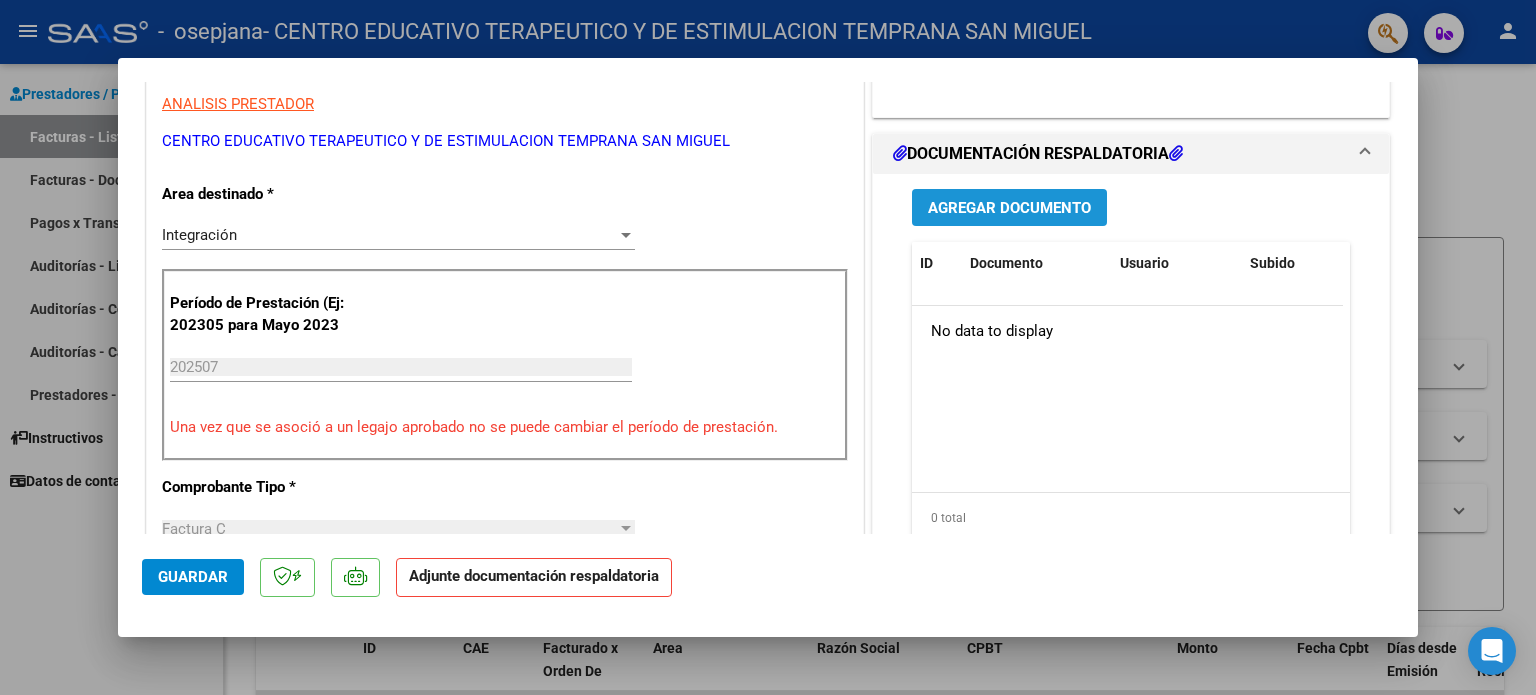 click on "Agregar Documento" at bounding box center [1009, 208] 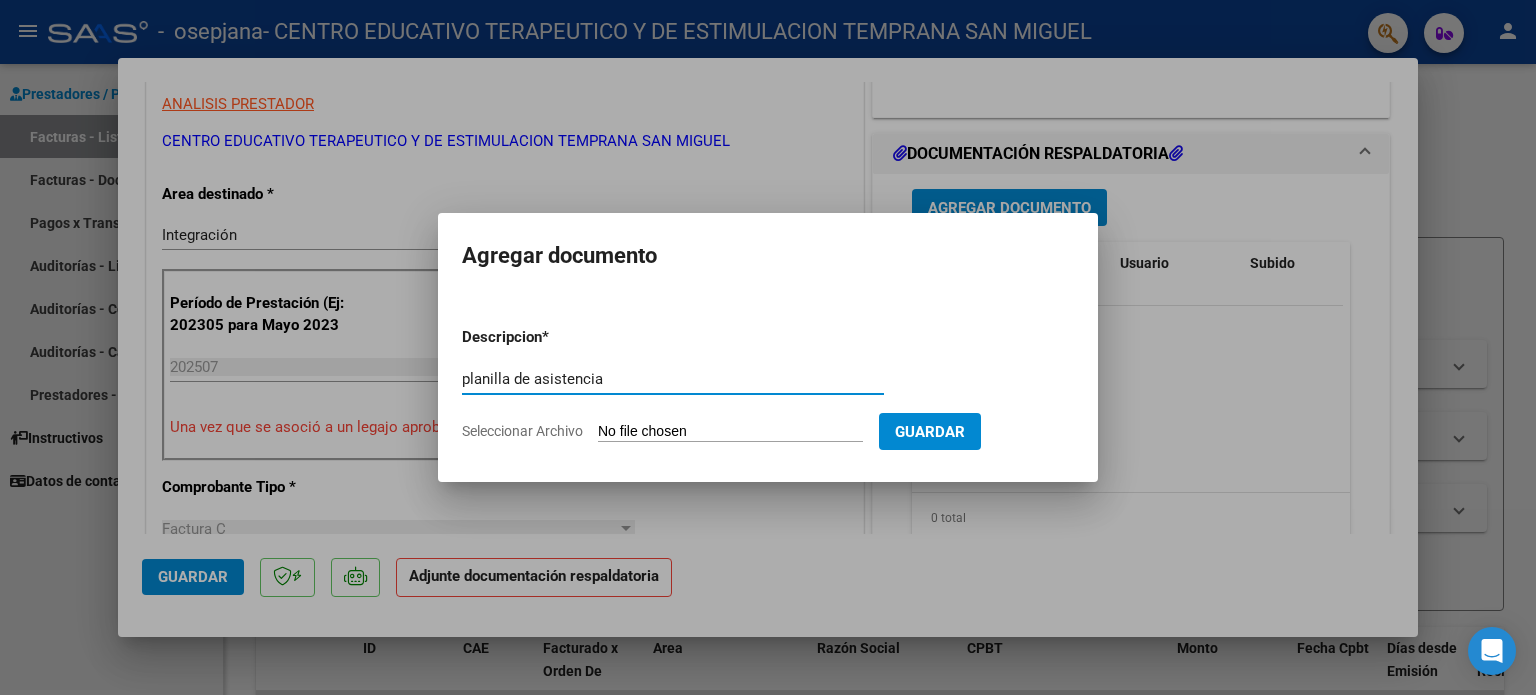 type on "planilla de asistencia" 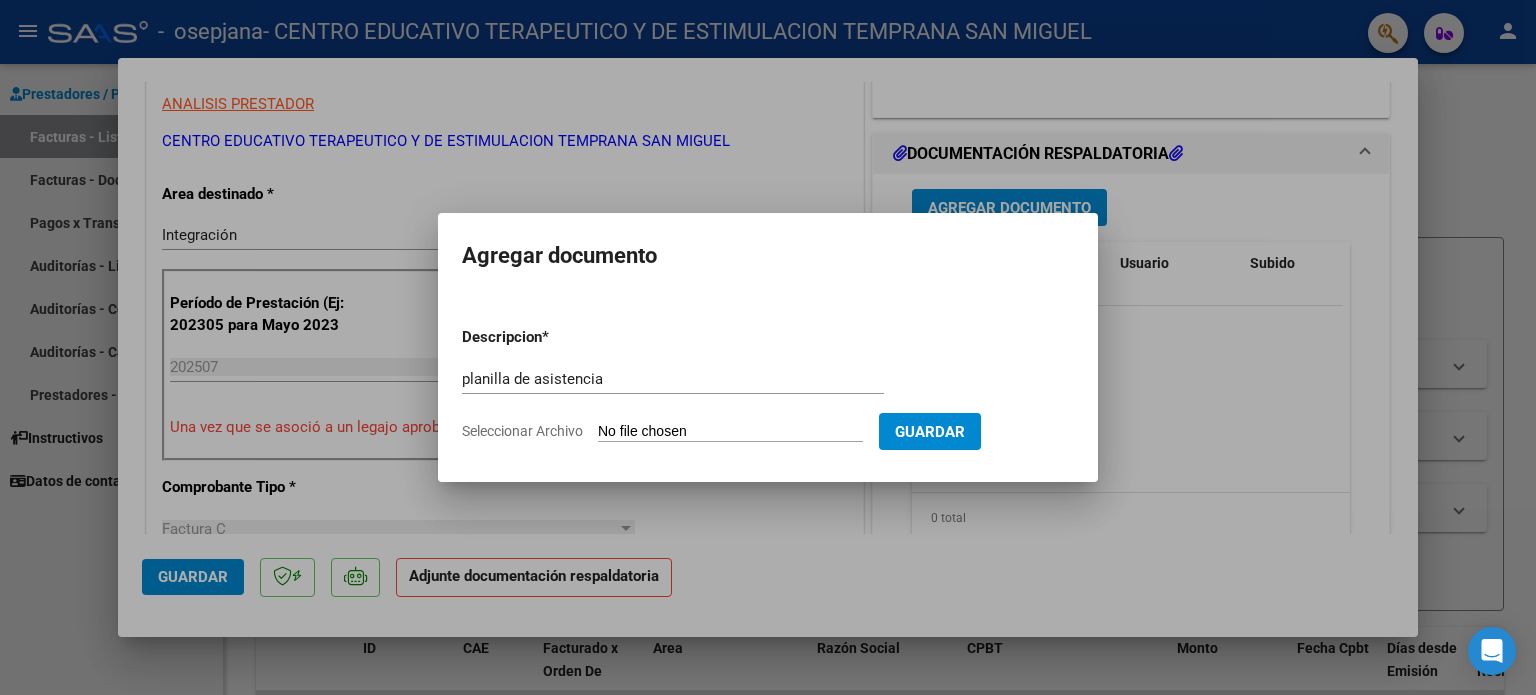 click on "Seleccionar Archivo" 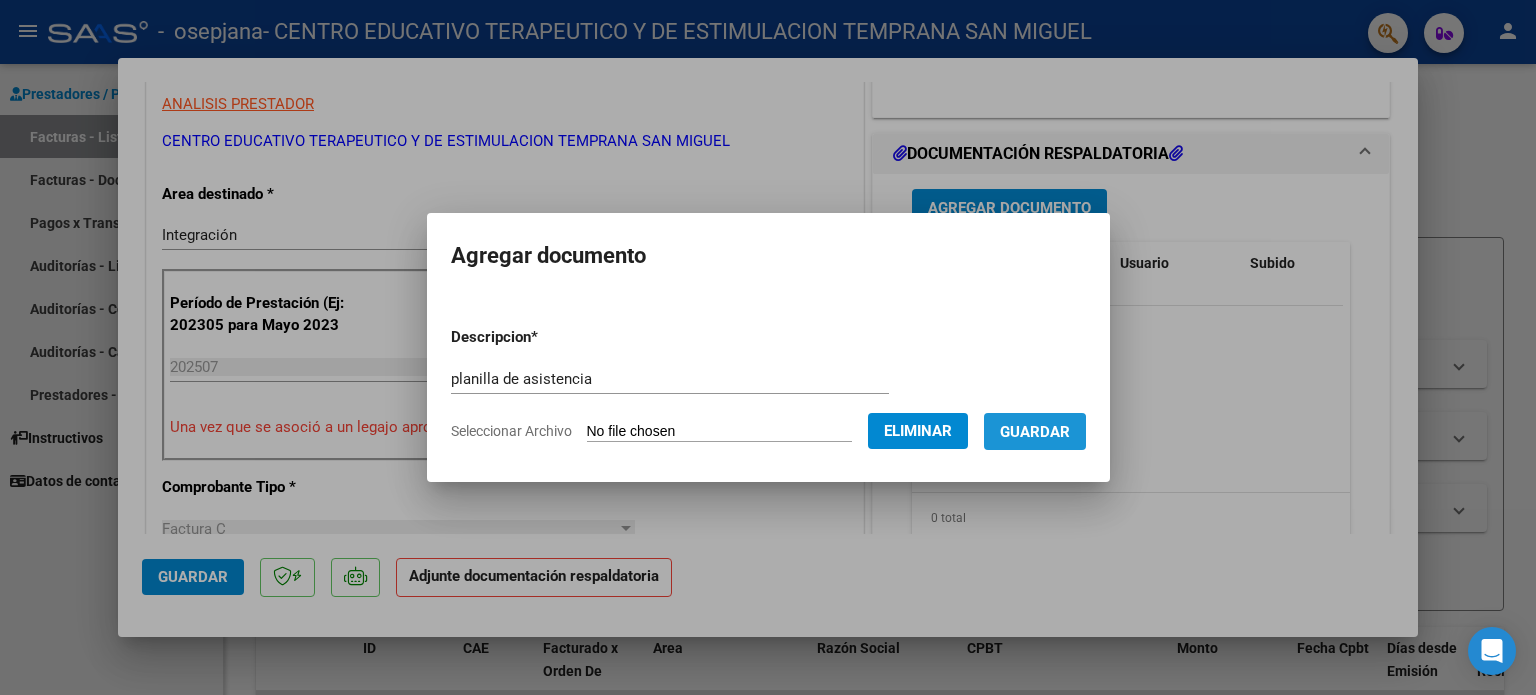 click on "Guardar" at bounding box center (1035, 432) 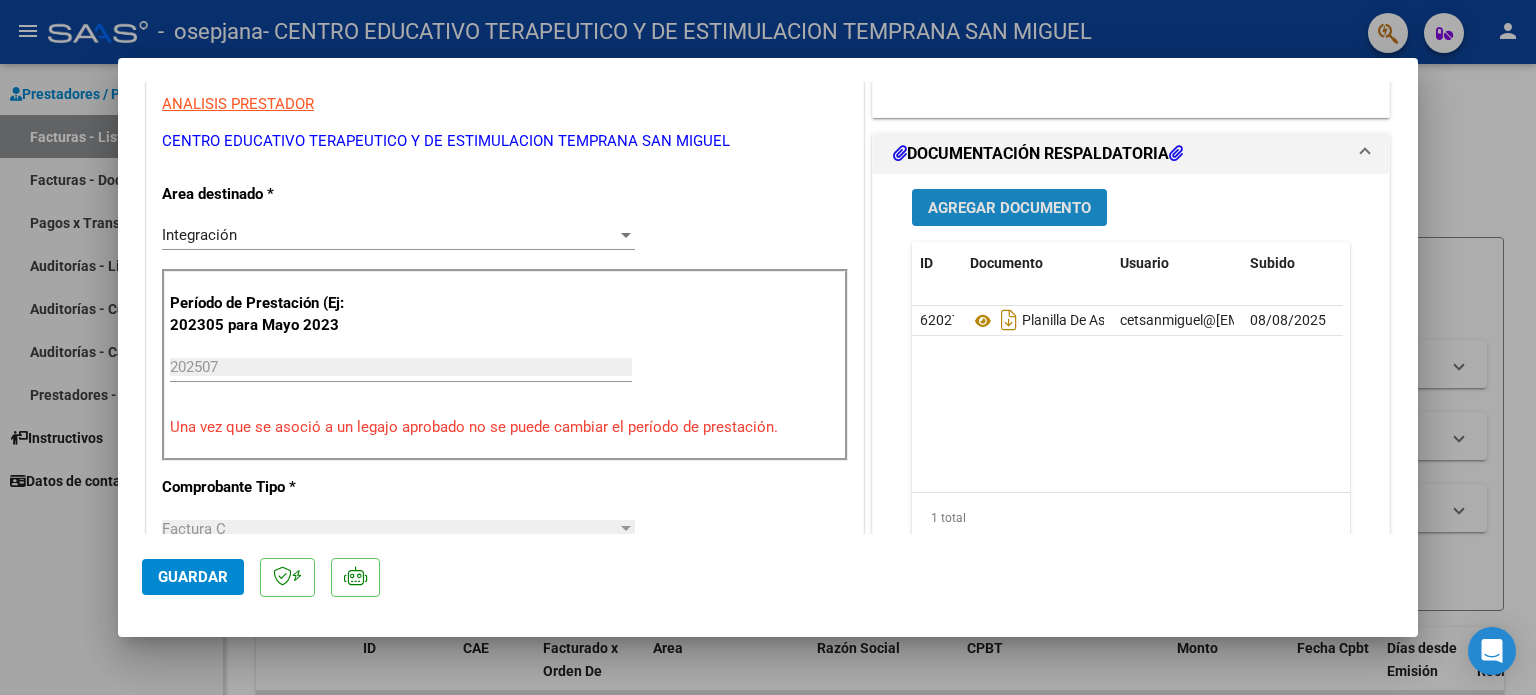click on "Agregar Documento" at bounding box center [1009, 208] 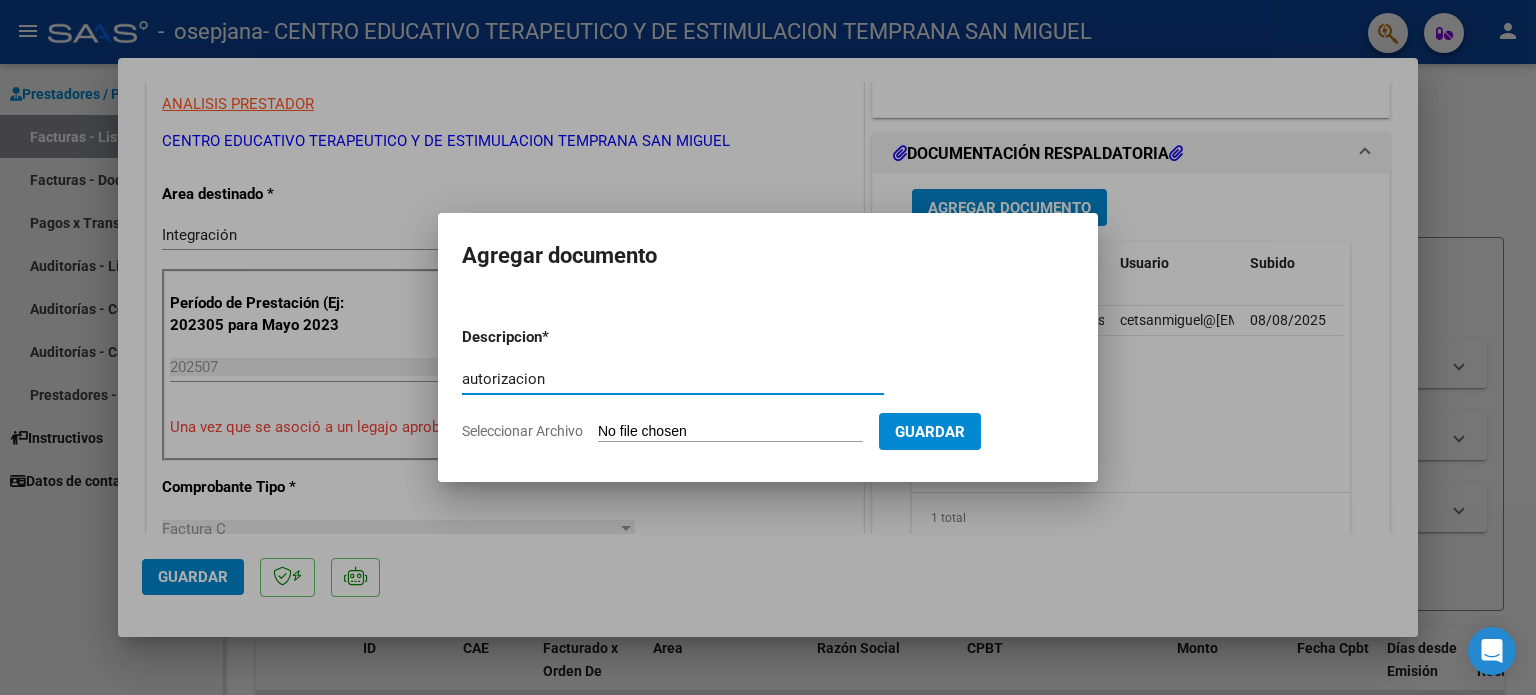 type on "autorizacion" 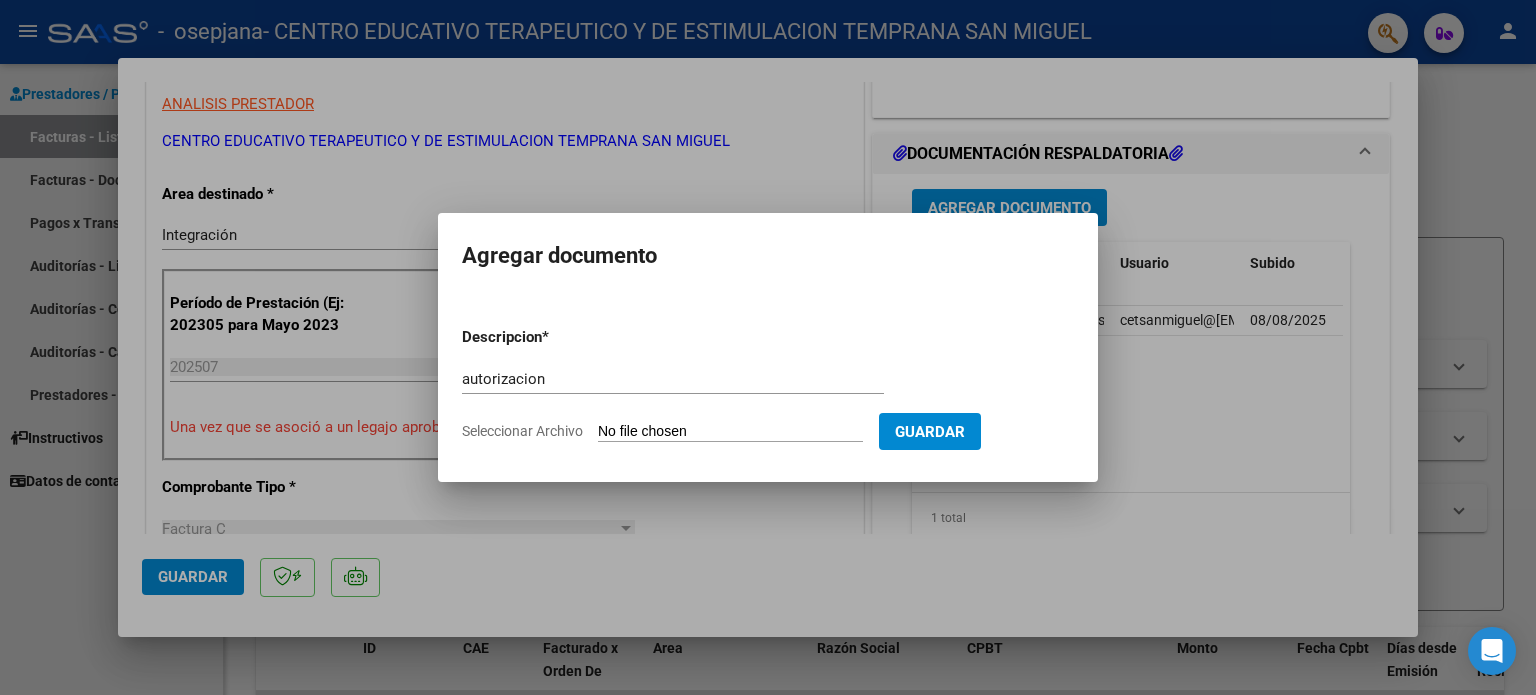 click on "Seleccionar Archivo" 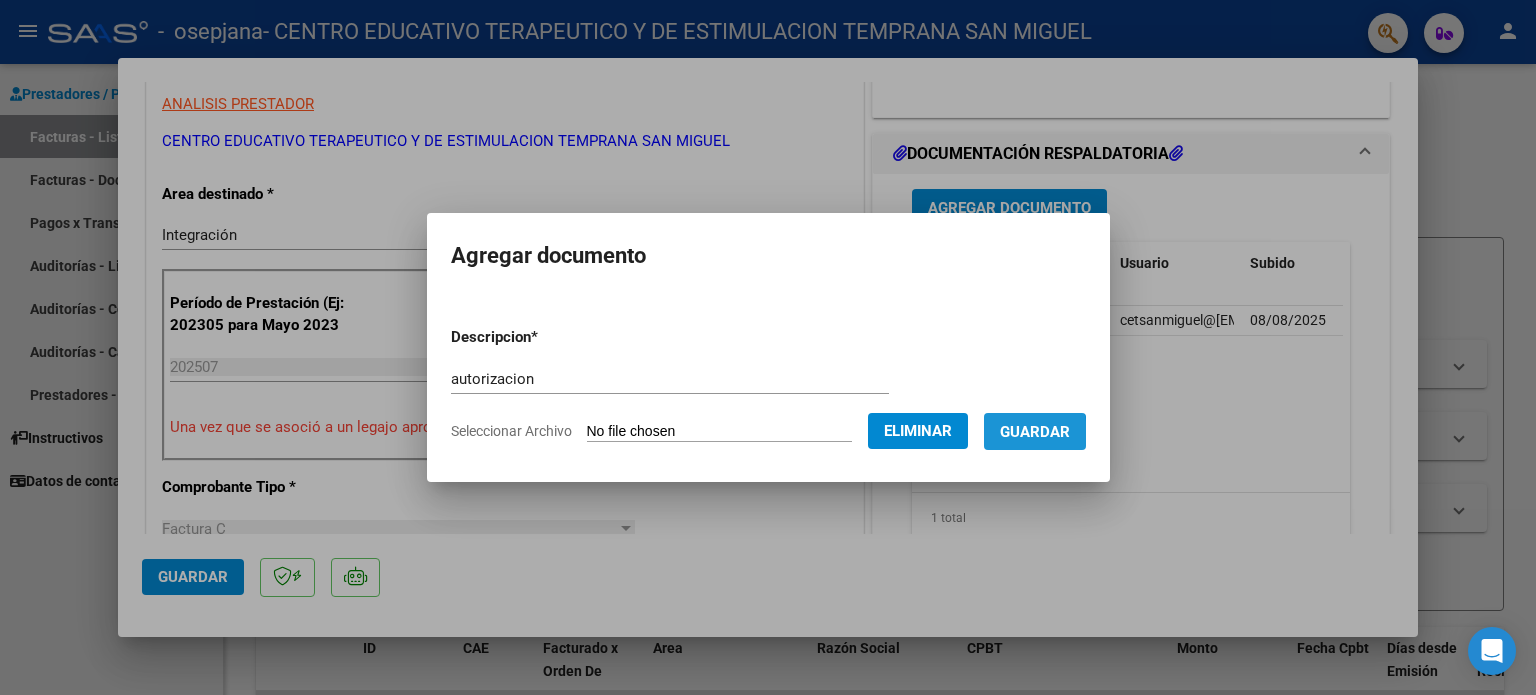 click on "Guardar" at bounding box center (1035, 431) 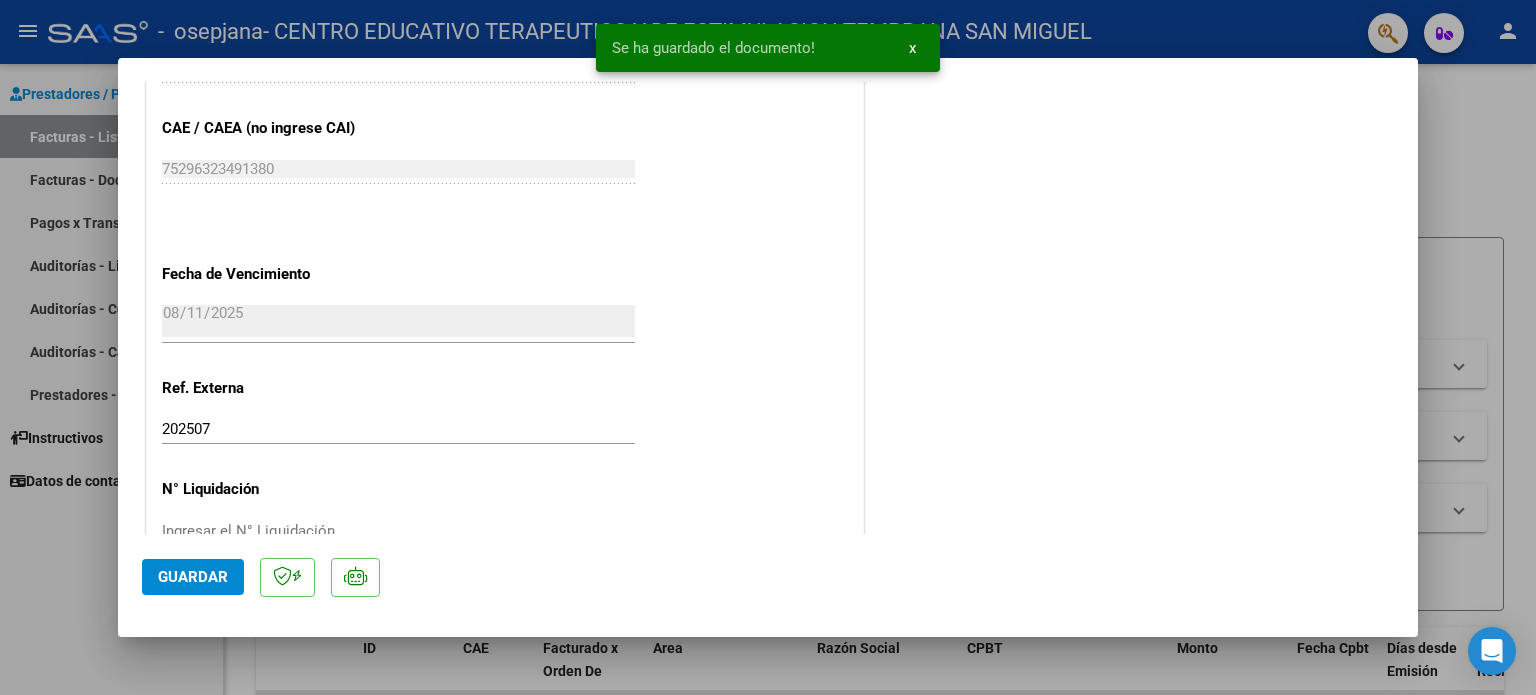 scroll, scrollTop: 1336, scrollLeft: 0, axis: vertical 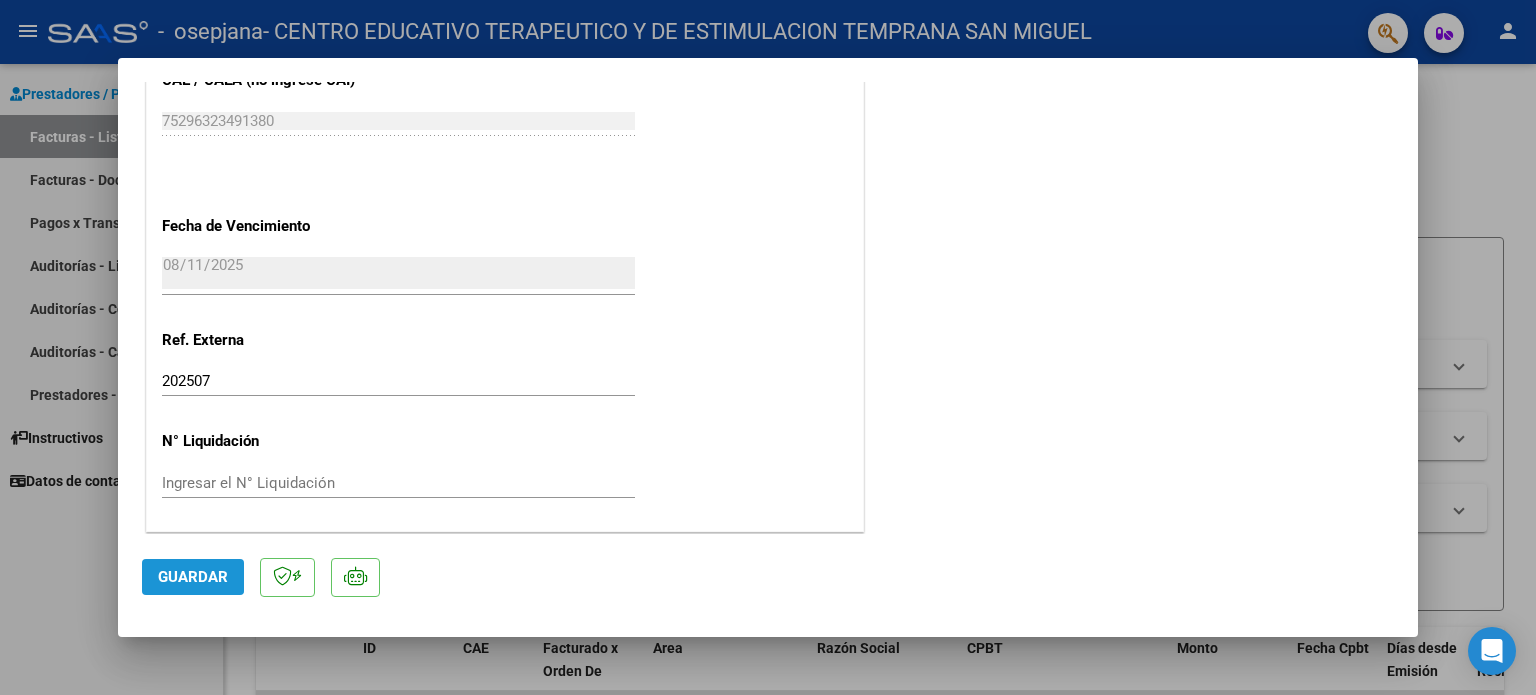 click on "Guardar" 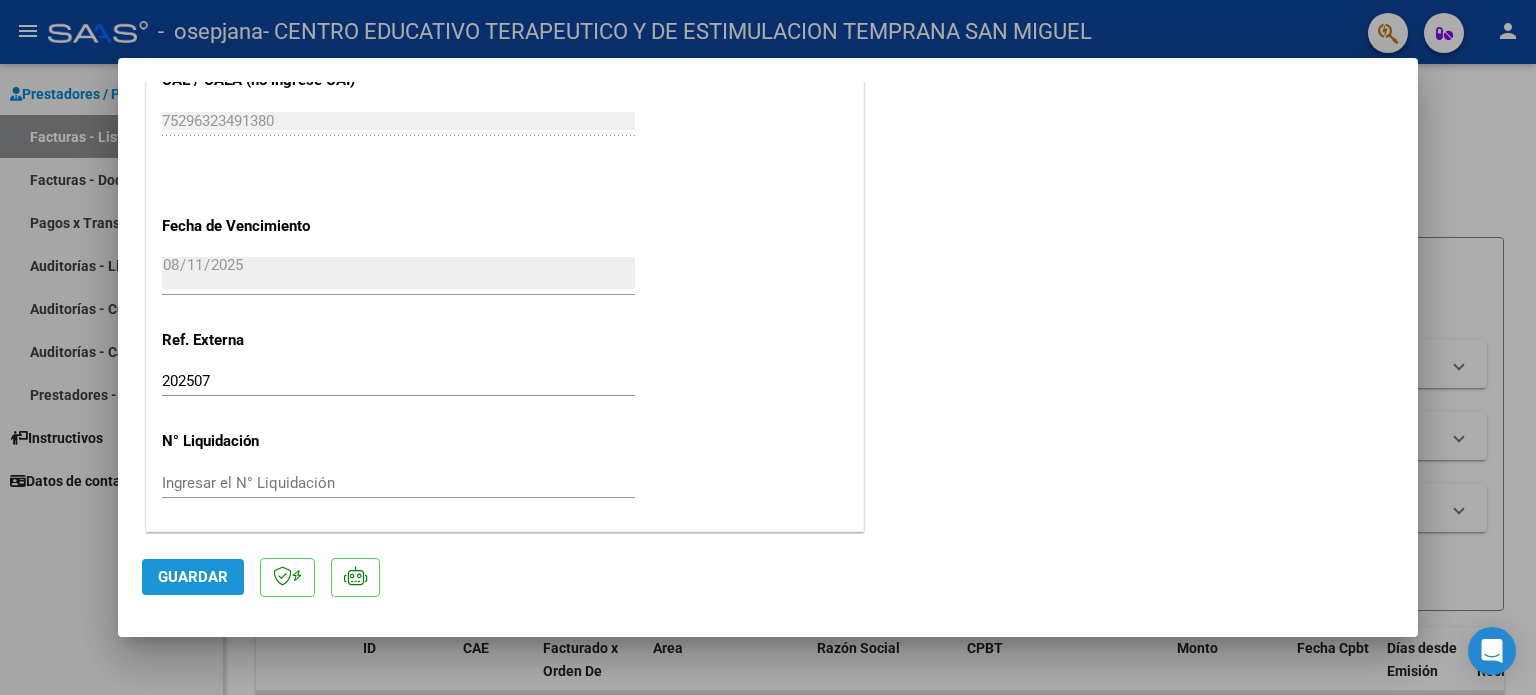 click on "Guardar" 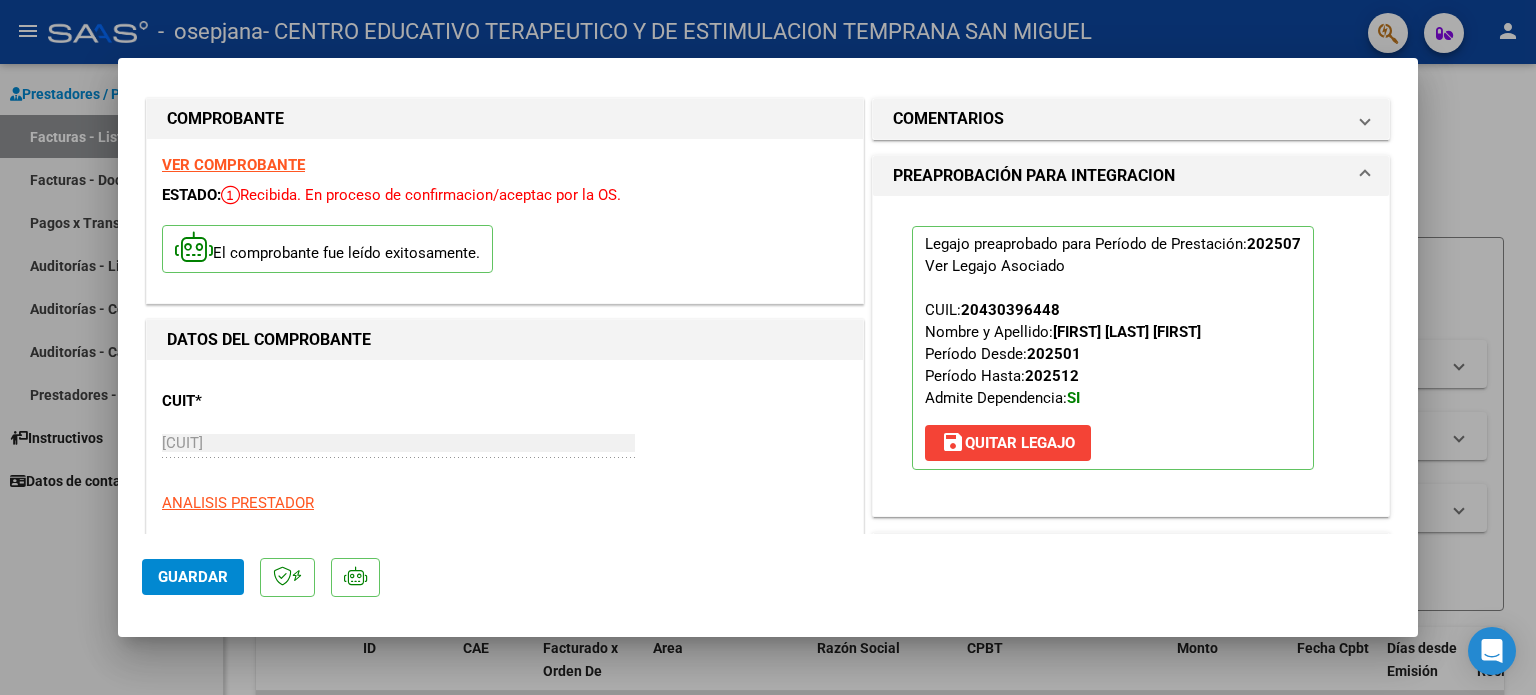 scroll, scrollTop: 0, scrollLeft: 0, axis: both 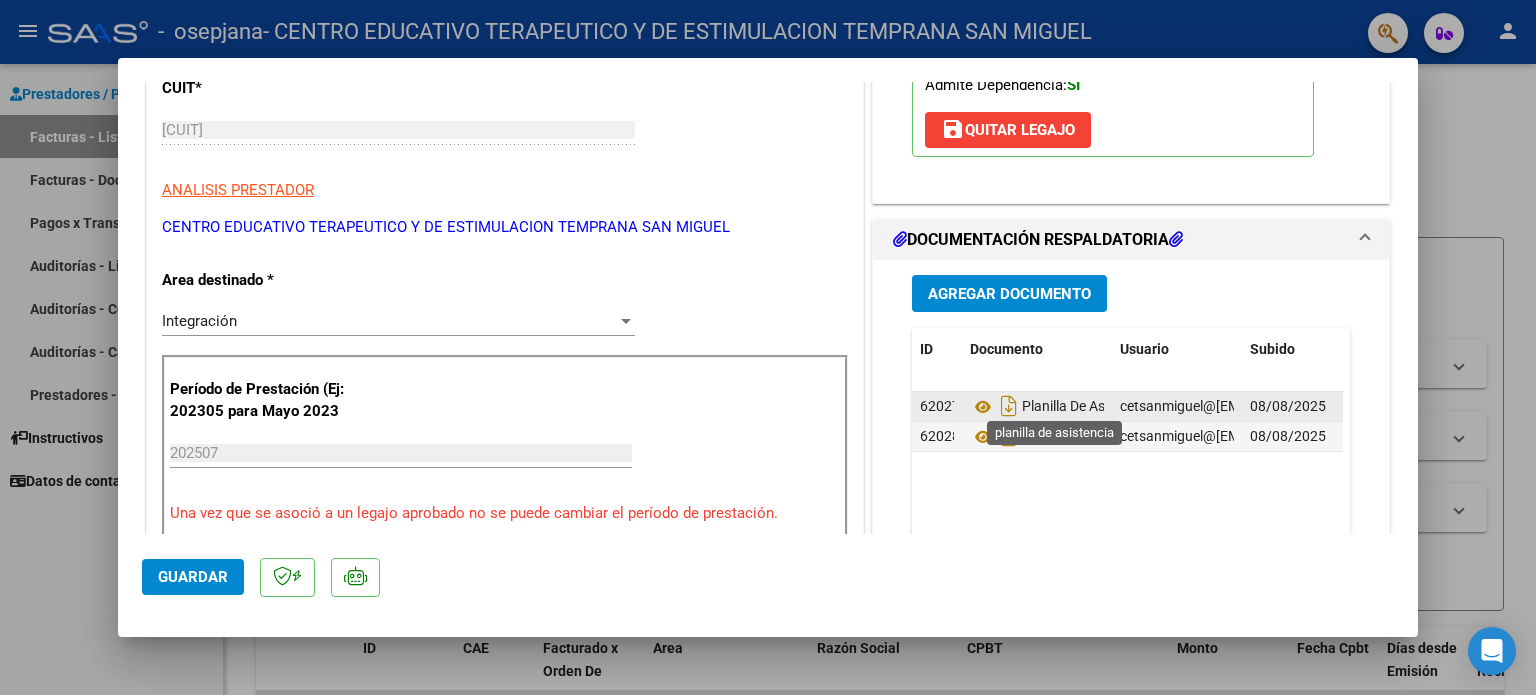 click on "Planilla De Asistencia" 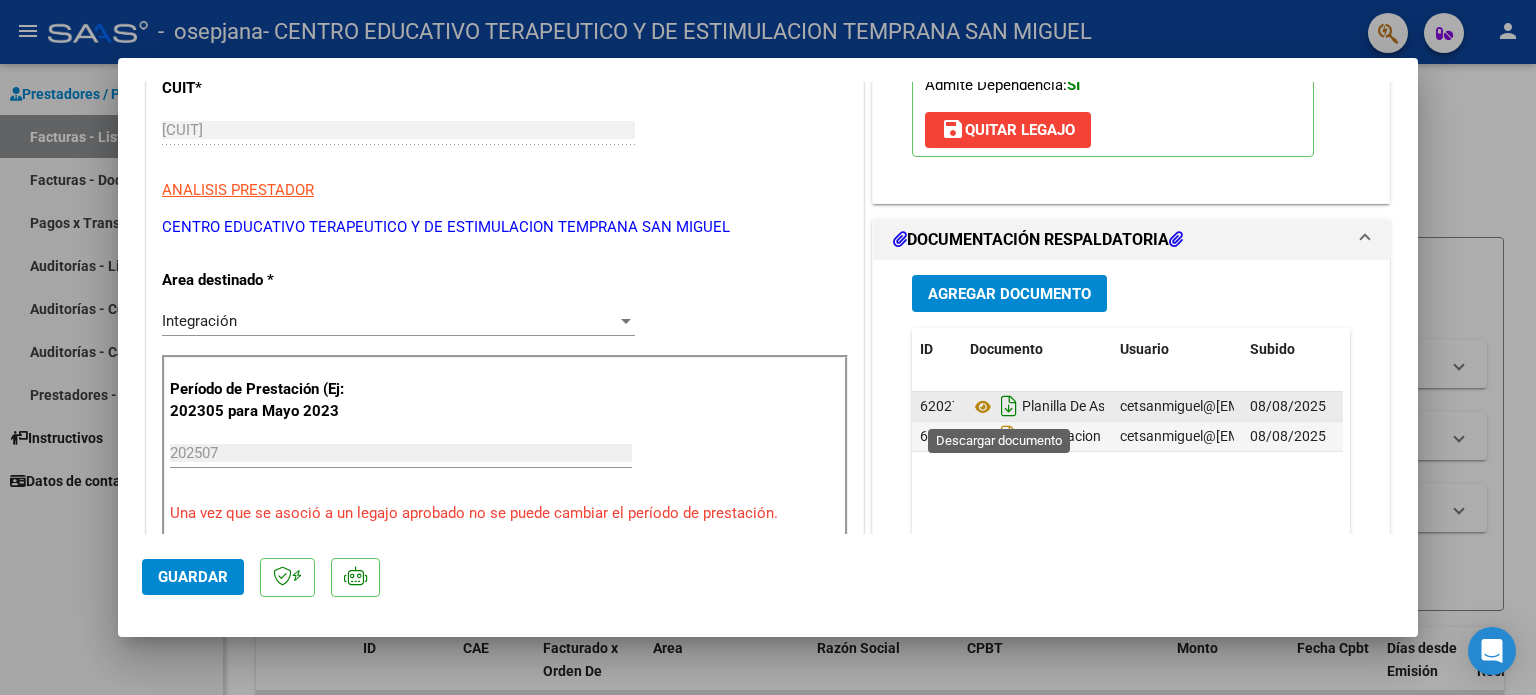 click 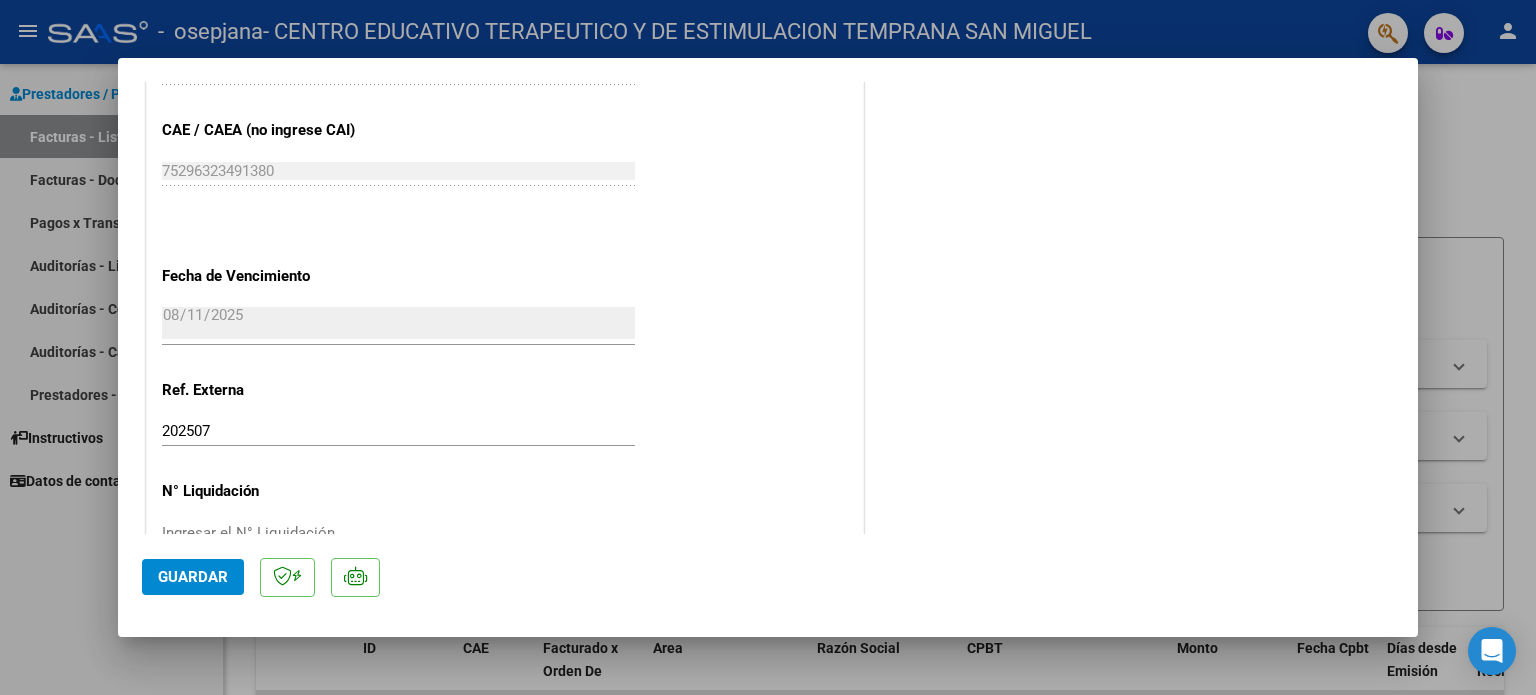 scroll, scrollTop: 1336, scrollLeft: 0, axis: vertical 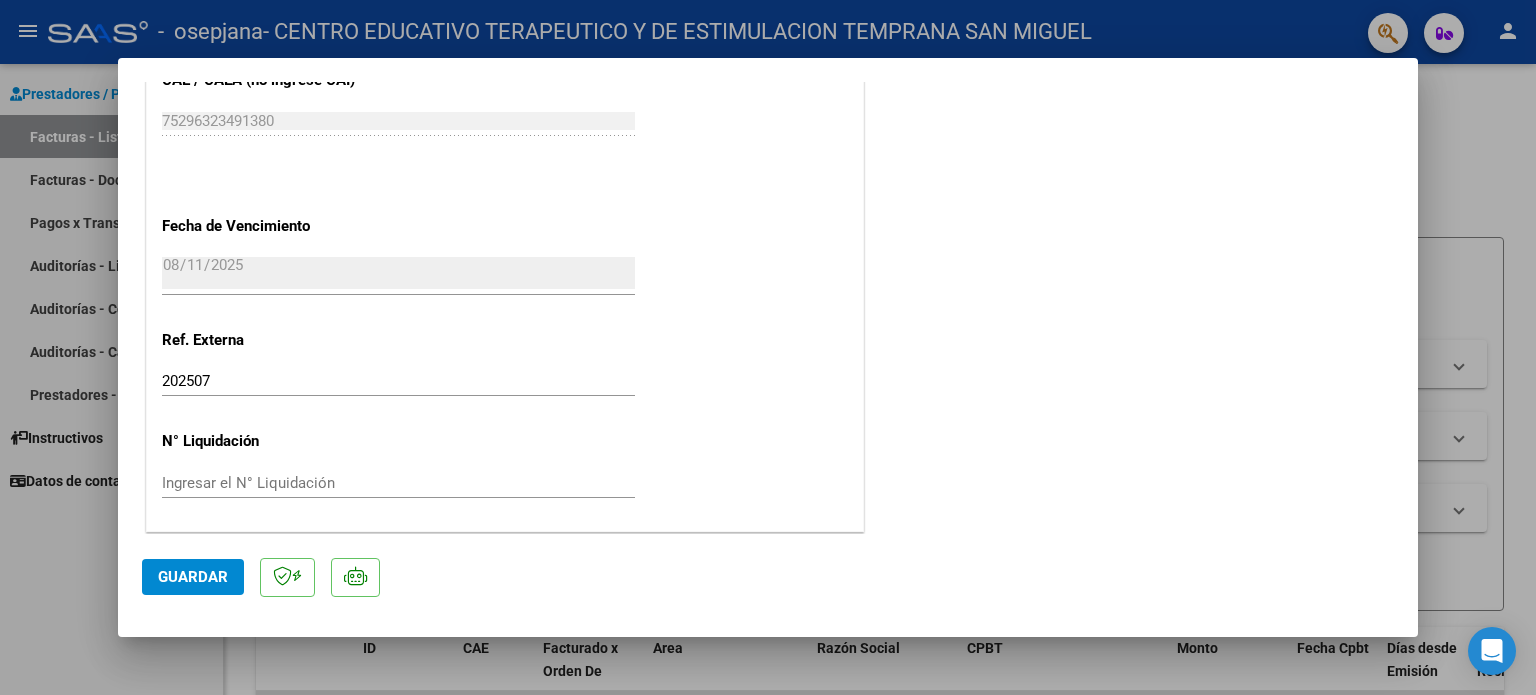 click on "Guardar" 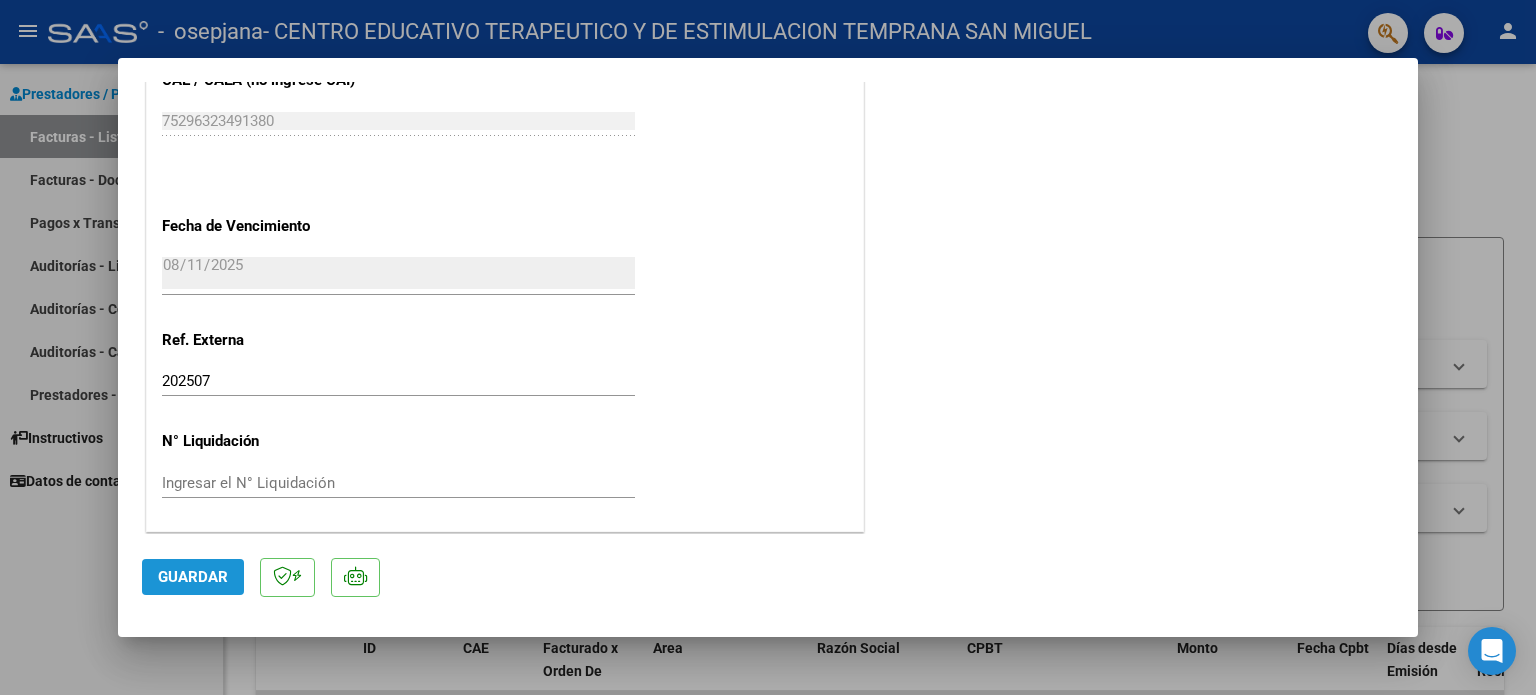 click on "Guardar" 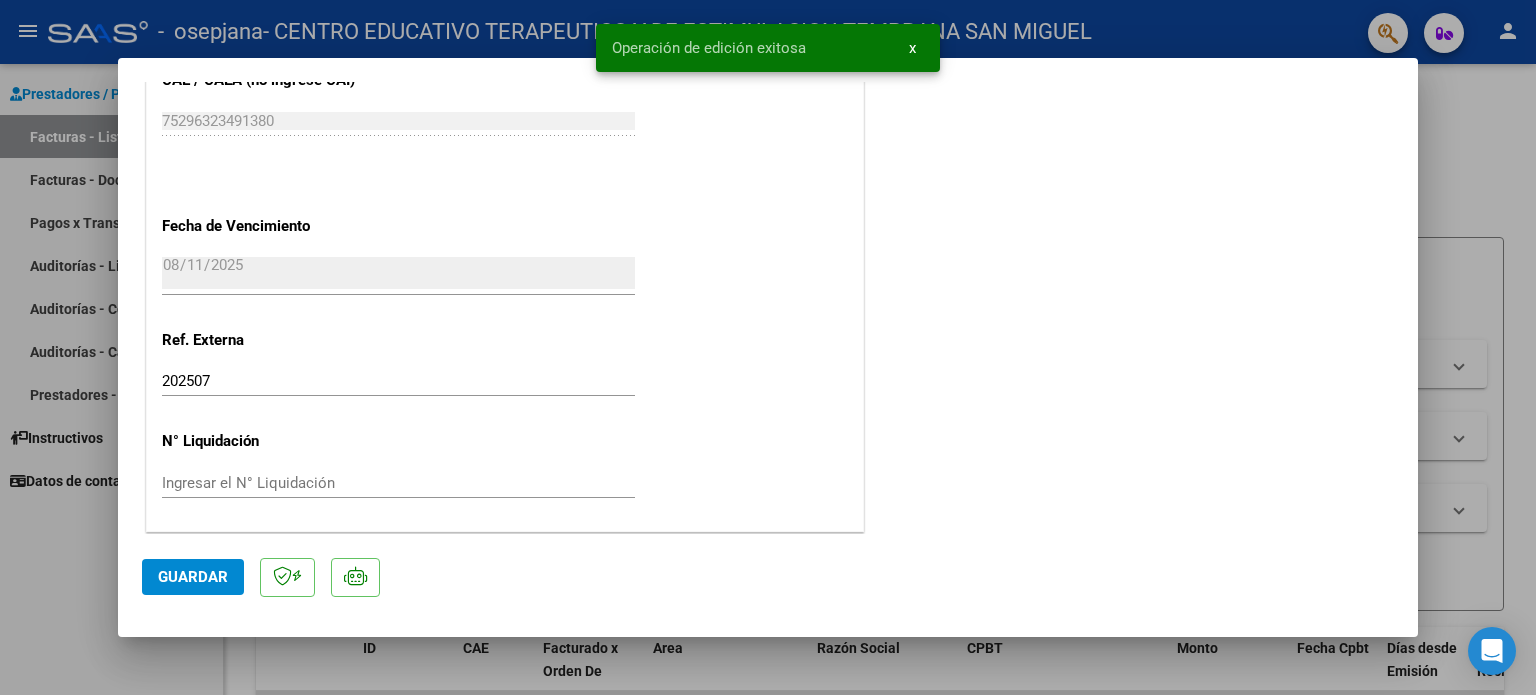 click at bounding box center [768, 347] 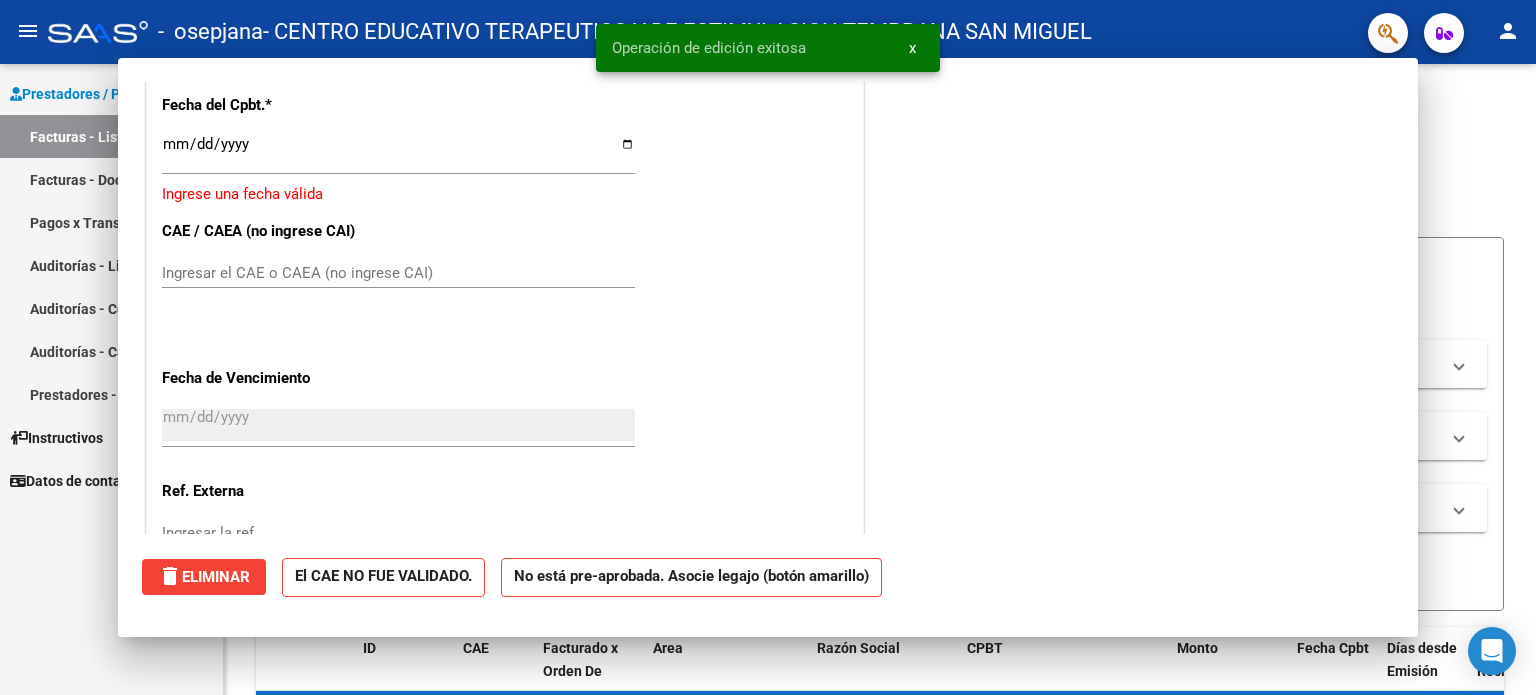 scroll, scrollTop: 0, scrollLeft: 0, axis: both 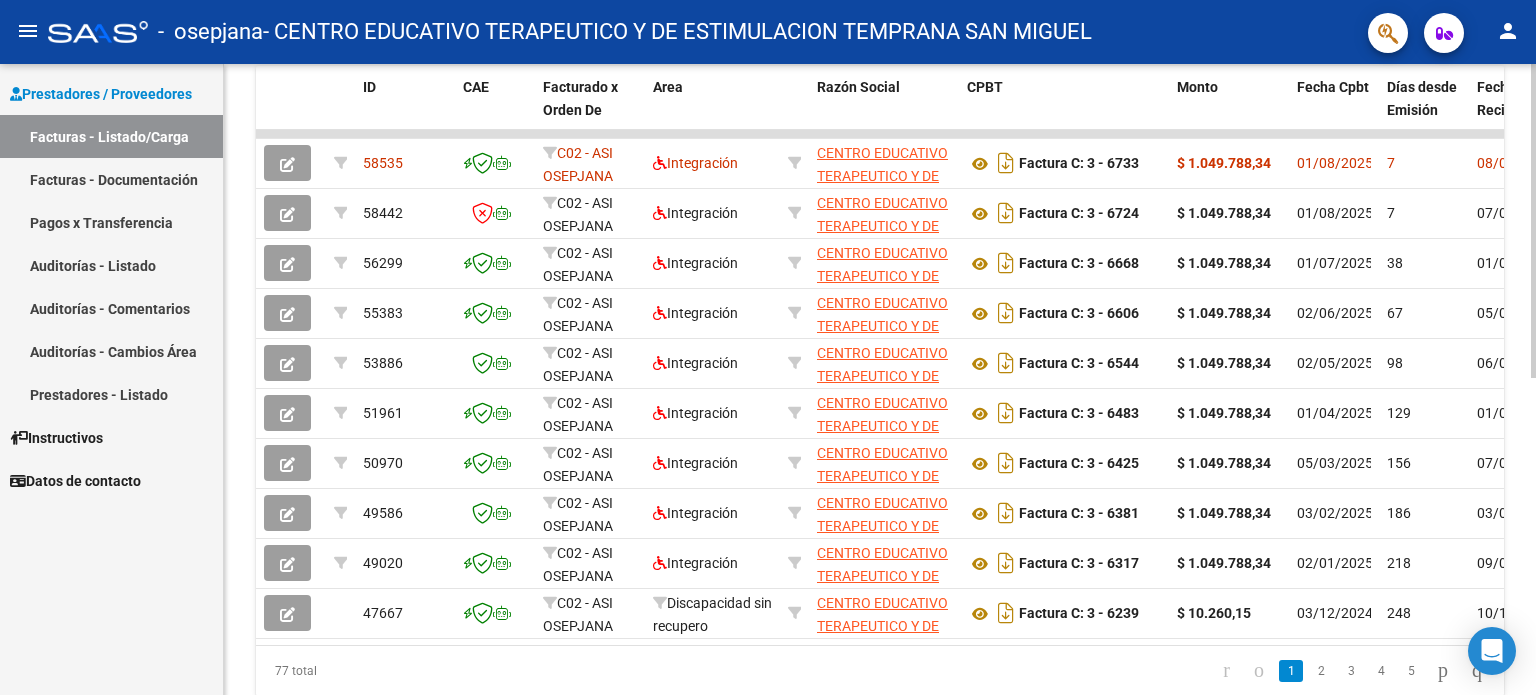 click 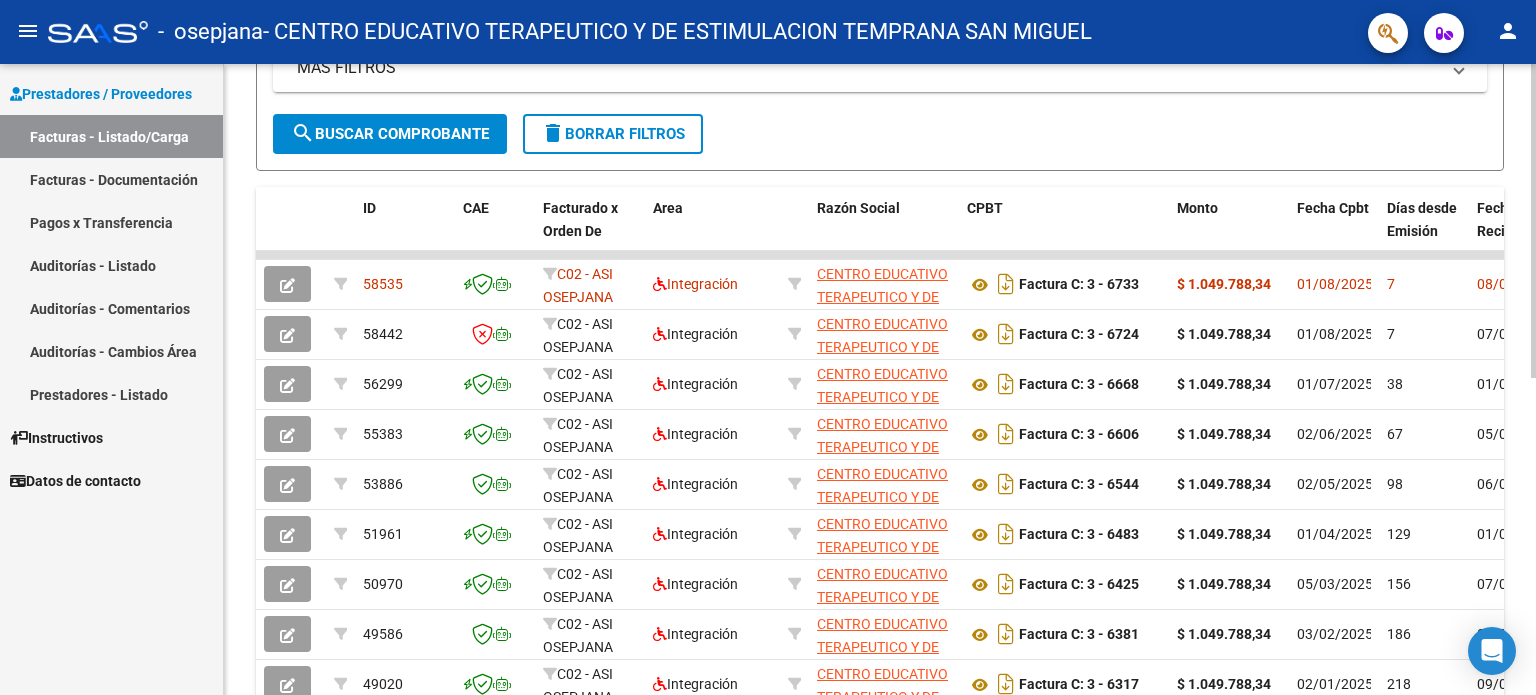 scroll, scrollTop: 436, scrollLeft: 0, axis: vertical 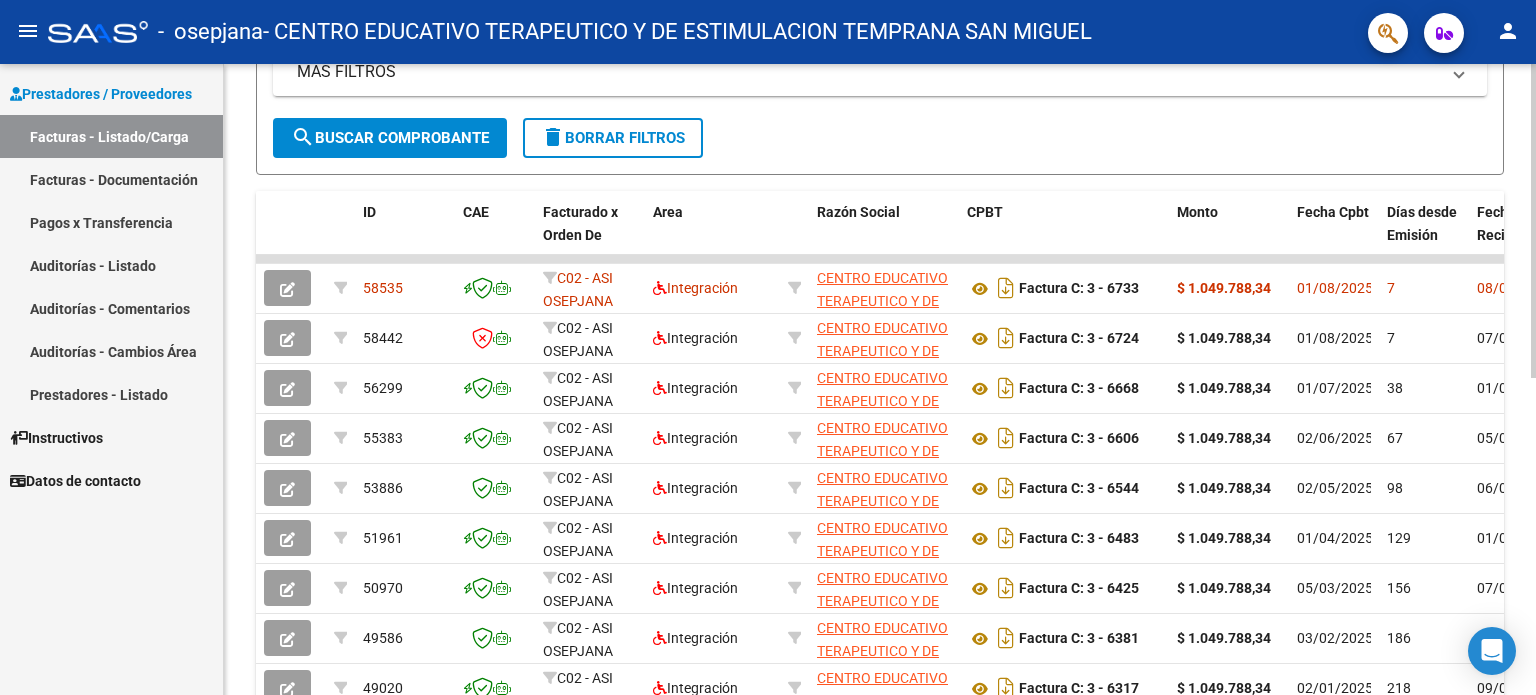 click 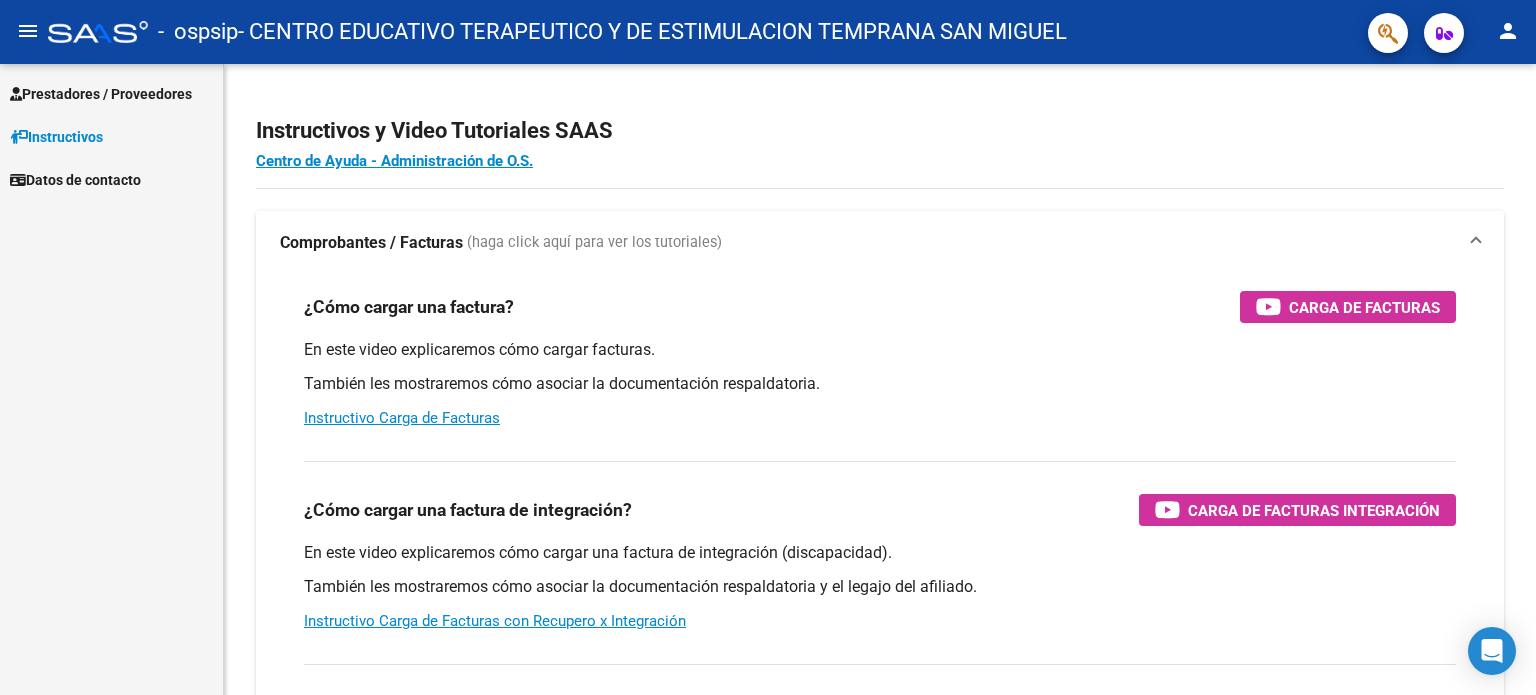 scroll, scrollTop: 0, scrollLeft: 0, axis: both 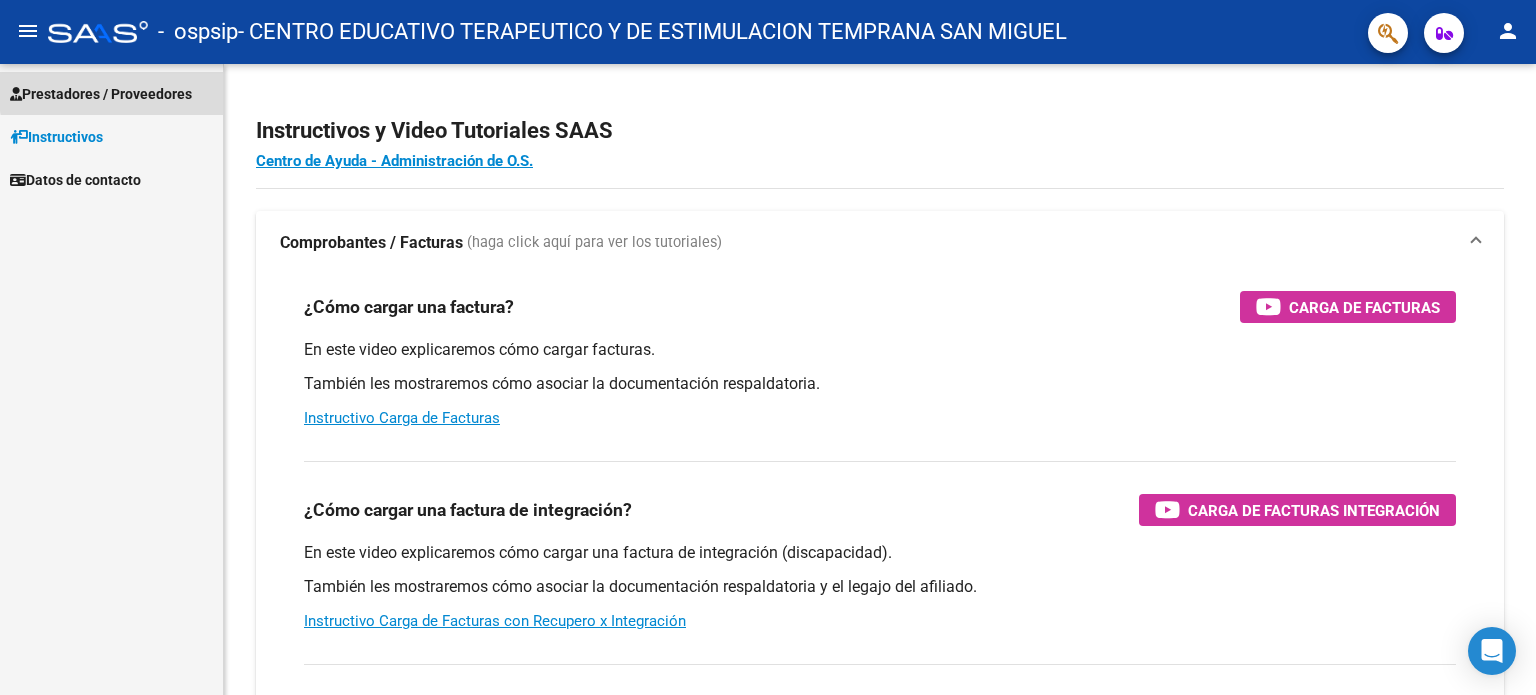 click on "Prestadores / Proveedores" at bounding box center (101, 94) 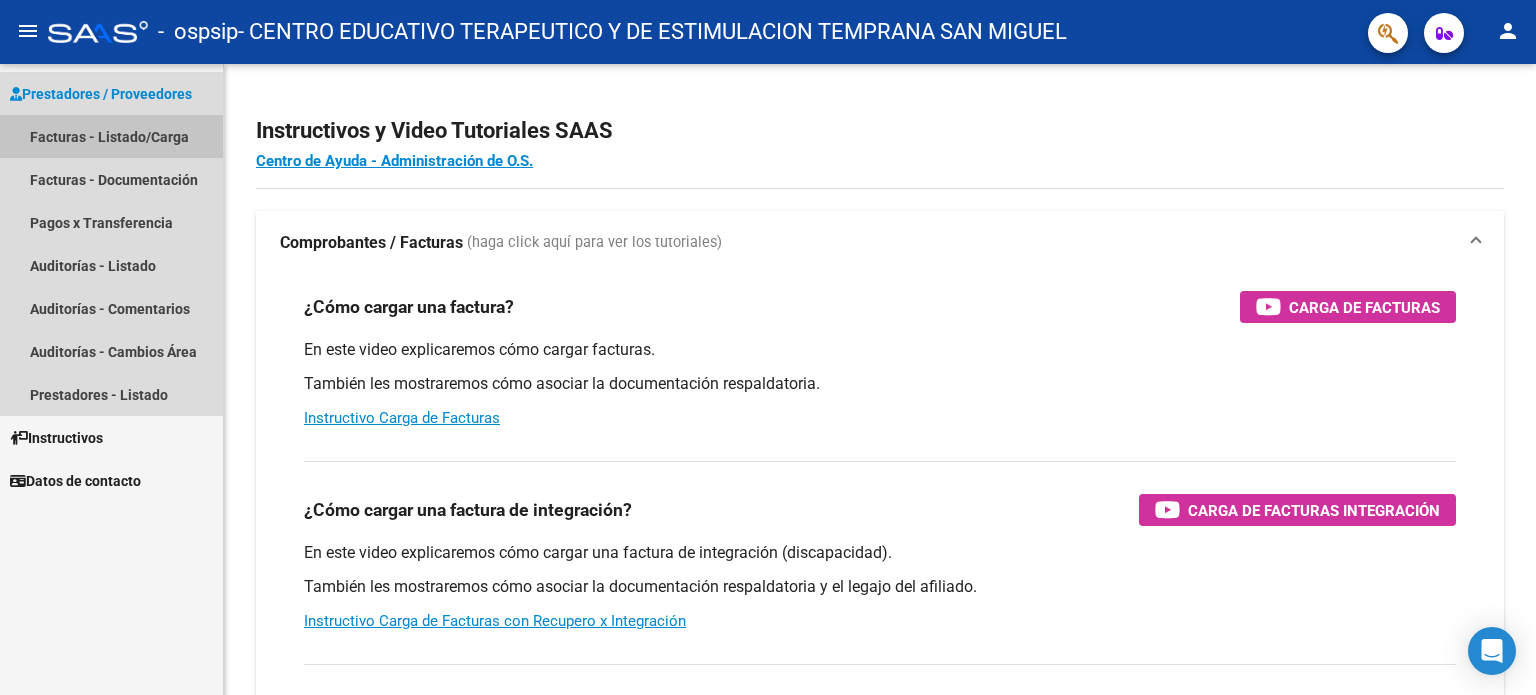 click on "Facturas - Listado/Carga" at bounding box center [111, 136] 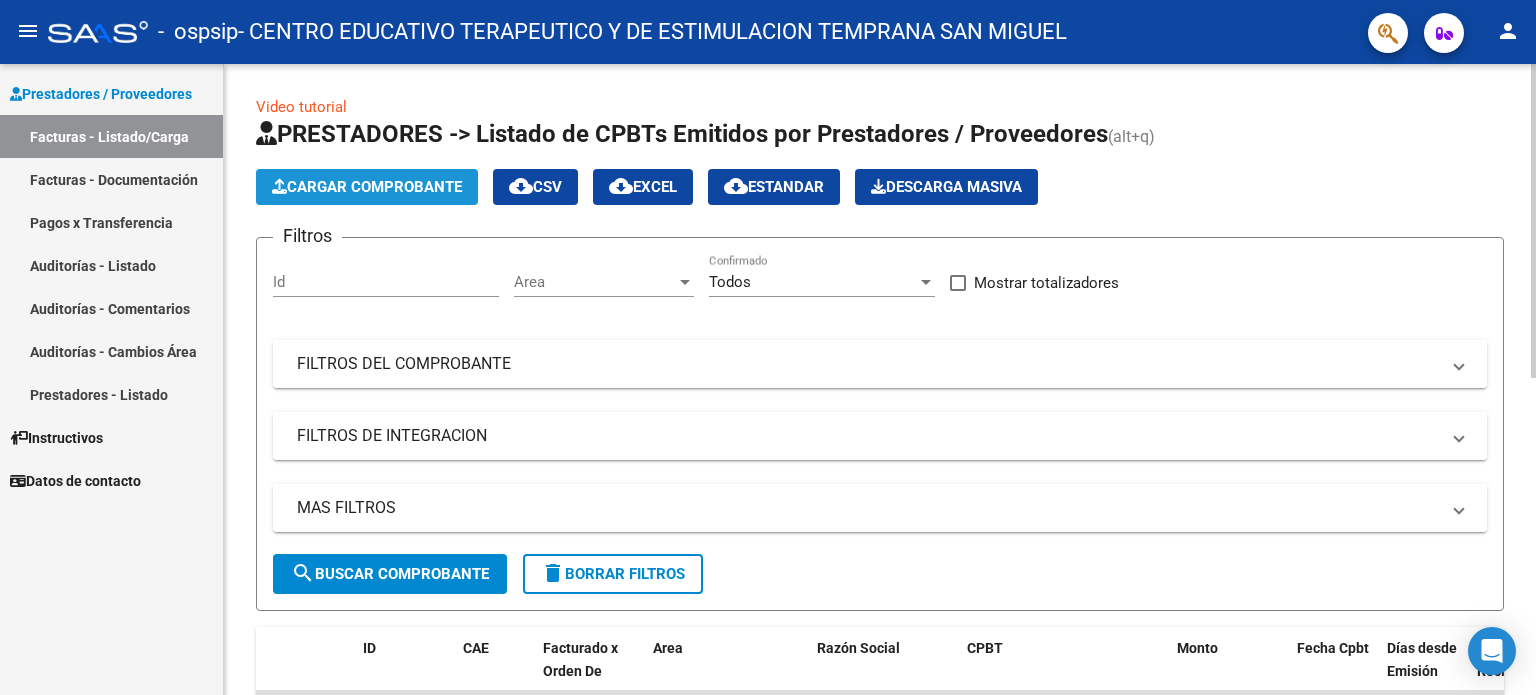 click on "Cargar Comprobante" 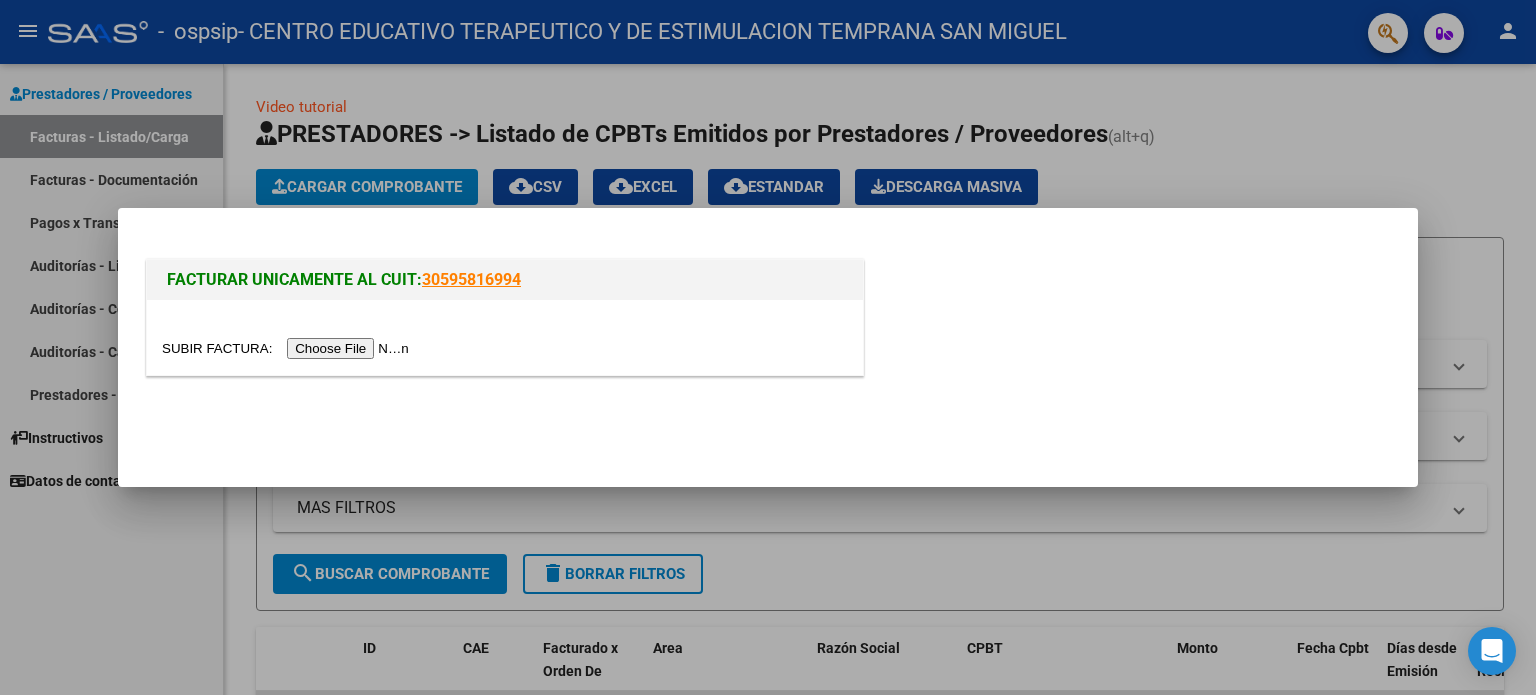 click at bounding box center [288, 348] 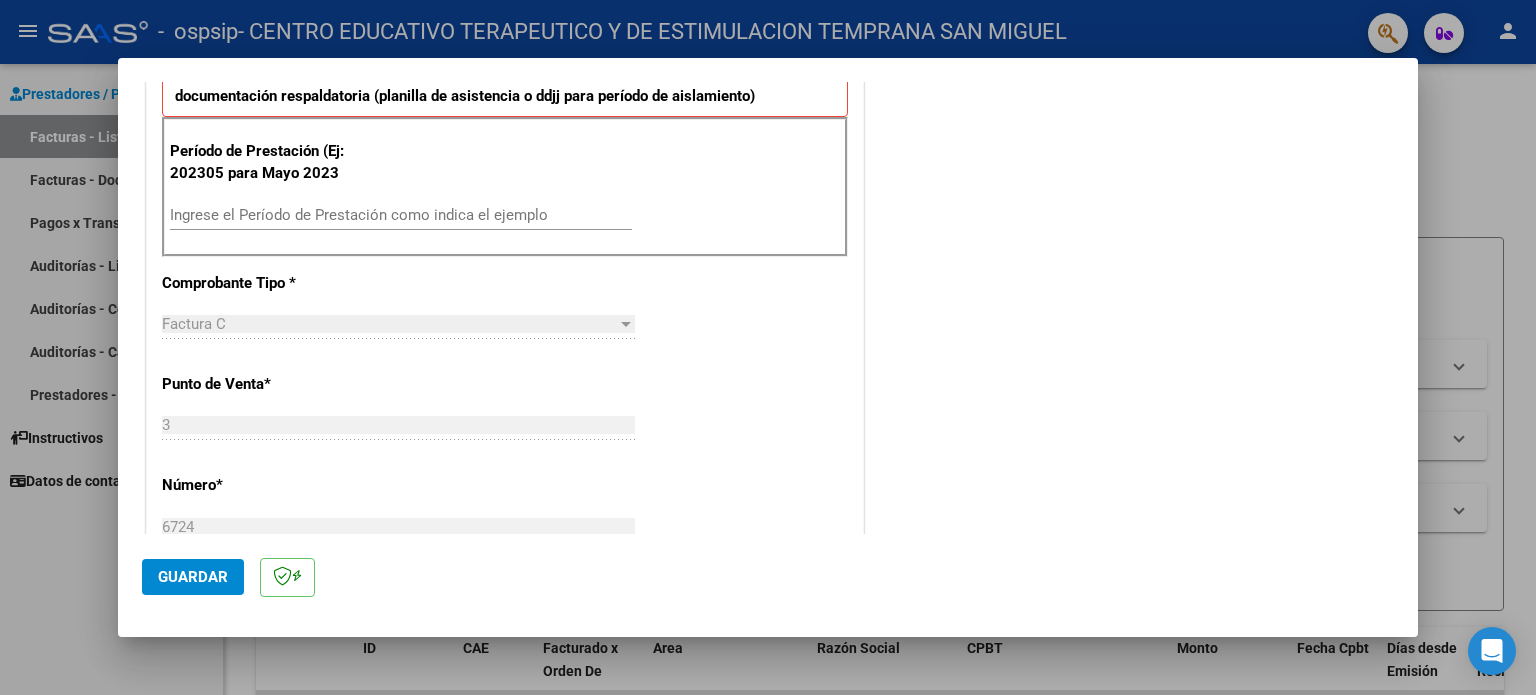 scroll, scrollTop: 550, scrollLeft: 0, axis: vertical 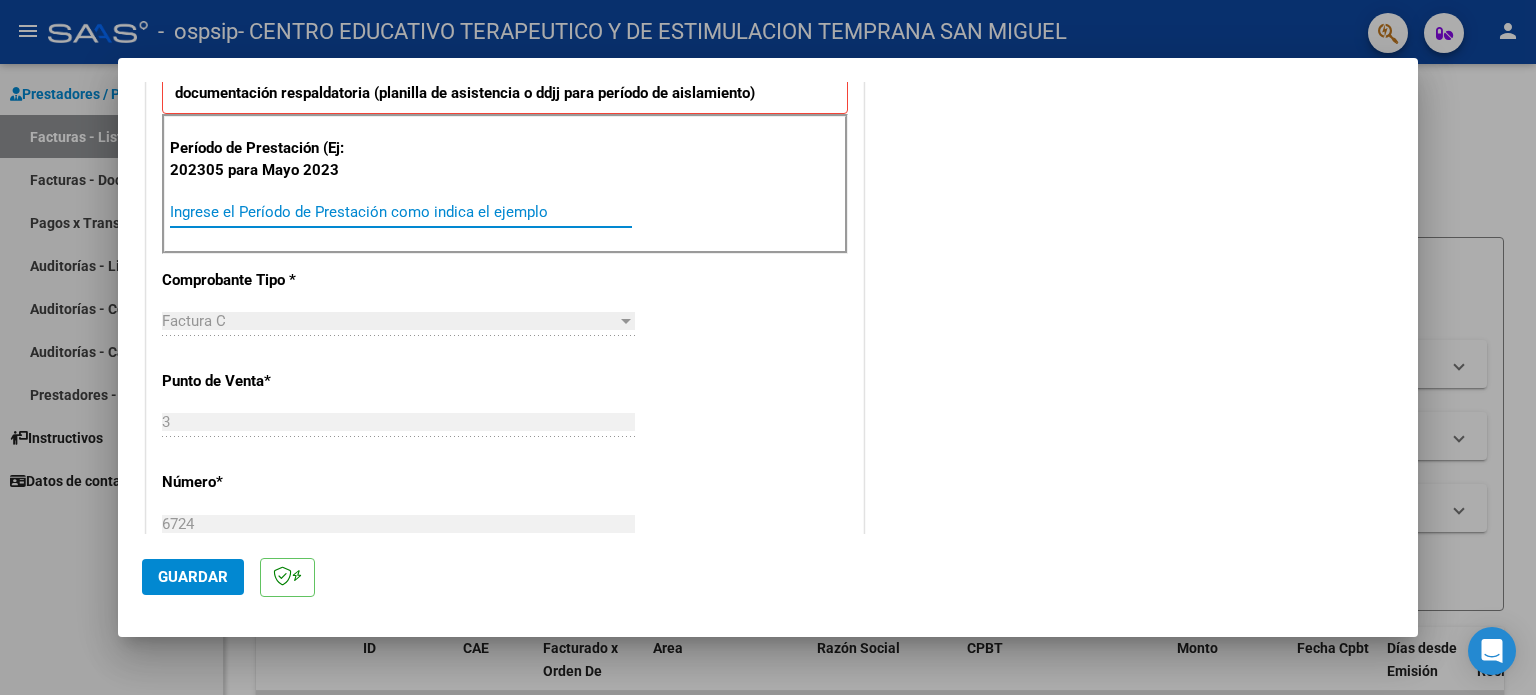 click on "Ingrese el Período de Prestación como indica el ejemplo" at bounding box center [401, 212] 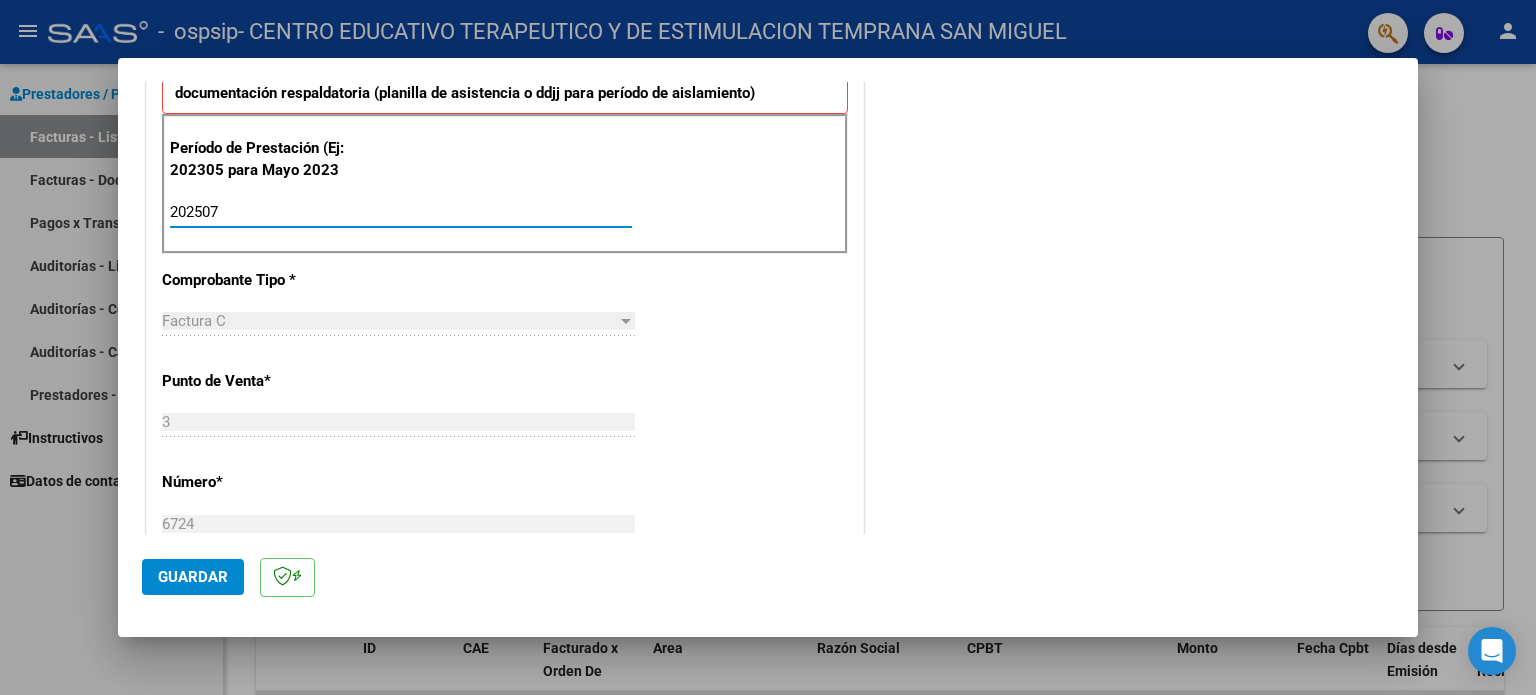 type on "202507" 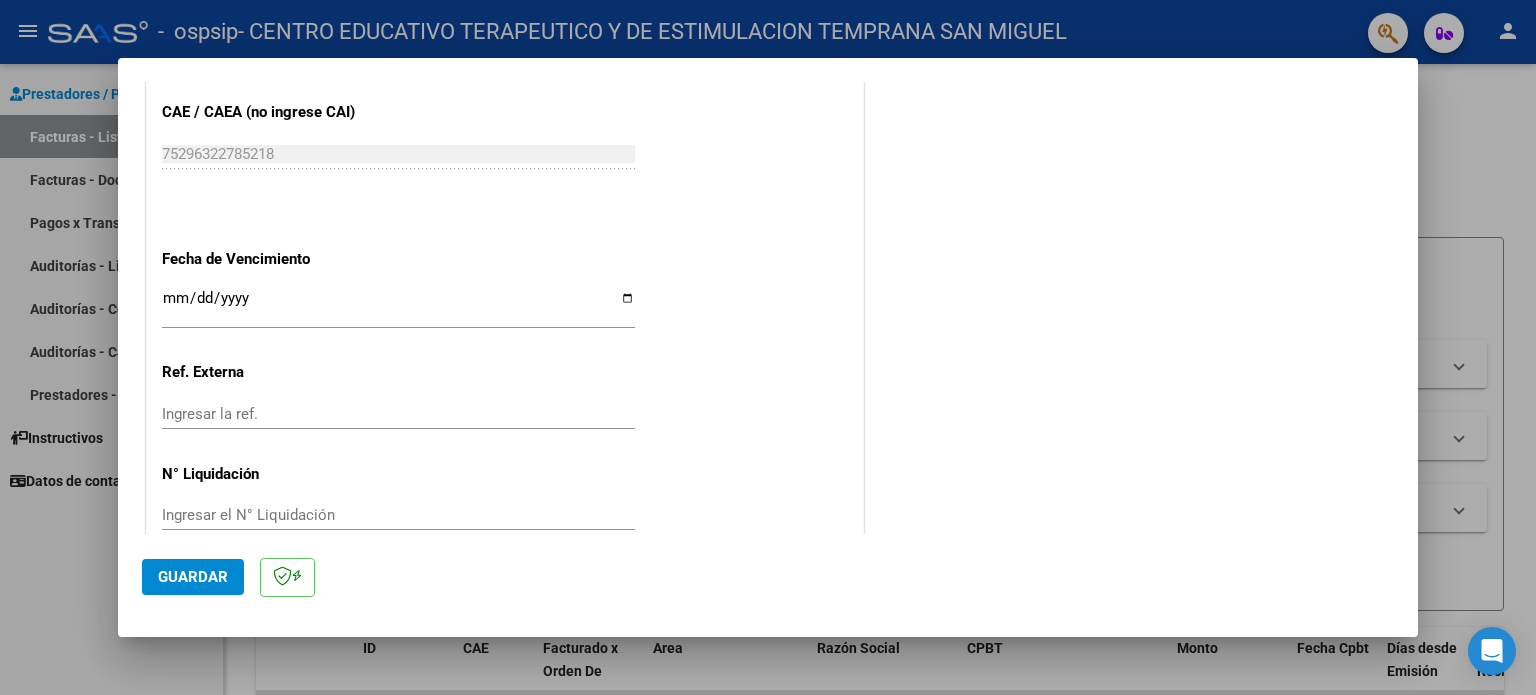 scroll, scrollTop: 1229, scrollLeft: 0, axis: vertical 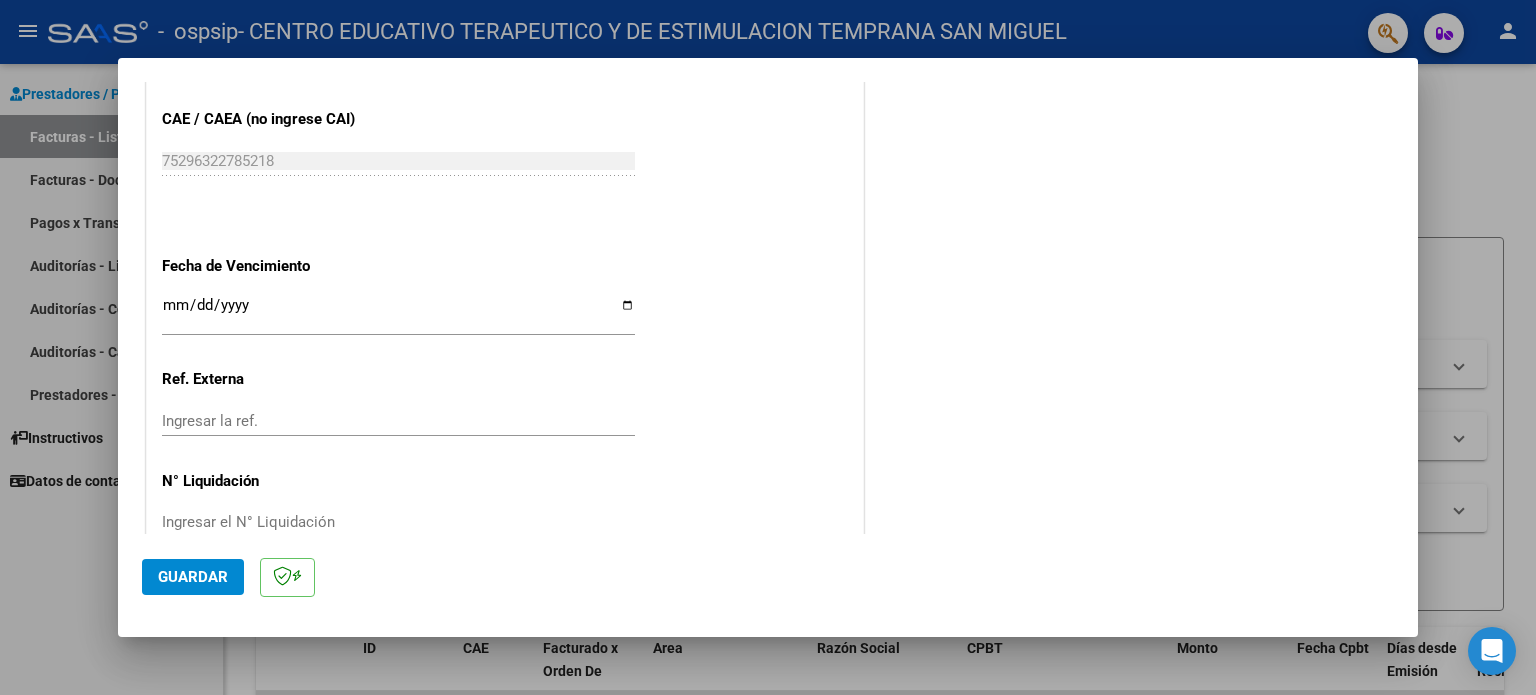 click on "Ingresar la fecha" 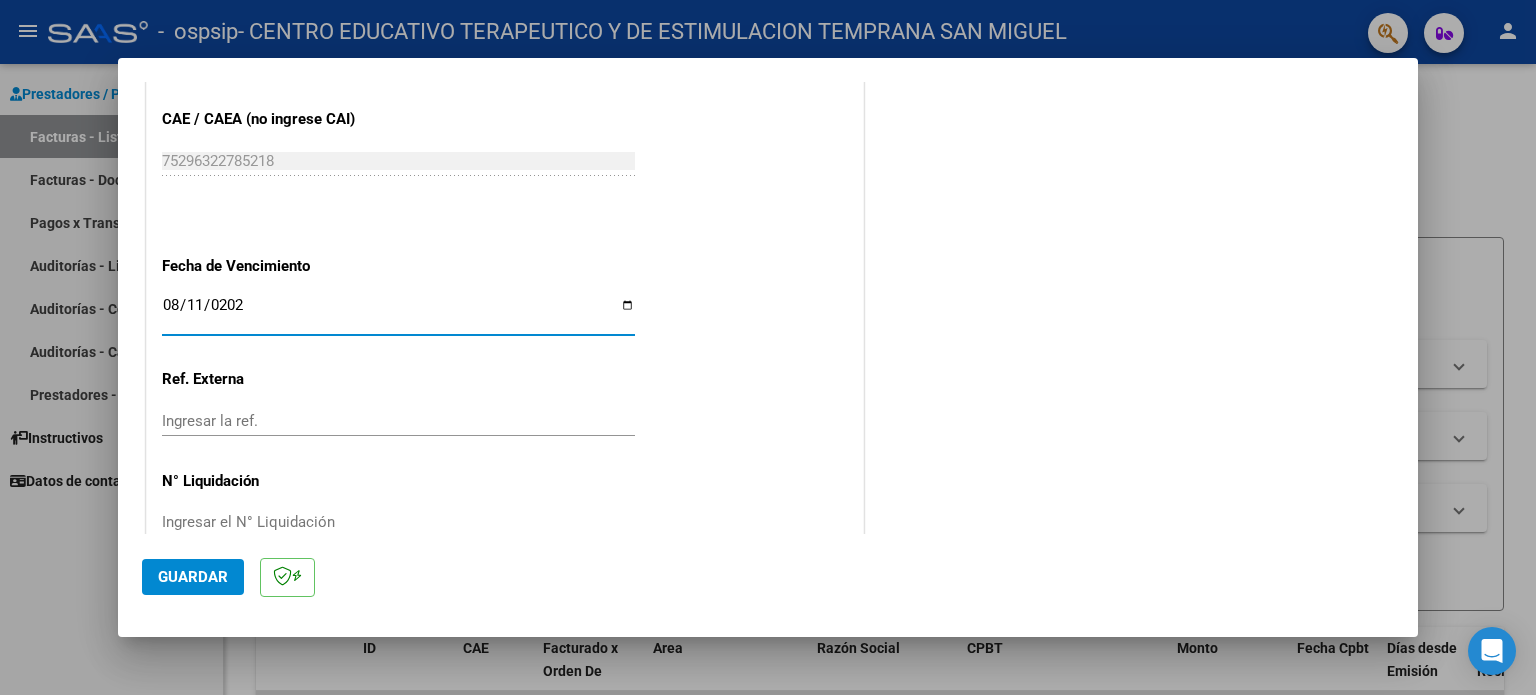 type on "2025-08-11" 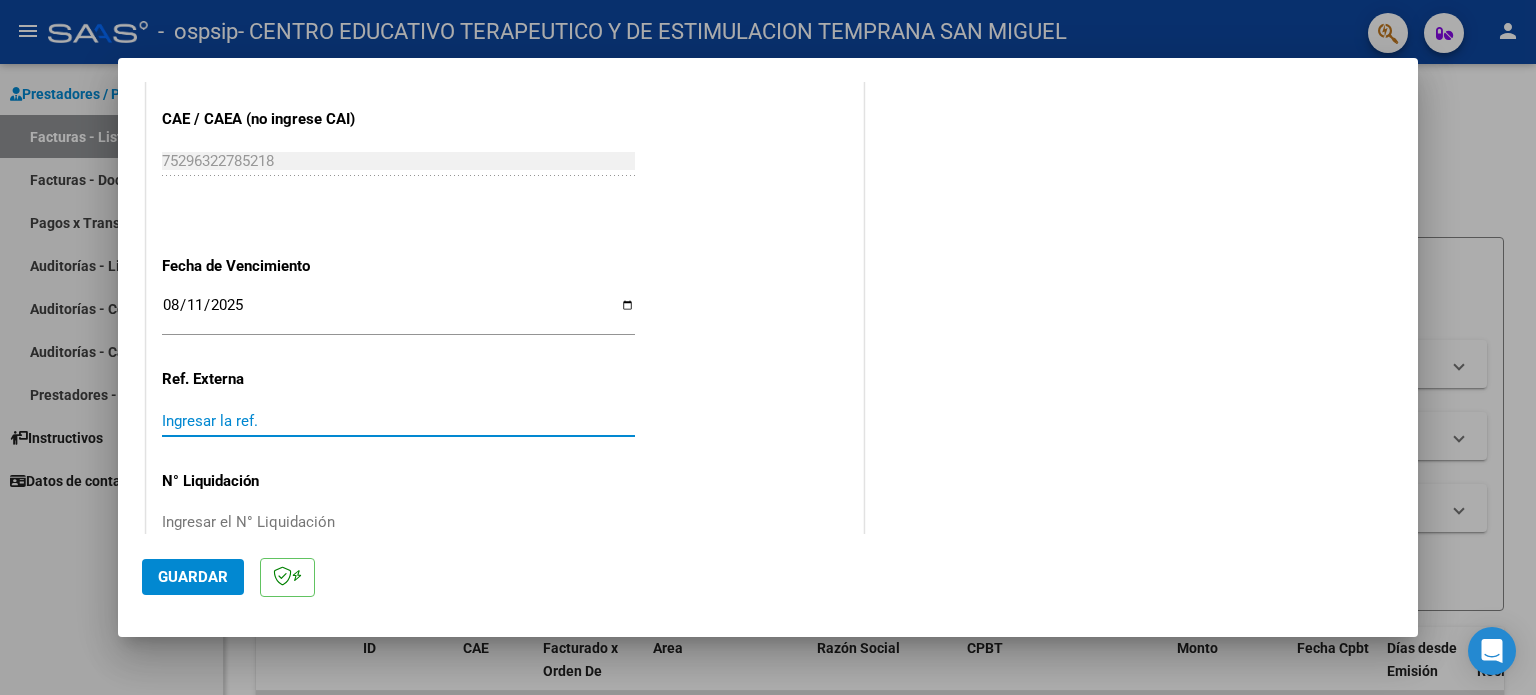 click on "Ingresar la ref." at bounding box center (398, 421) 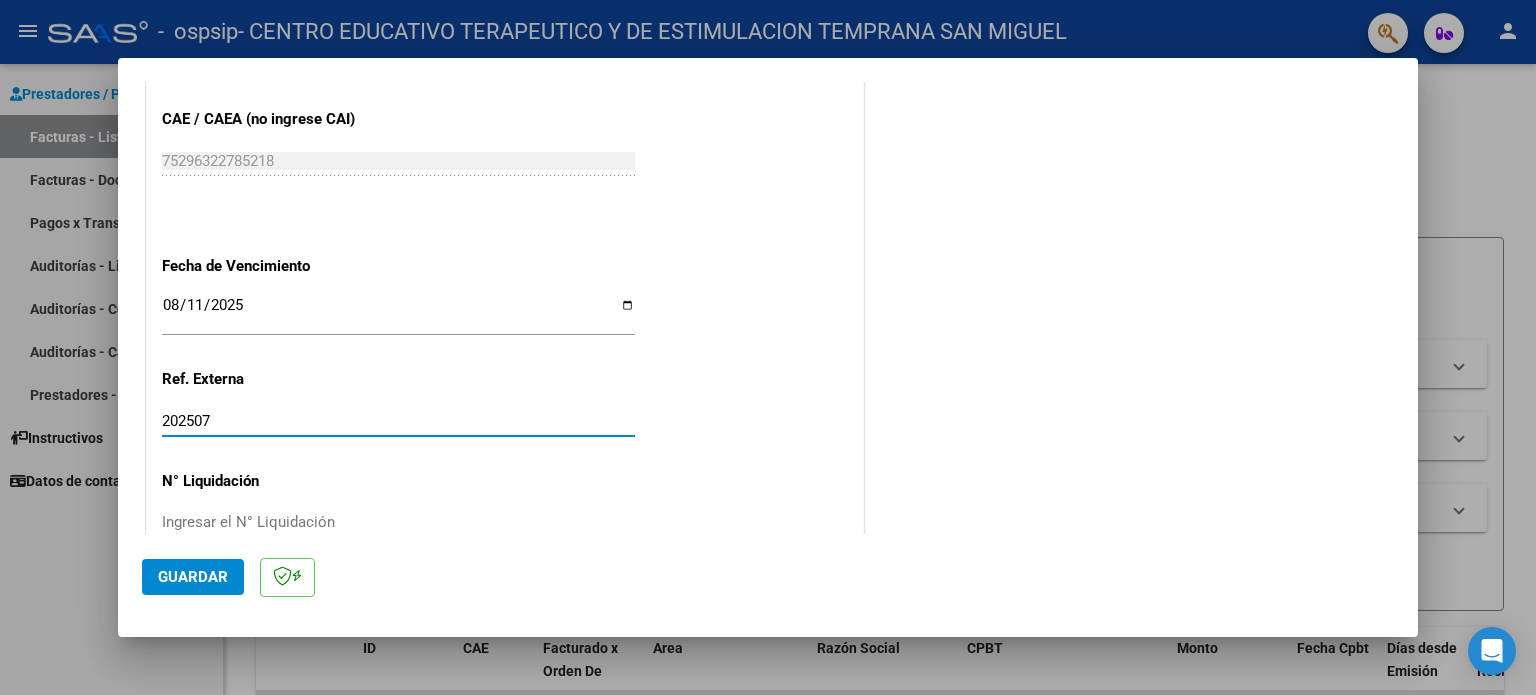 type on "202507" 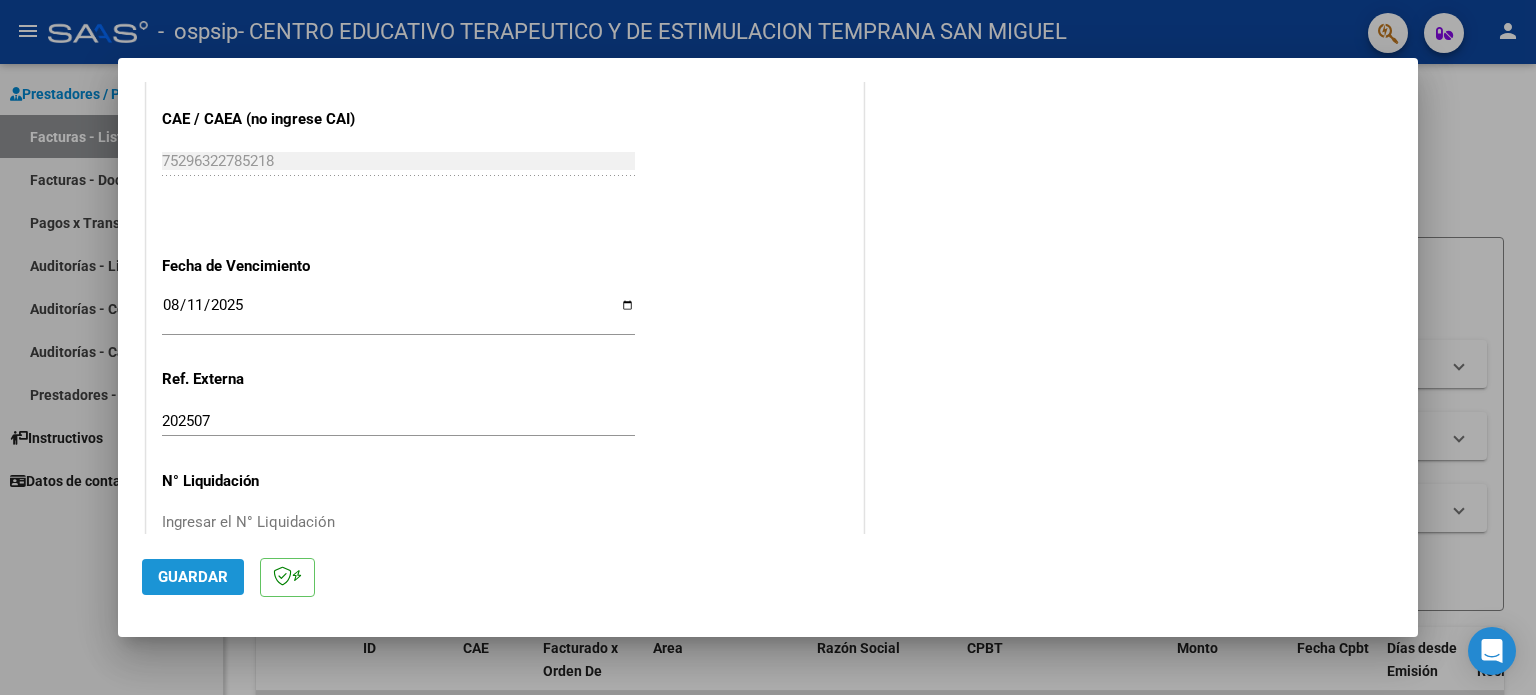 click on "Guardar" 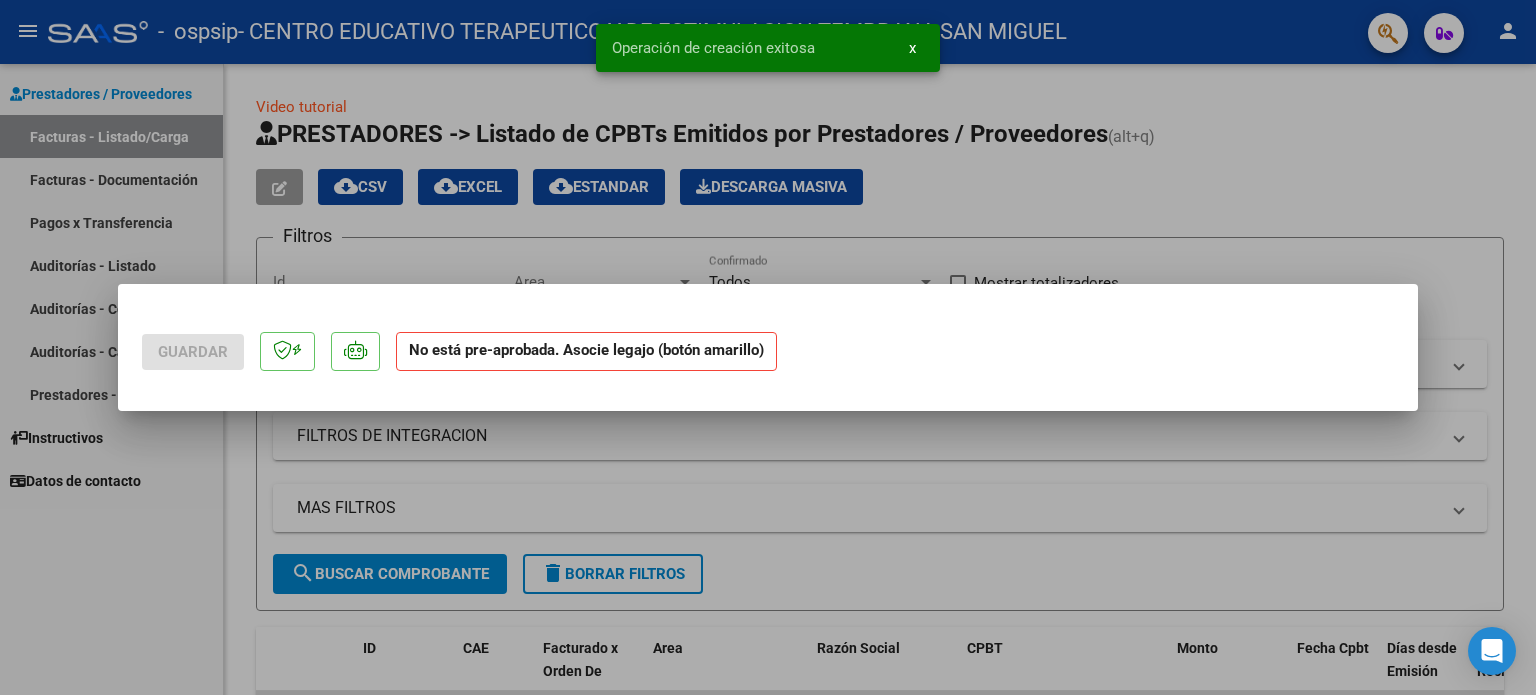 scroll, scrollTop: 0, scrollLeft: 0, axis: both 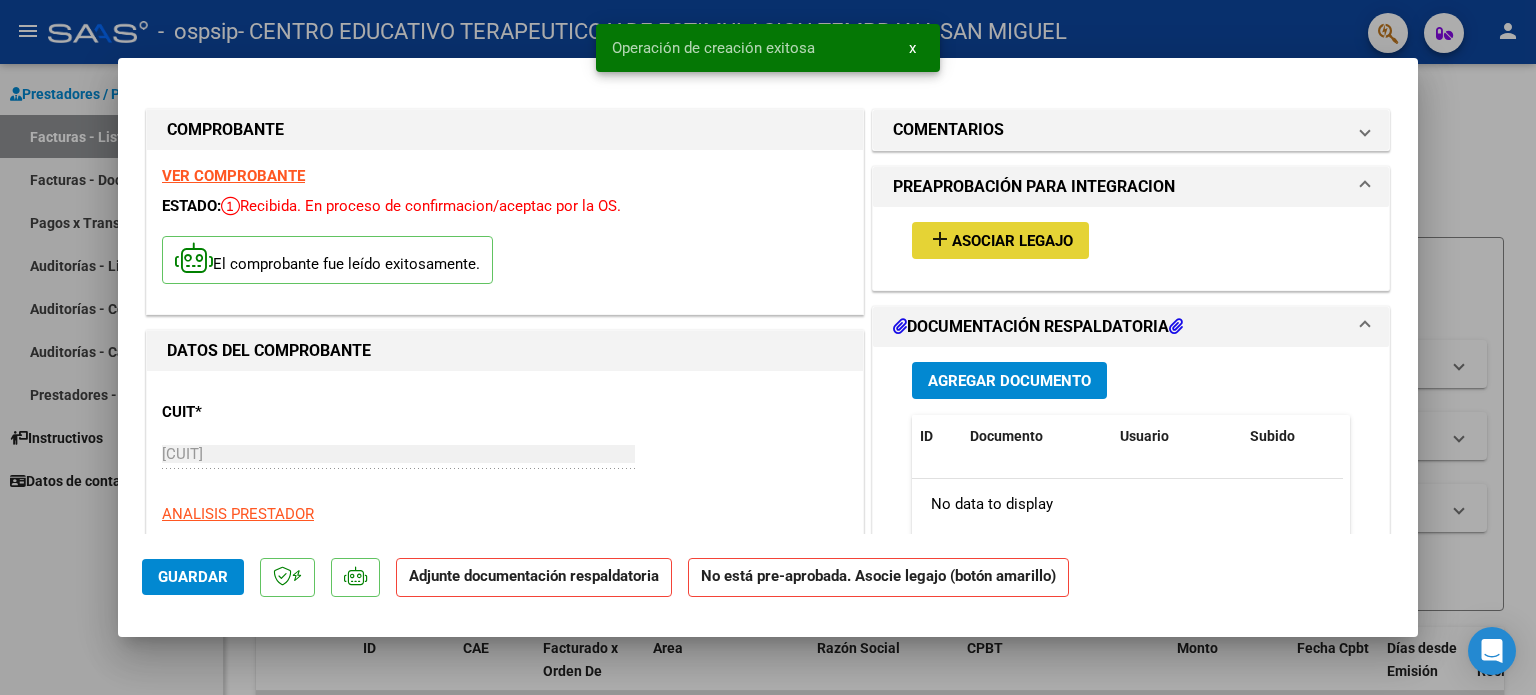 click on "add Asociar Legajo" at bounding box center (1000, 240) 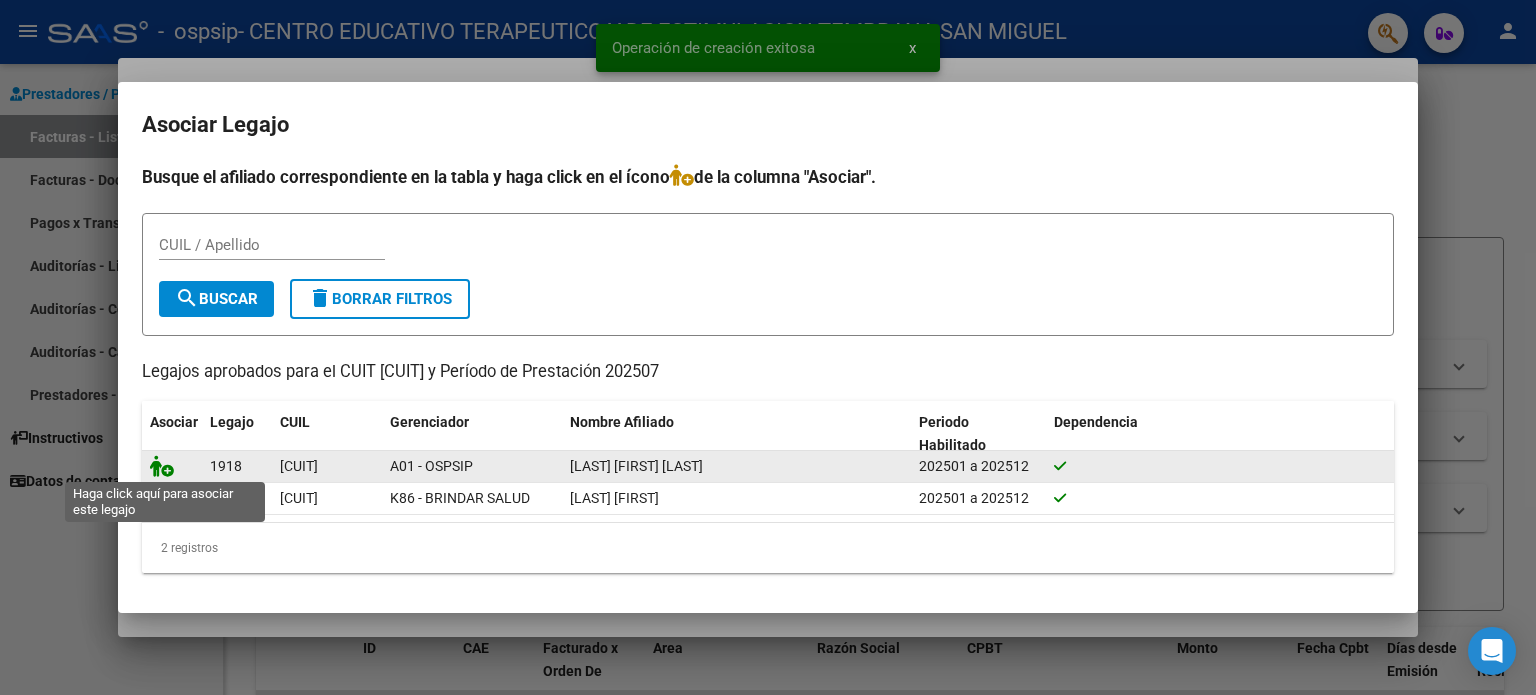 click 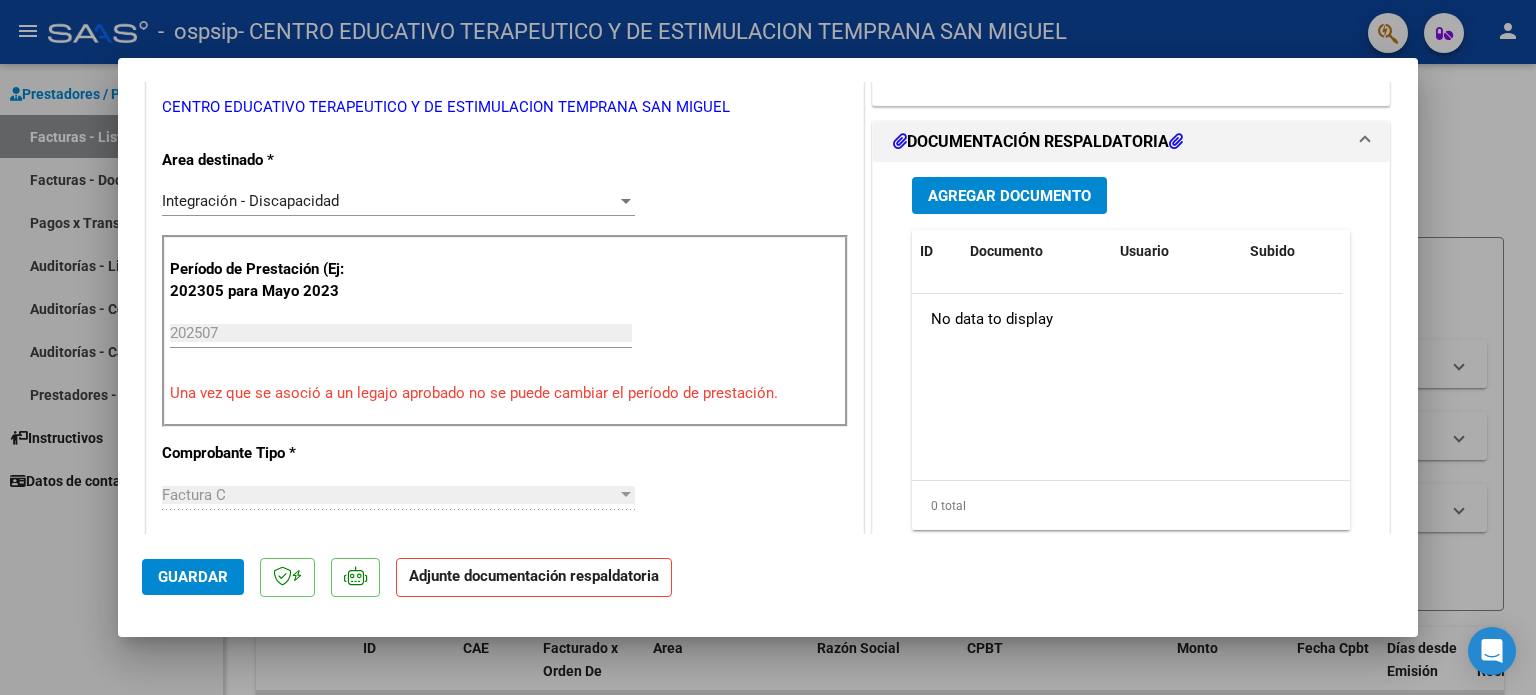 scroll, scrollTop: 448, scrollLeft: 0, axis: vertical 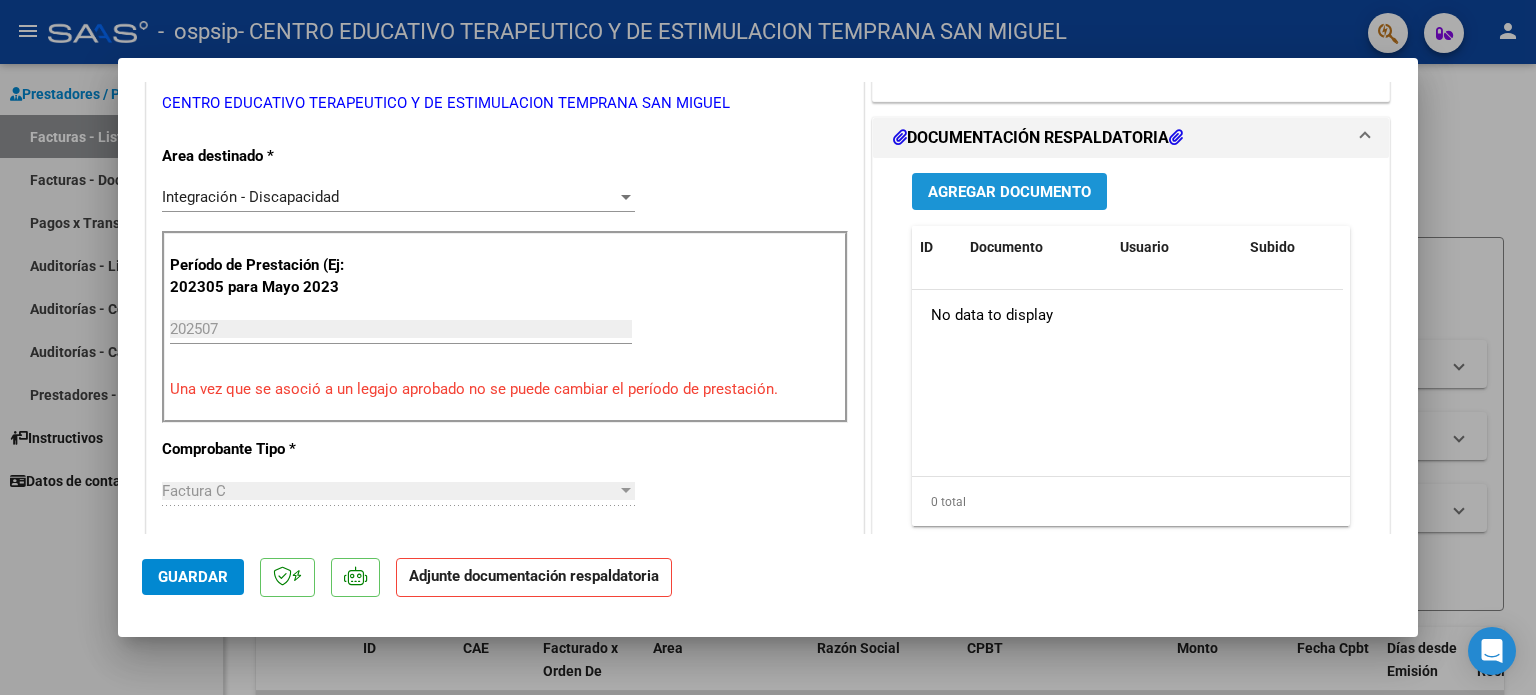 click on "Agregar Documento" at bounding box center [1009, 191] 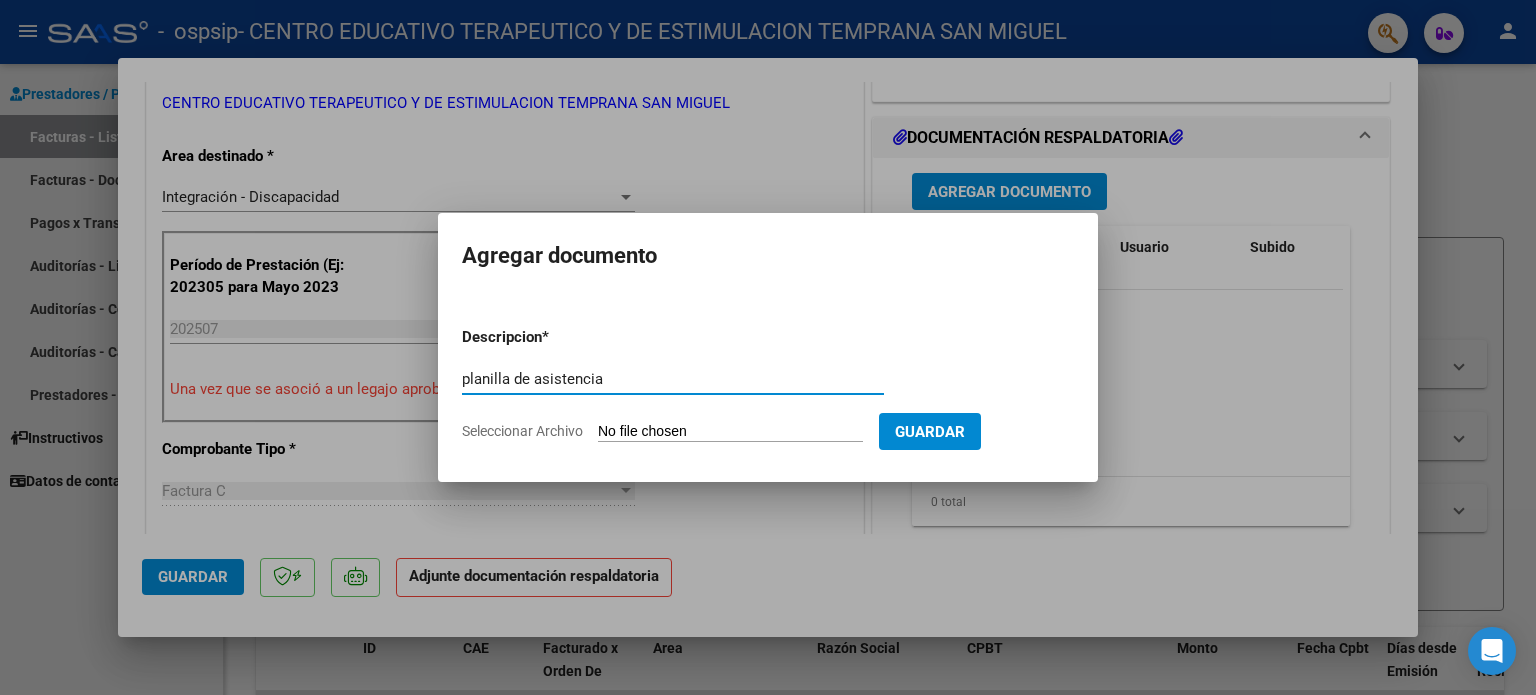 type on "planilla de asistencia" 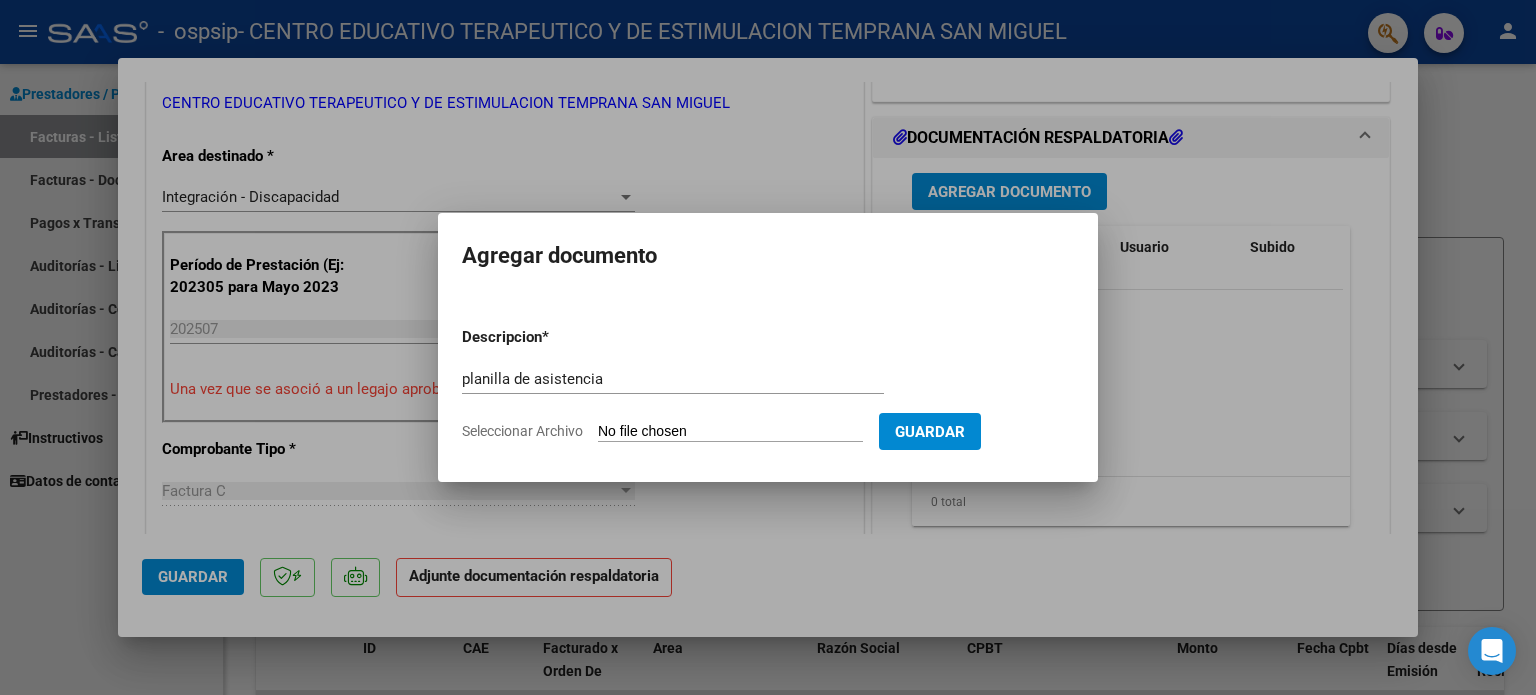 click on "Seleccionar Archivo" 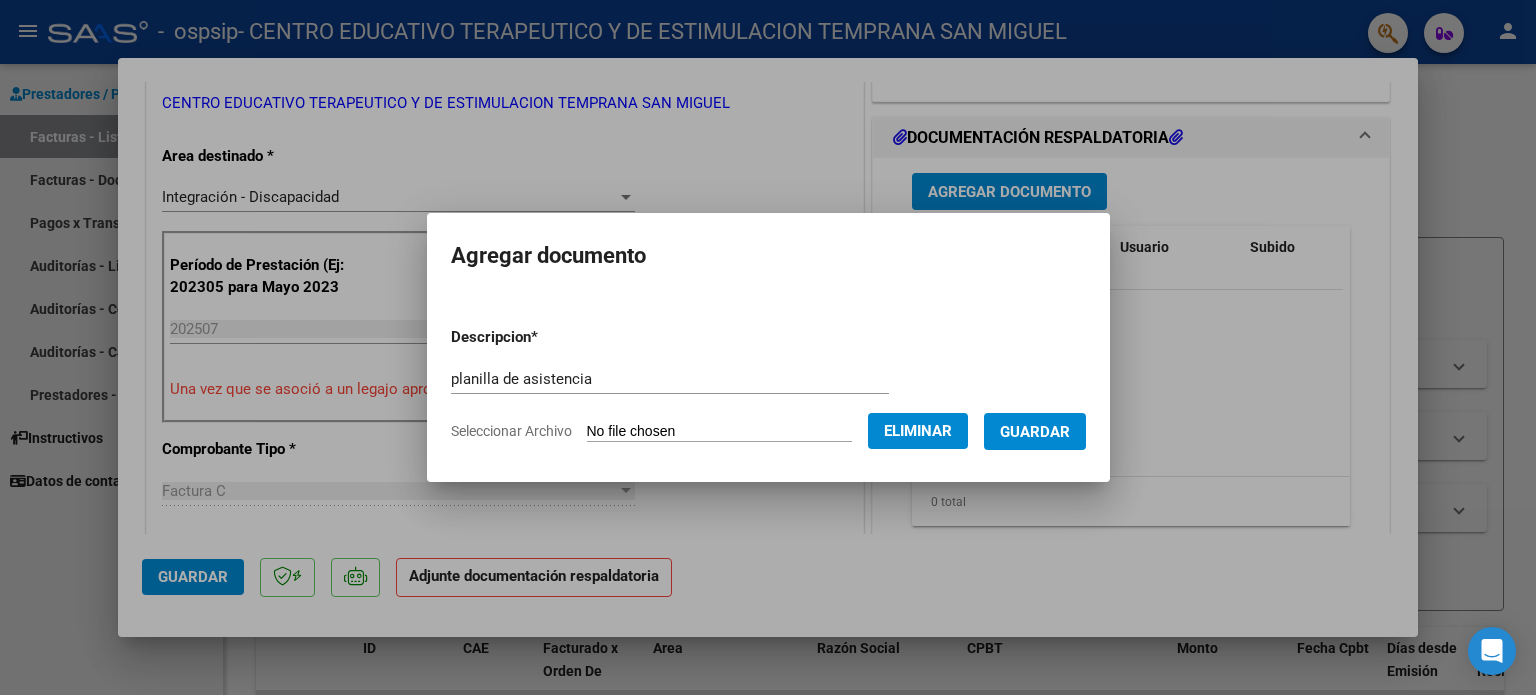 drag, startPoint x: 958, startPoint y: 257, endPoint x: 1028, endPoint y: 431, distance: 187.55266 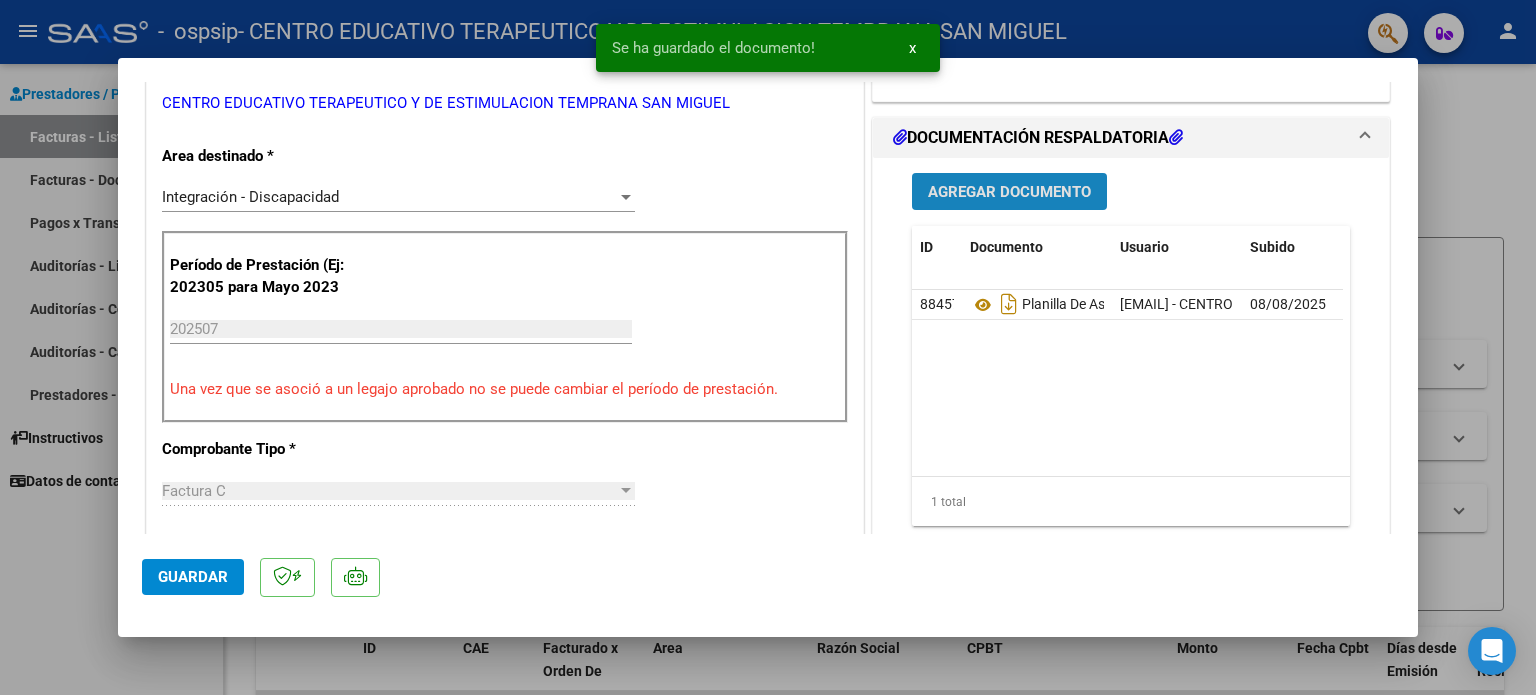 click on "Agregar Documento" at bounding box center (1009, 192) 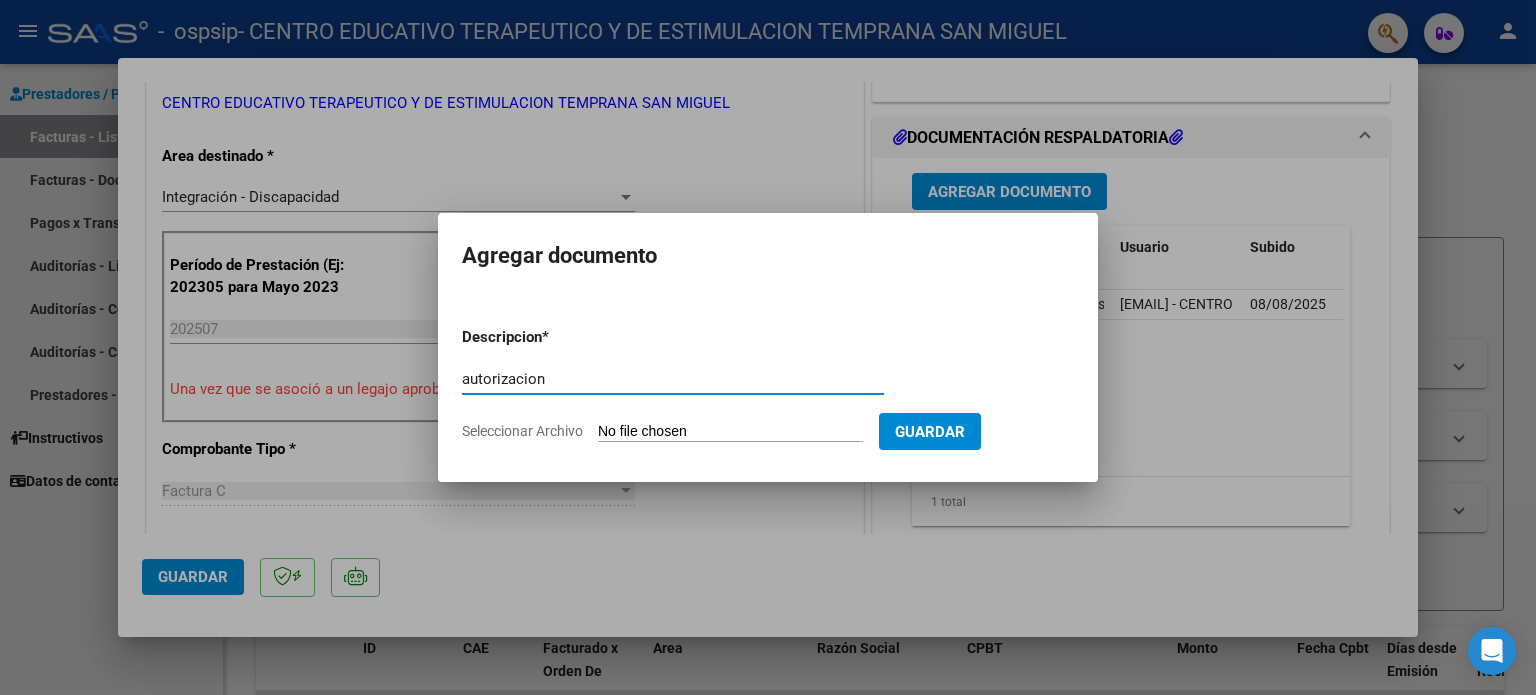 type on "autorizacion" 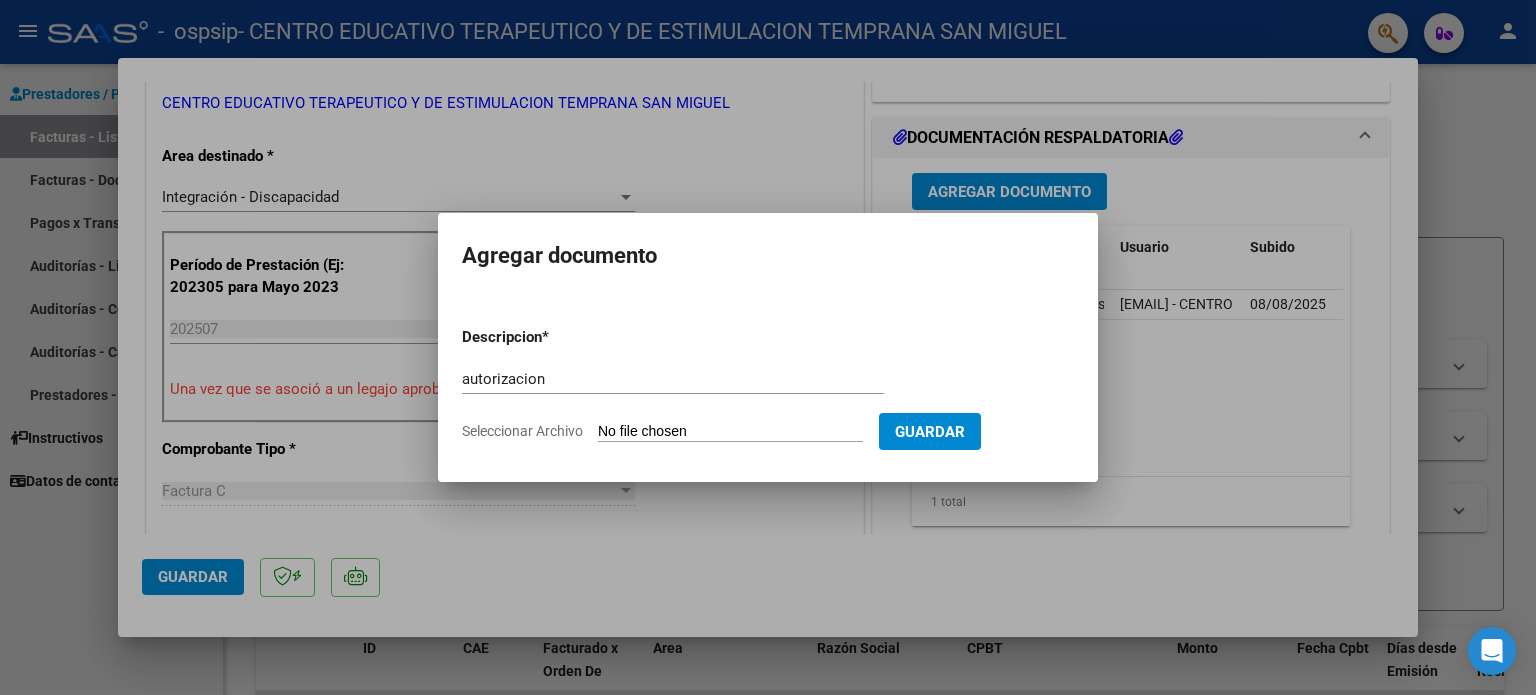 click on "Seleccionar Archivo" 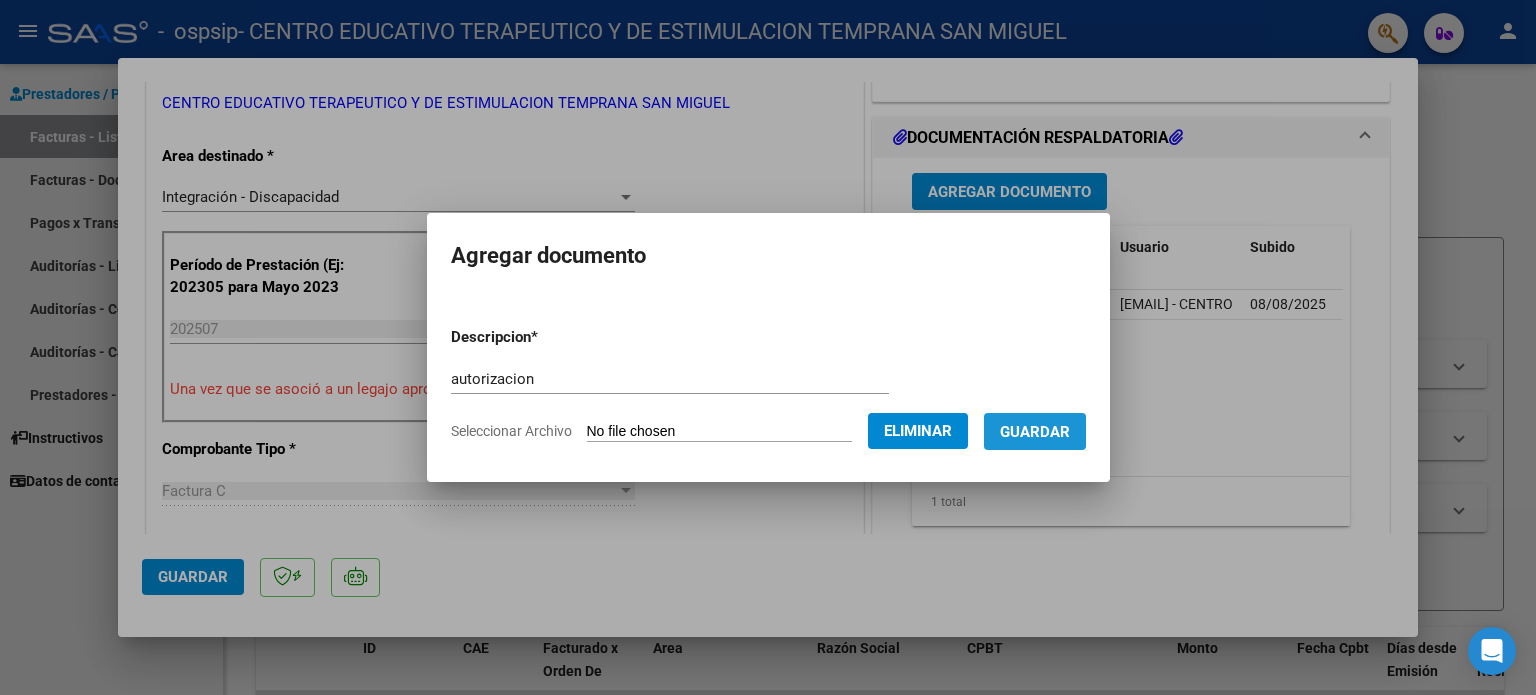 click on "Guardar" at bounding box center (1035, 432) 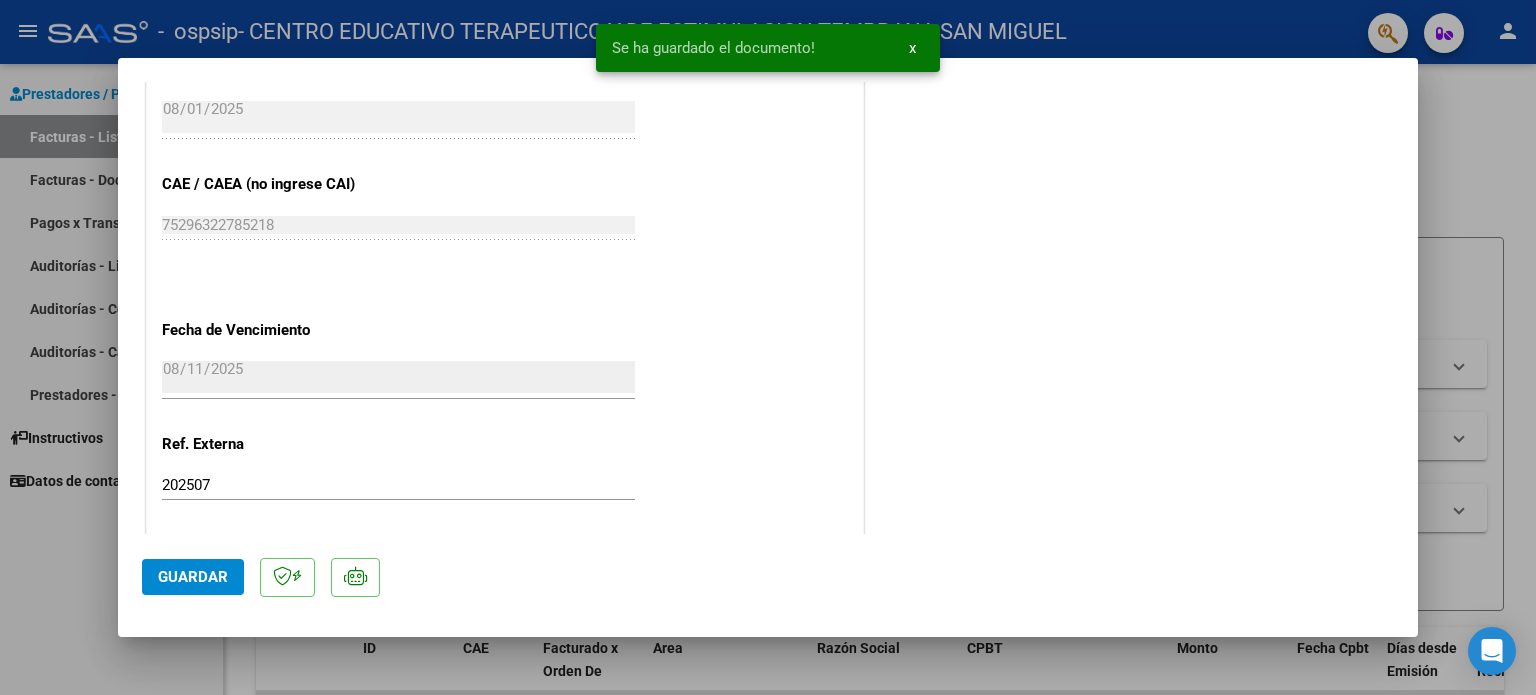 scroll, scrollTop: 1336, scrollLeft: 0, axis: vertical 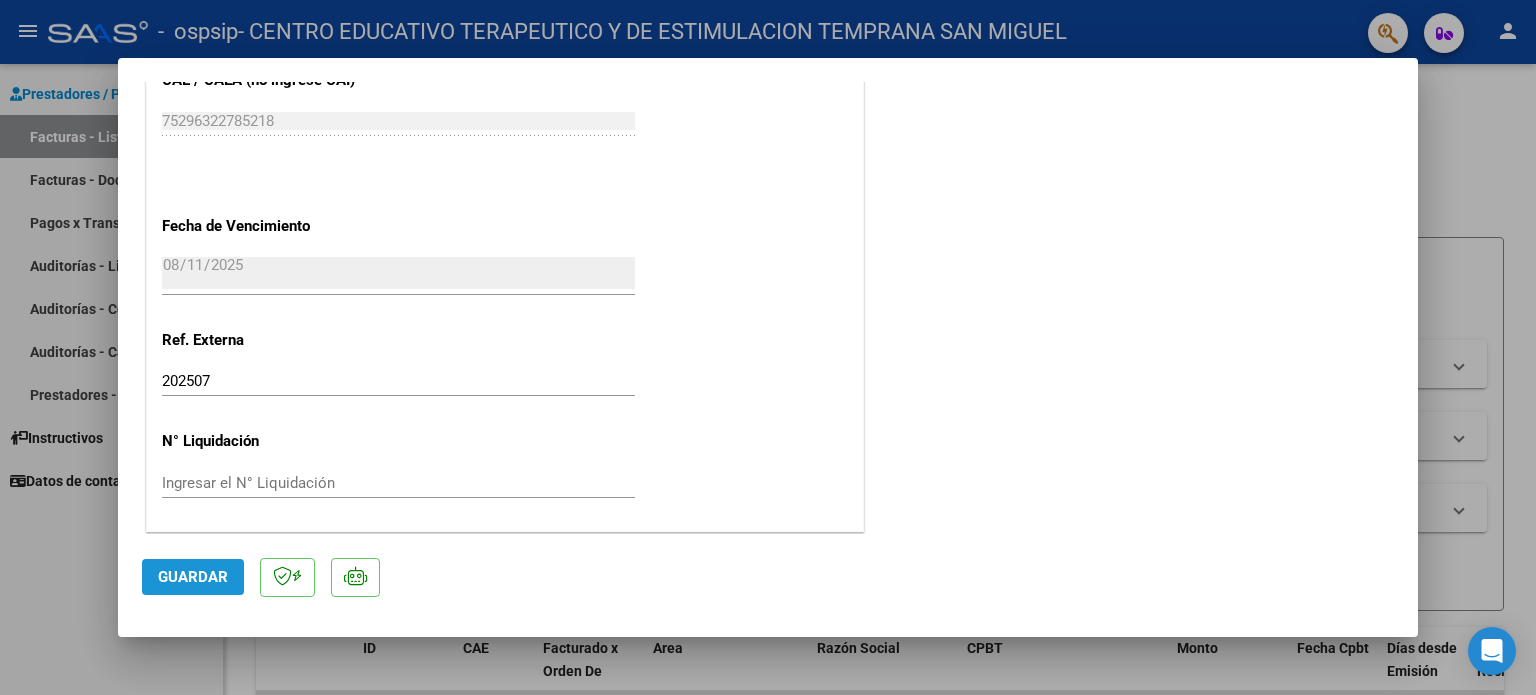 click on "Guardar" 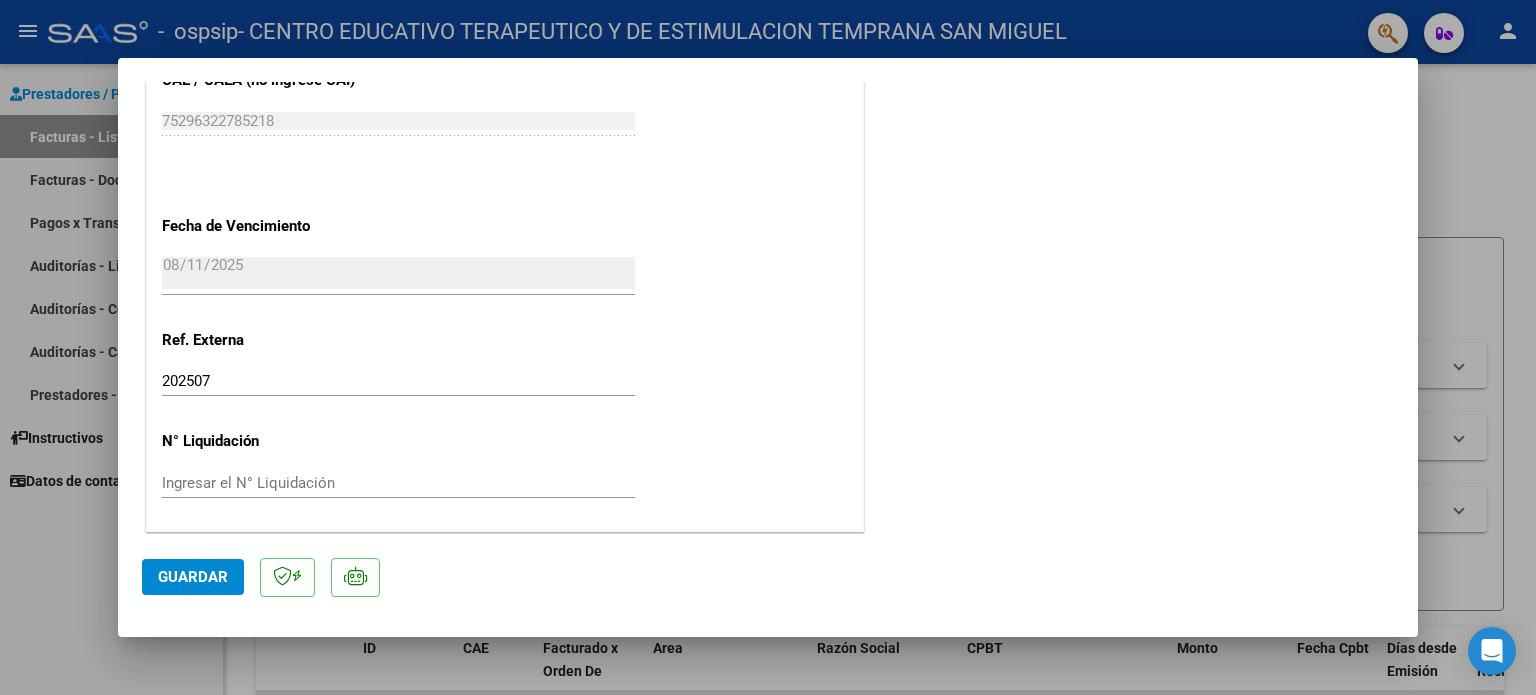 click at bounding box center (768, 347) 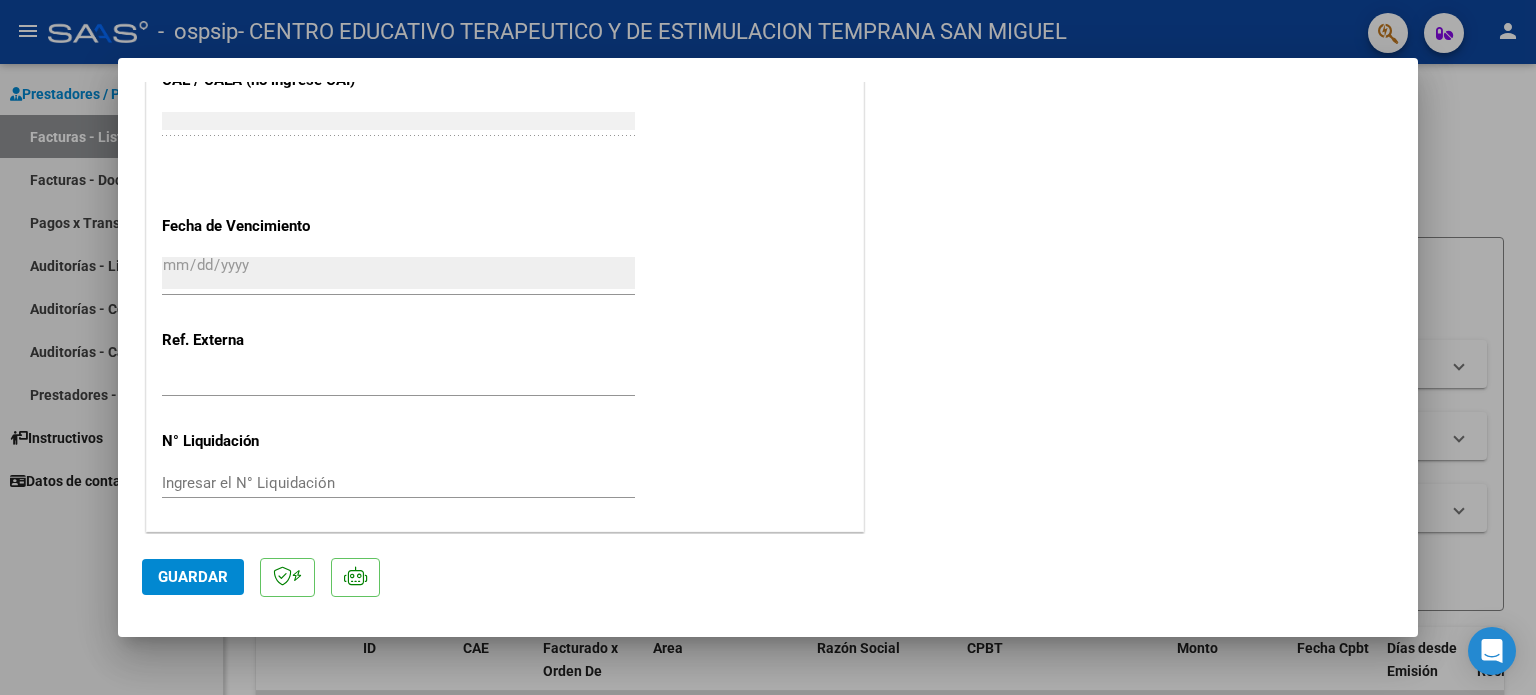 scroll, scrollTop: 1487, scrollLeft: 0, axis: vertical 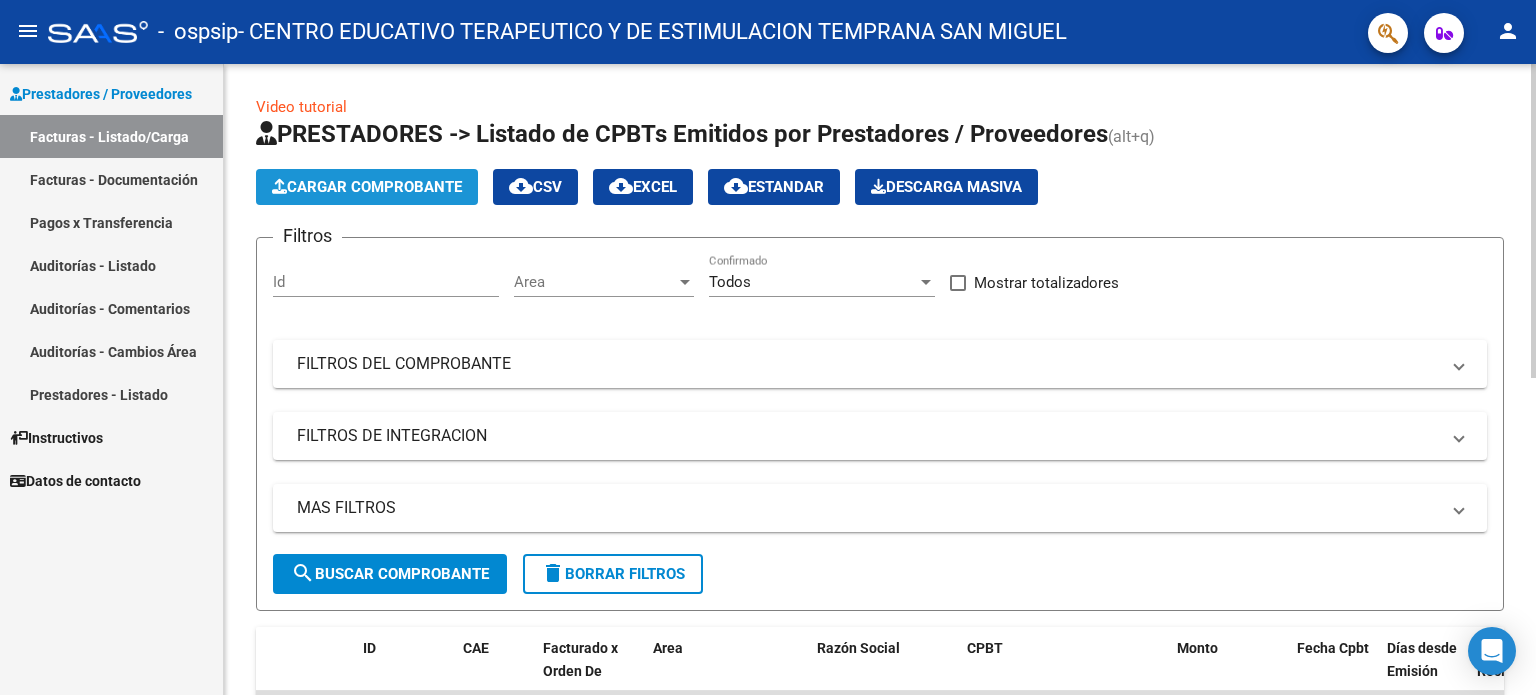 click on "Cargar Comprobante" 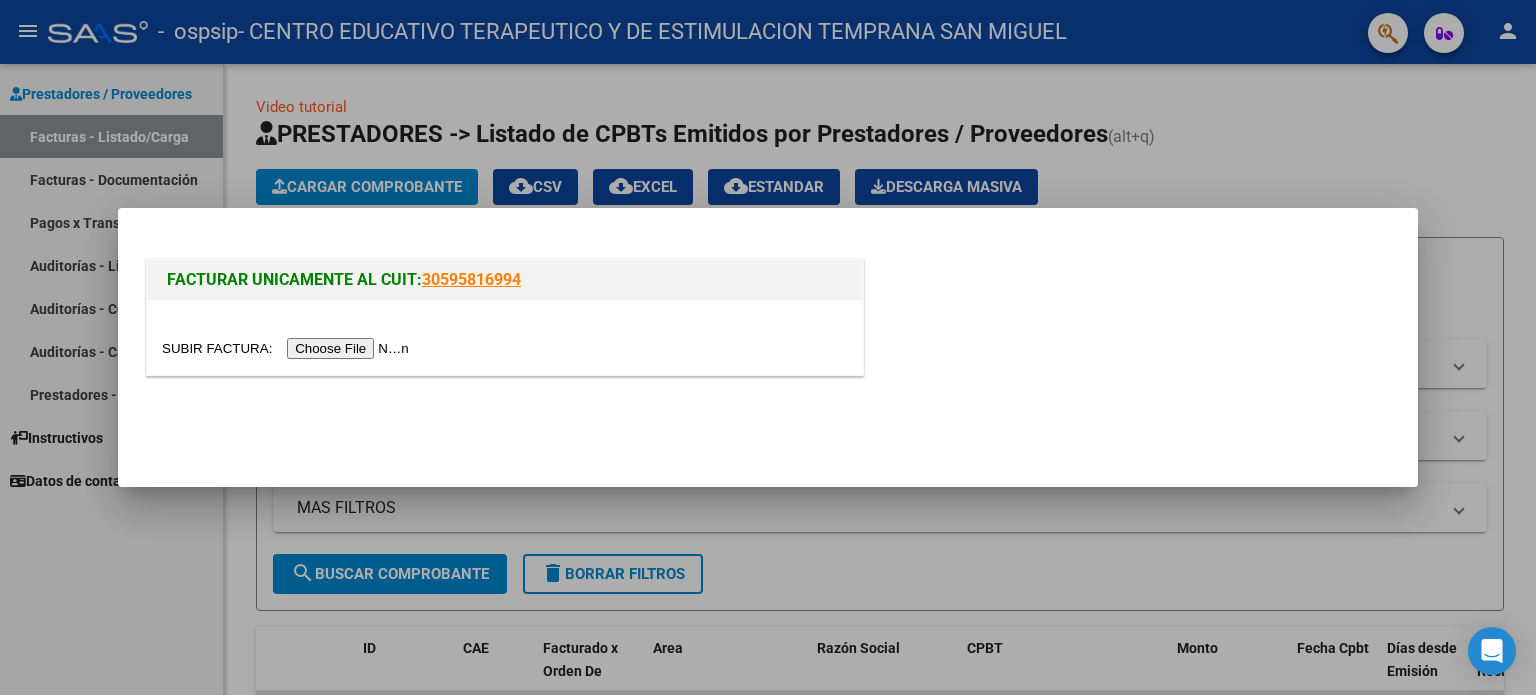 click at bounding box center (288, 348) 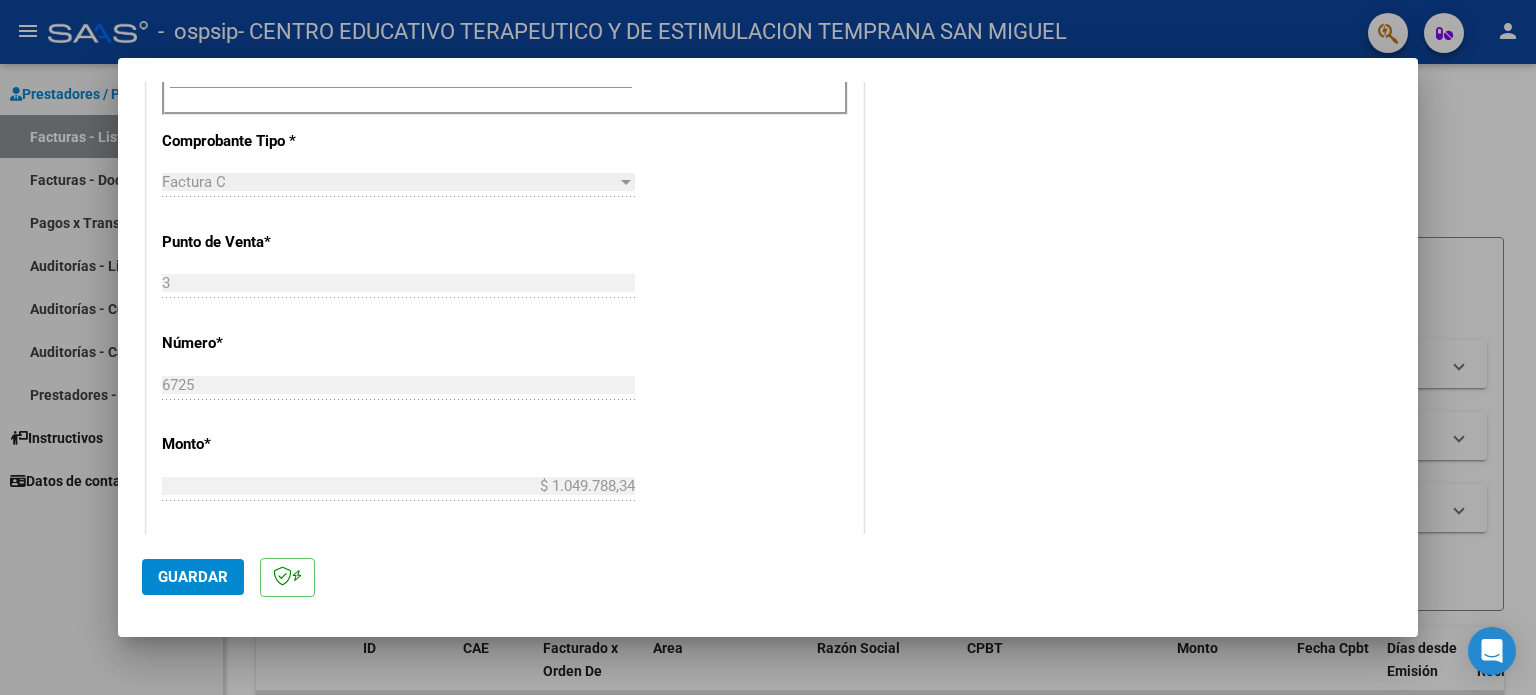 scroll, scrollTop: 683, scrollLeft: 0, axis: vertical 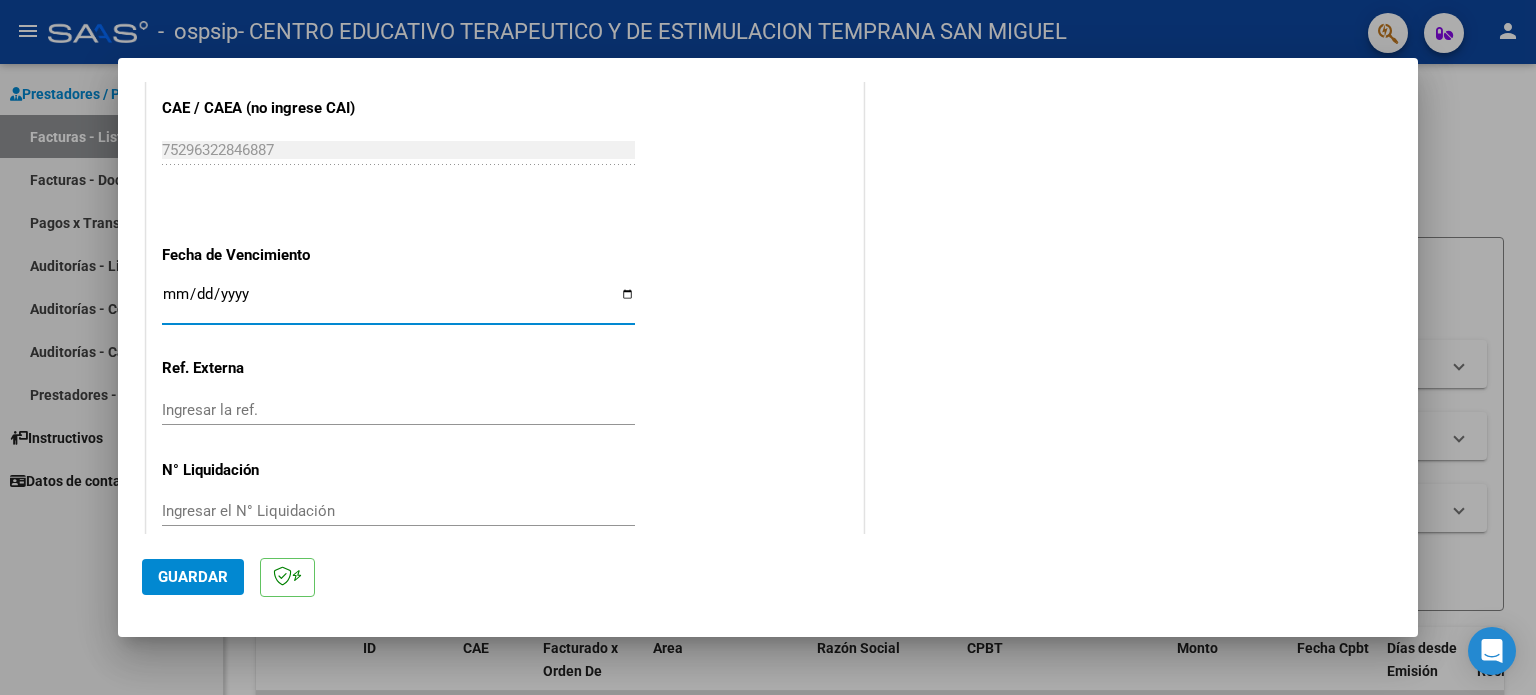 click on "Ingresar la fecha" at bounding box center [398, 302] 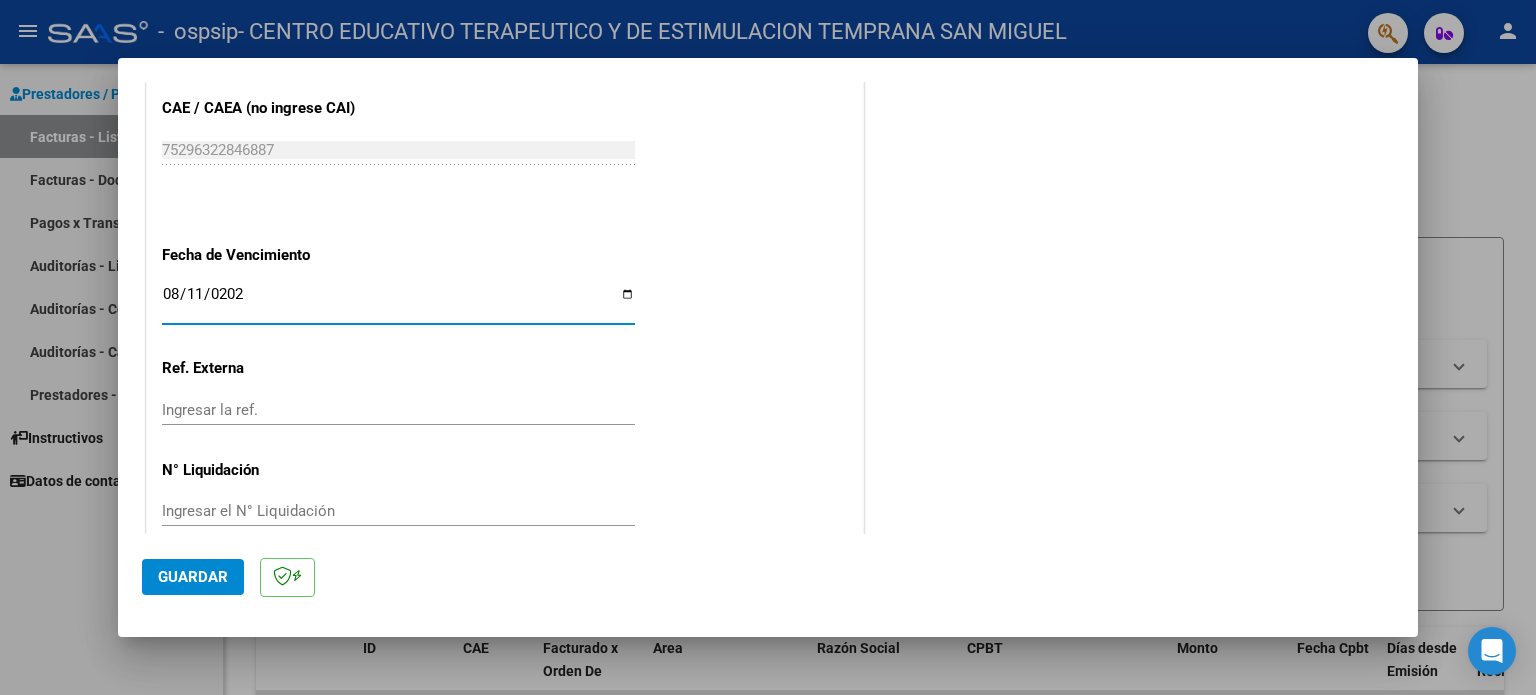 type on "2025-08-11" 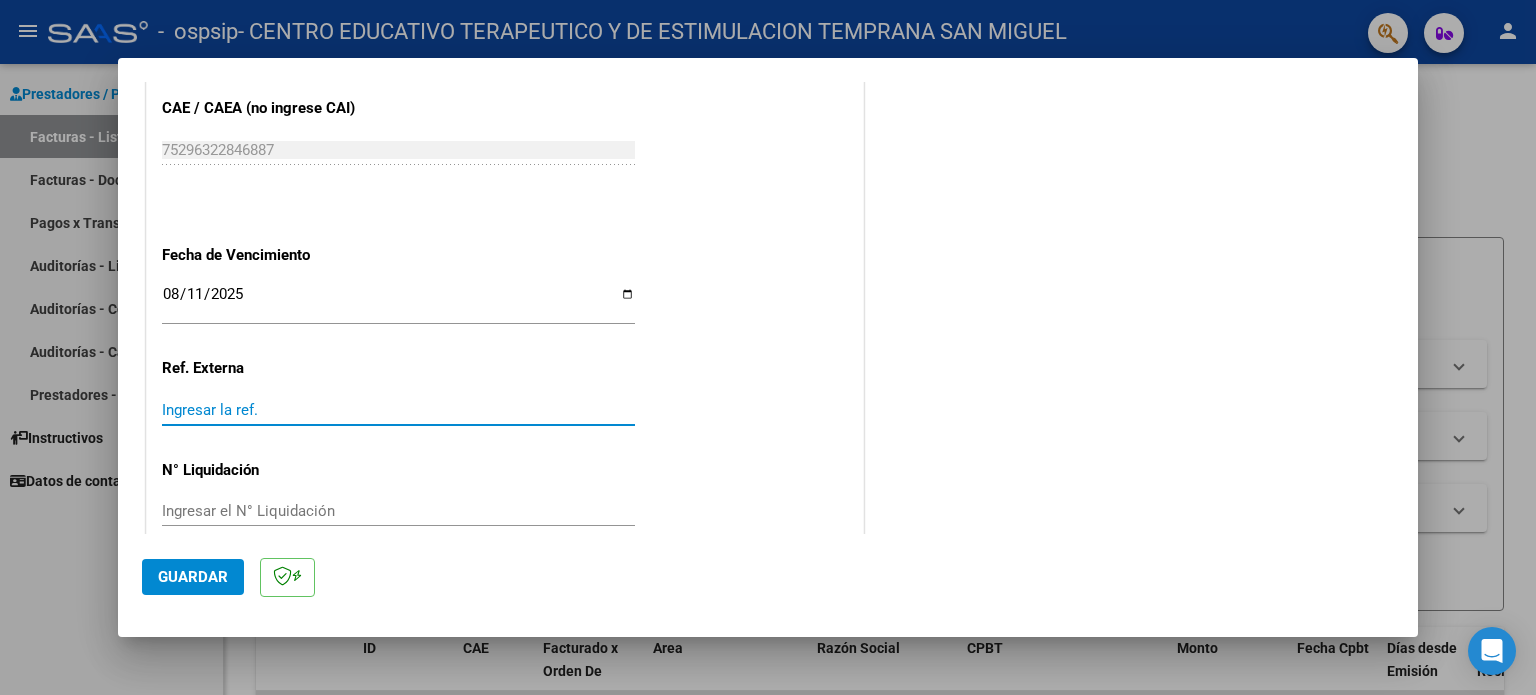 click on "Ingresar la ref." at bounding box center [398, 410] 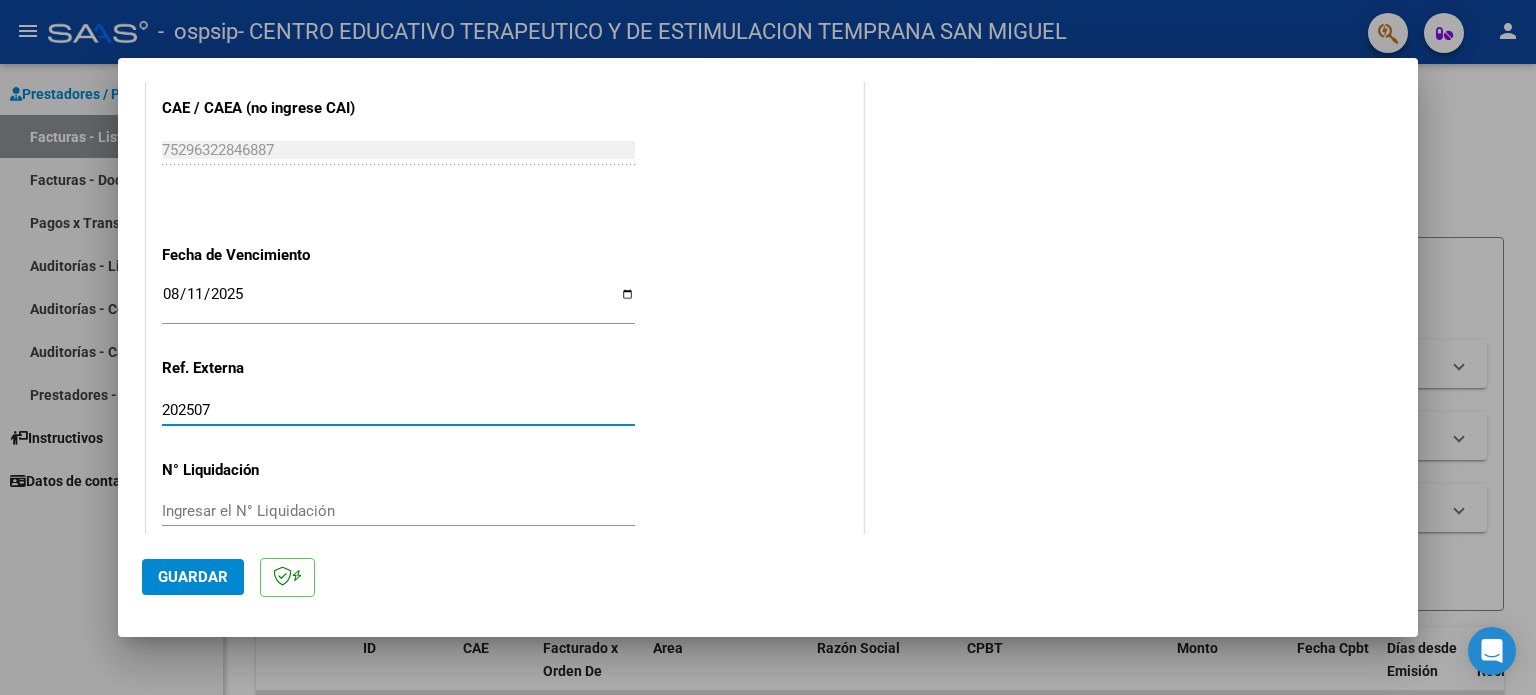 type on "202507" 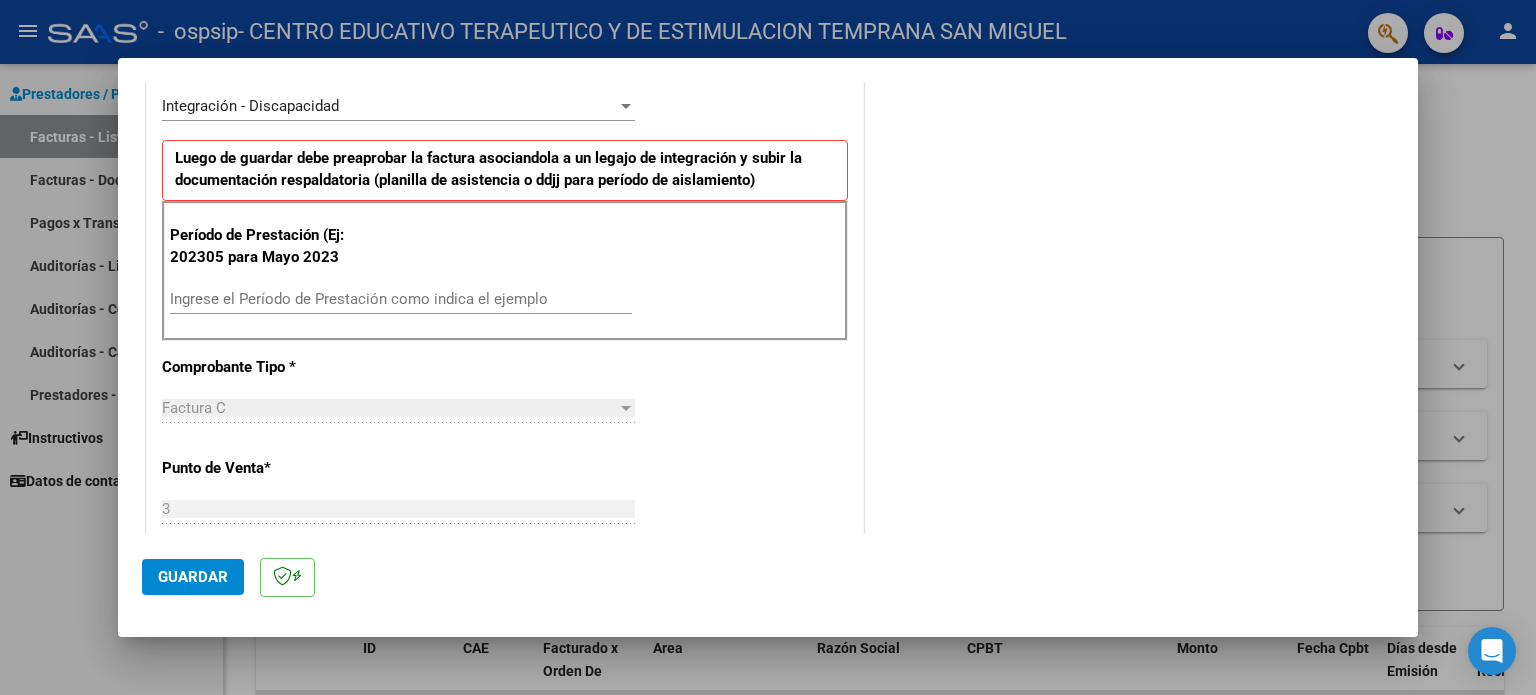 scroll, scrollTop: 460, scrollLeft: 0, axis: vertical 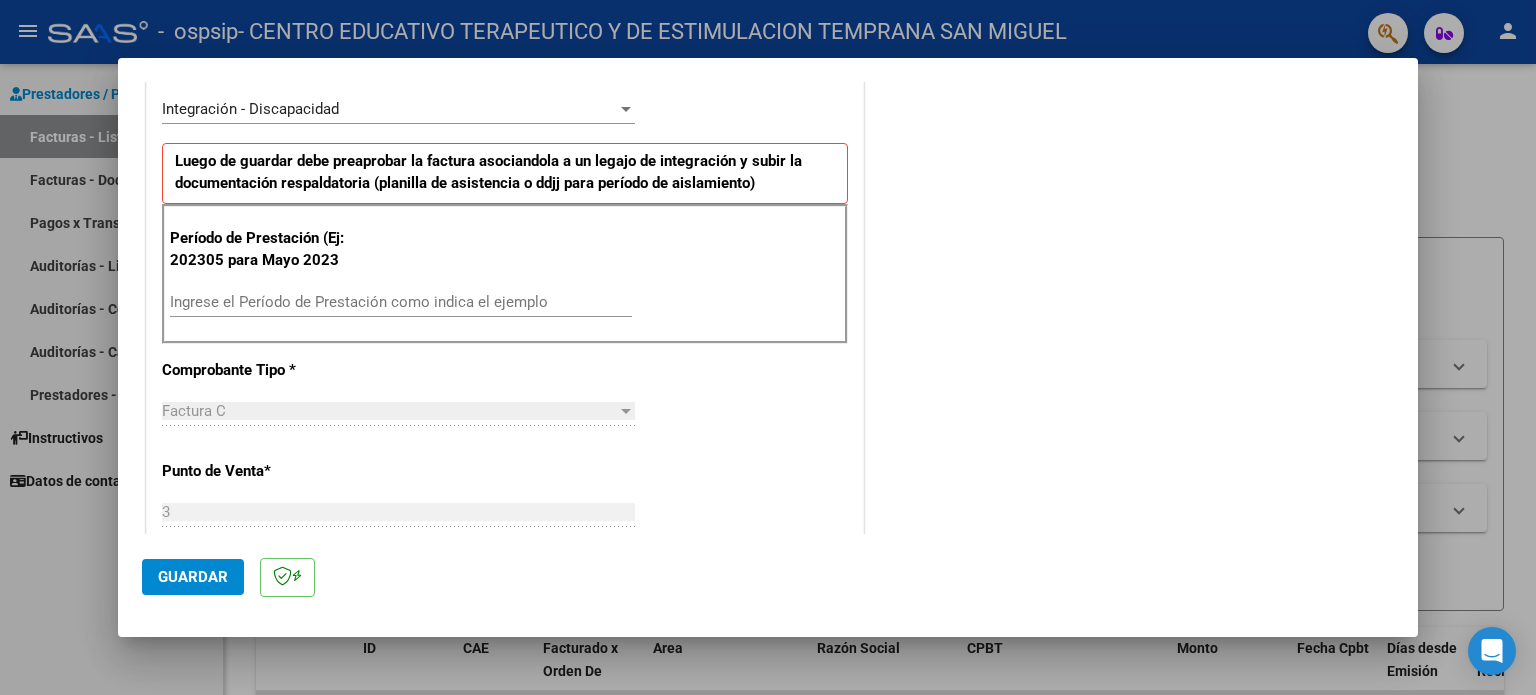 click on "Ingrese el Período de Prestación como indica el ejemplo" at bounding box center (401, 302) 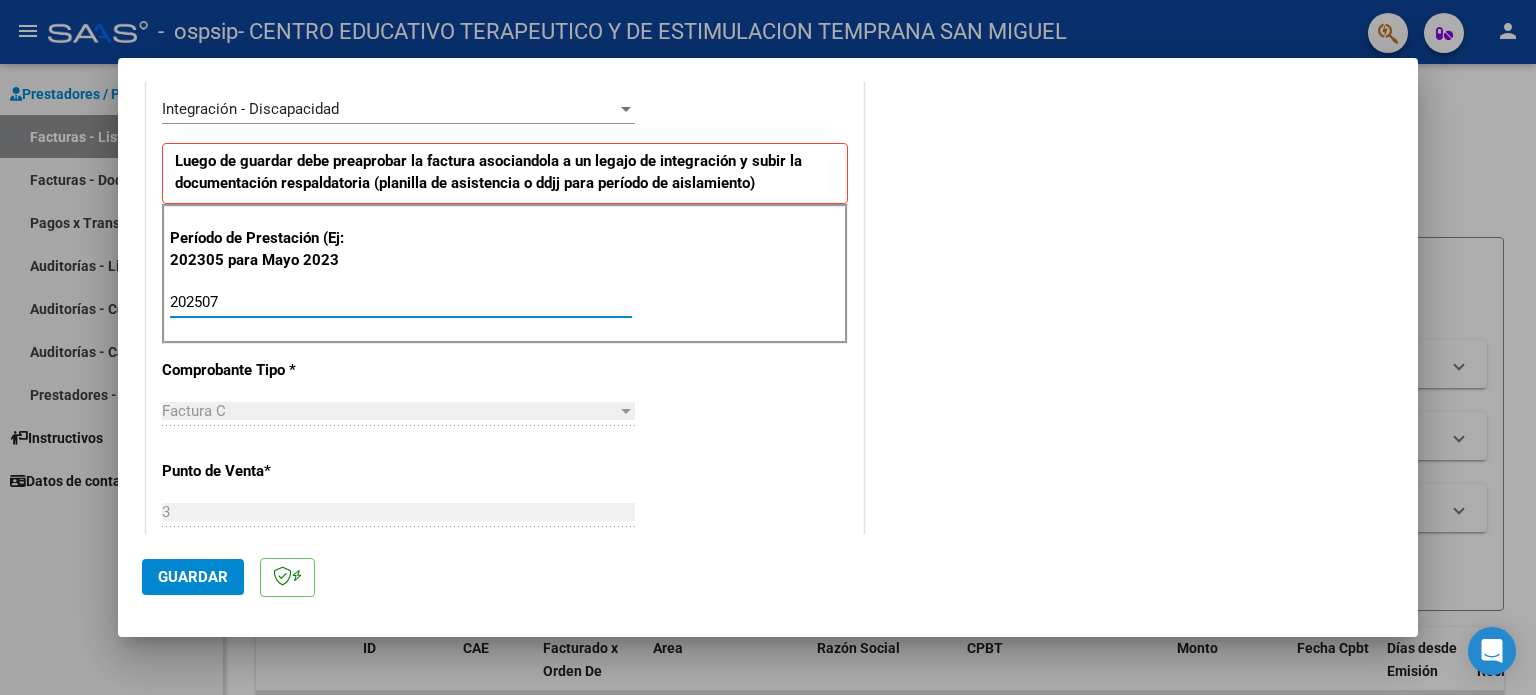 type on "202507" 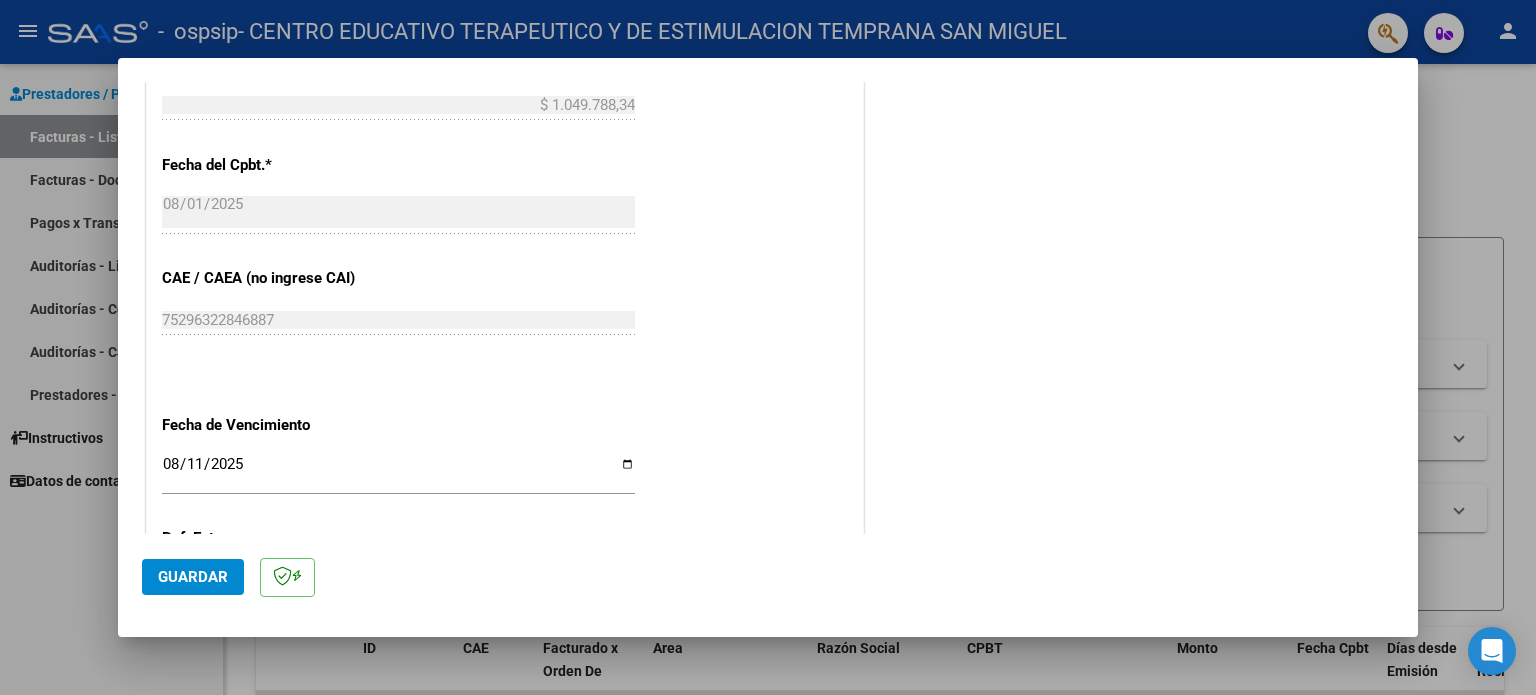 scroll, scrollTop: 1268, scrollLeft: 0, axis: vertical 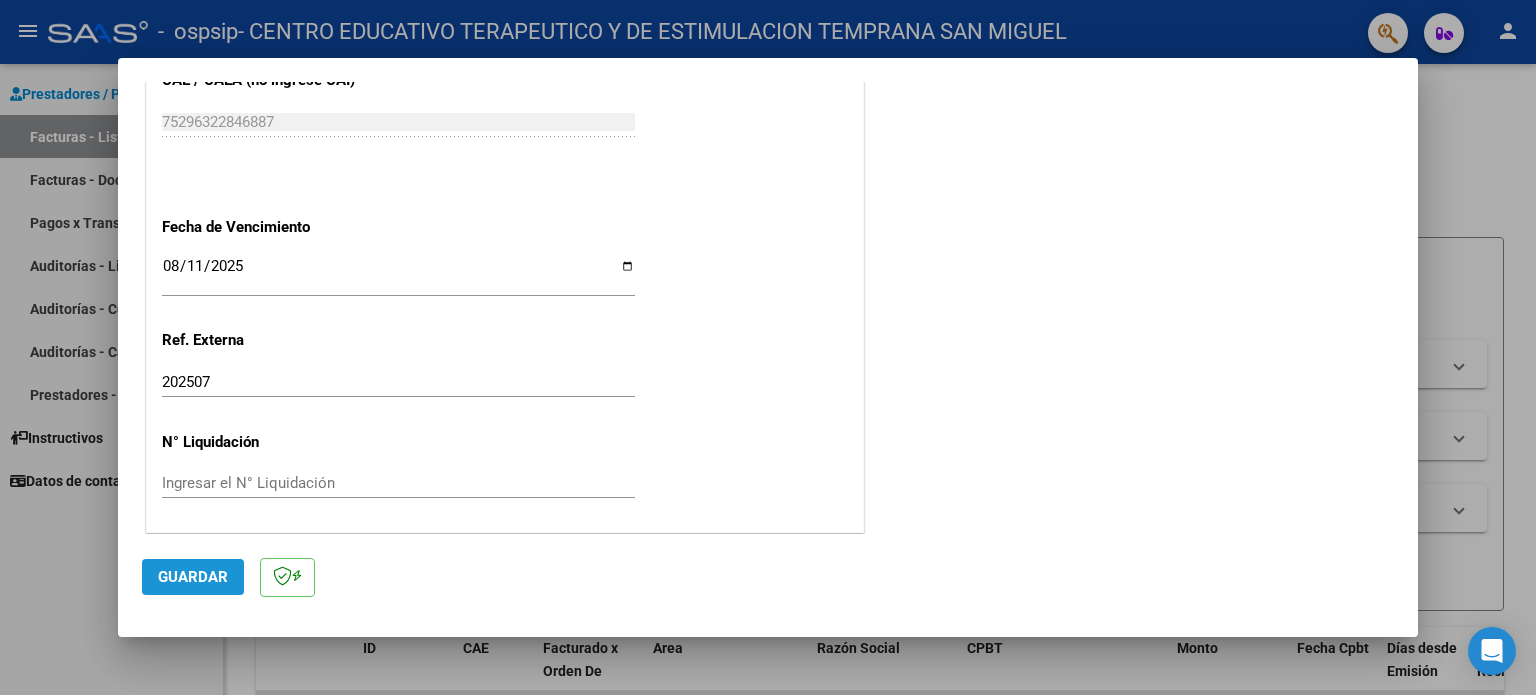 click on "Guardar" 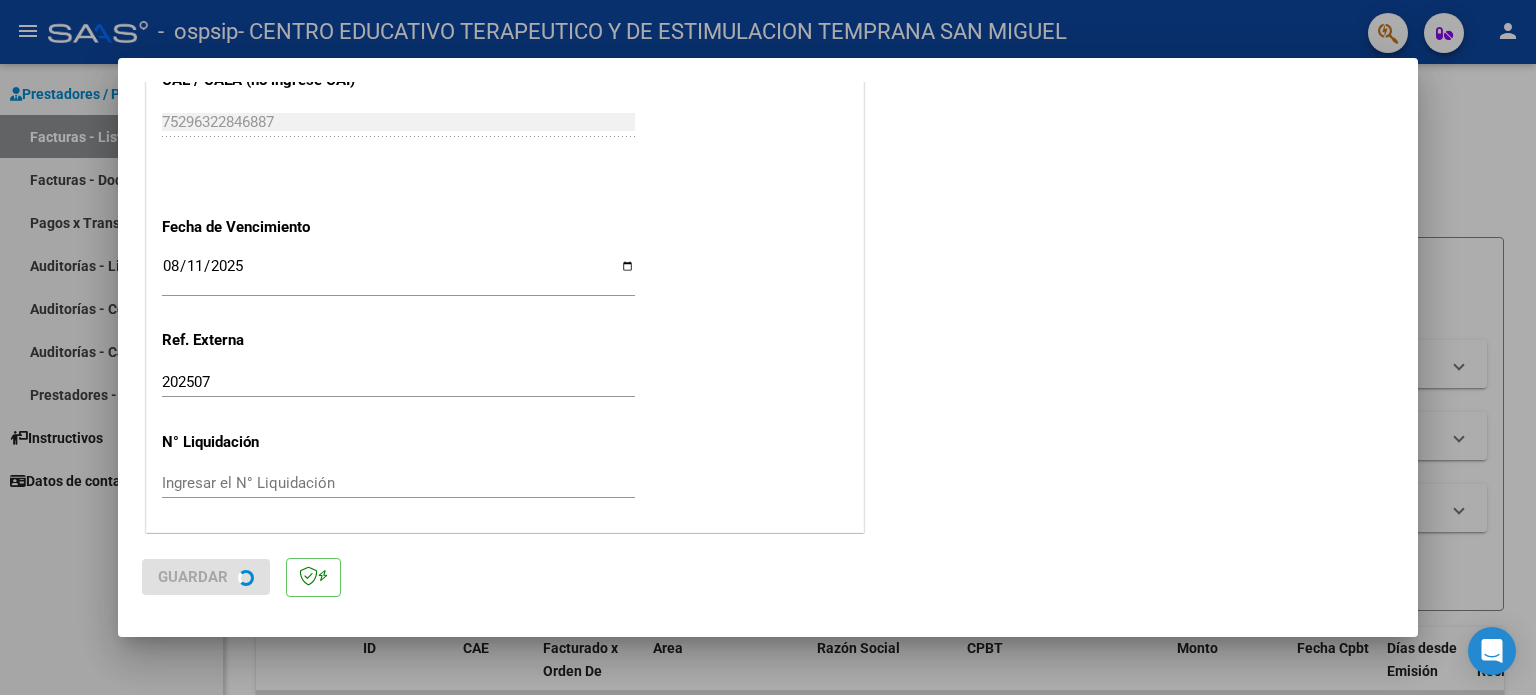 scroll, scrollTop: 0, scrollLeft: 0, axis: both 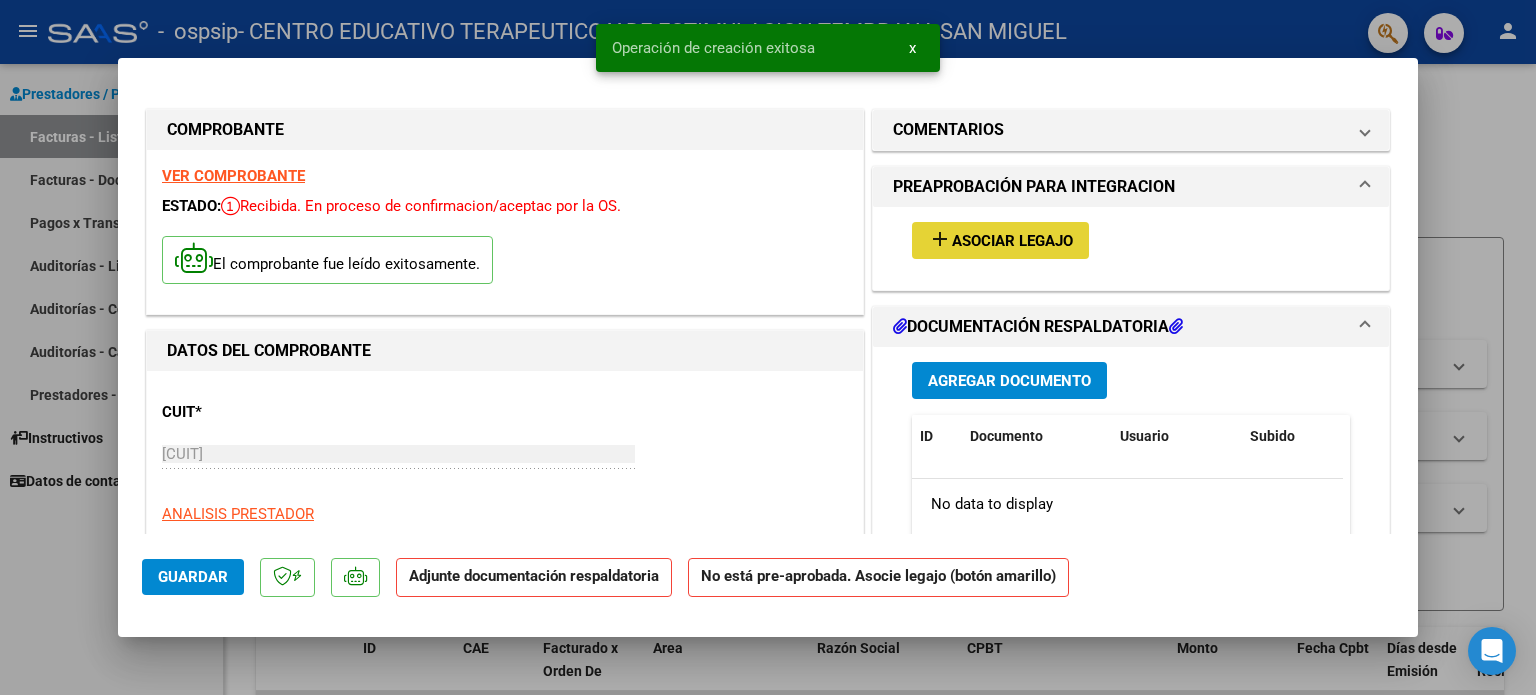 click on "add" at bounding box center (940, 239) 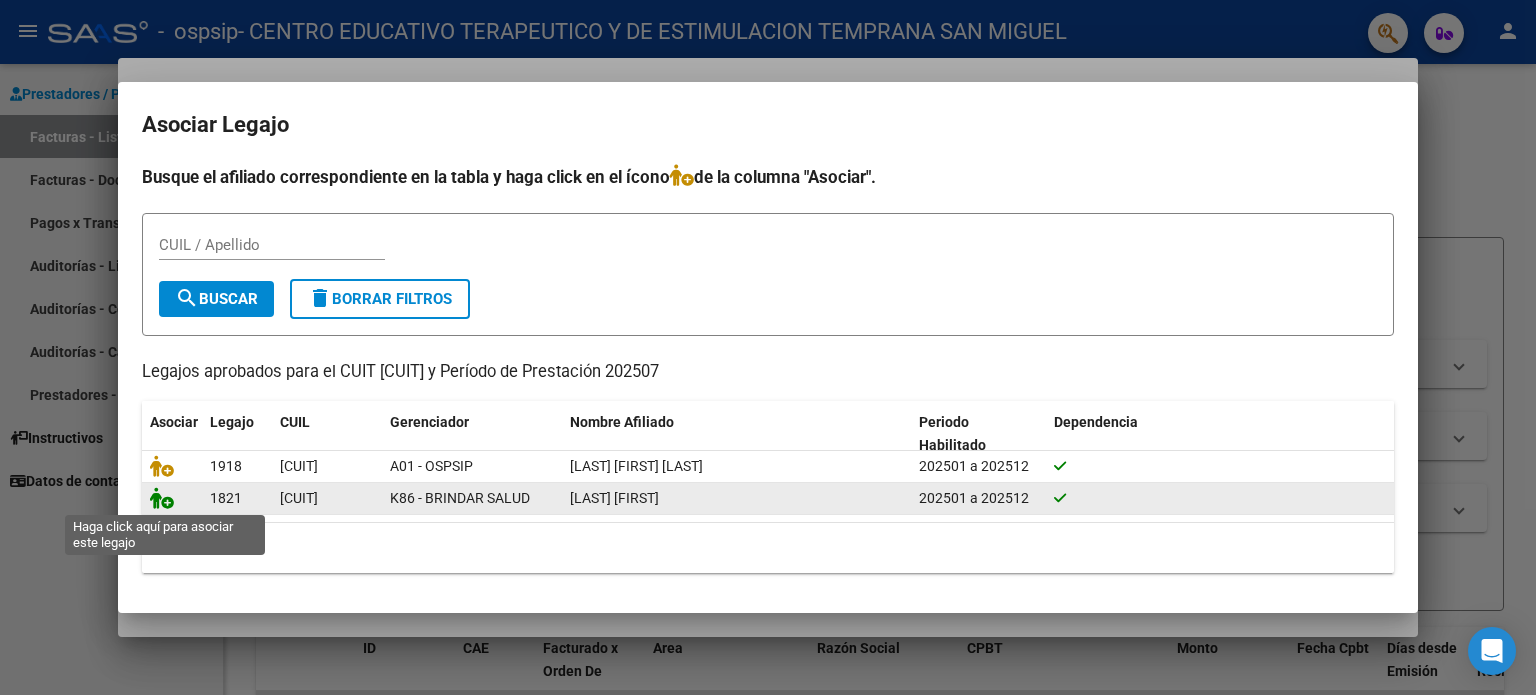 click 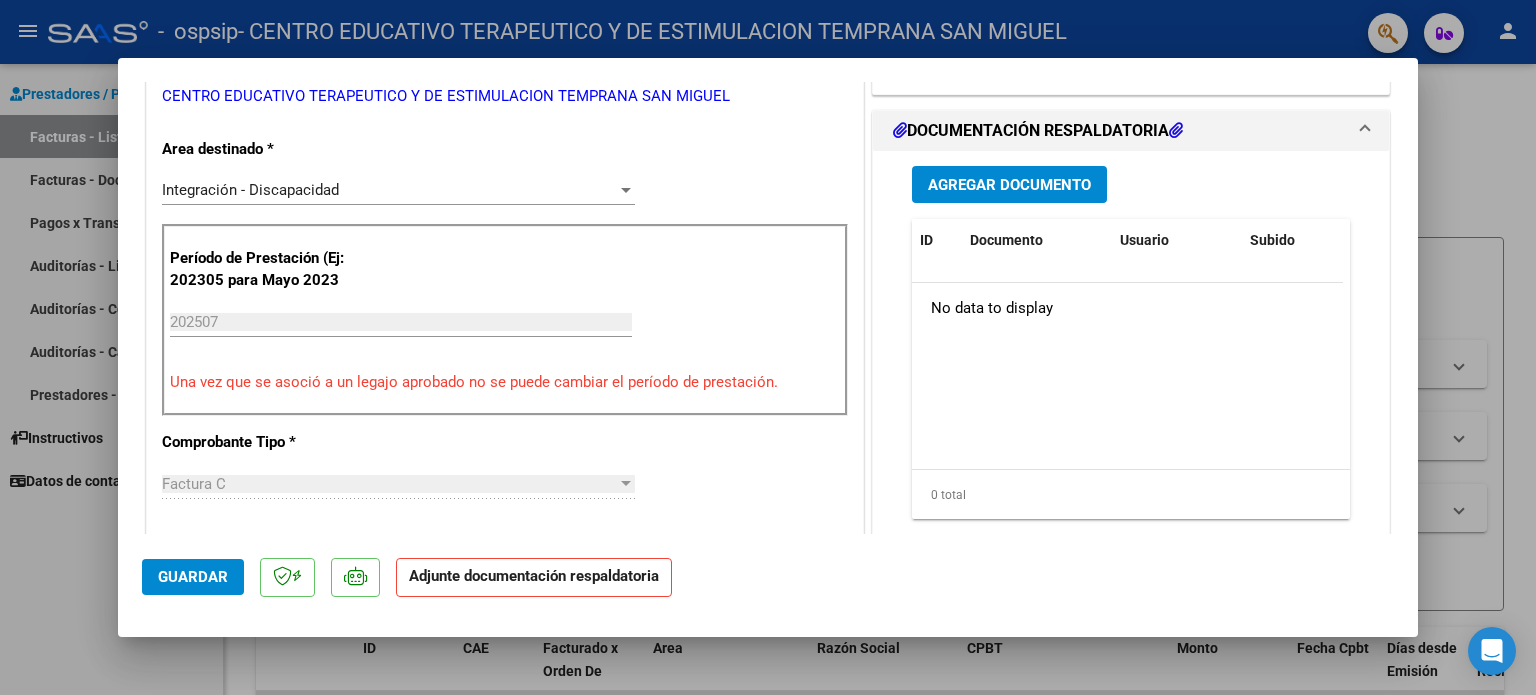 scroll, scrollTop: 448, scrollLeft: 0, axis: vertical 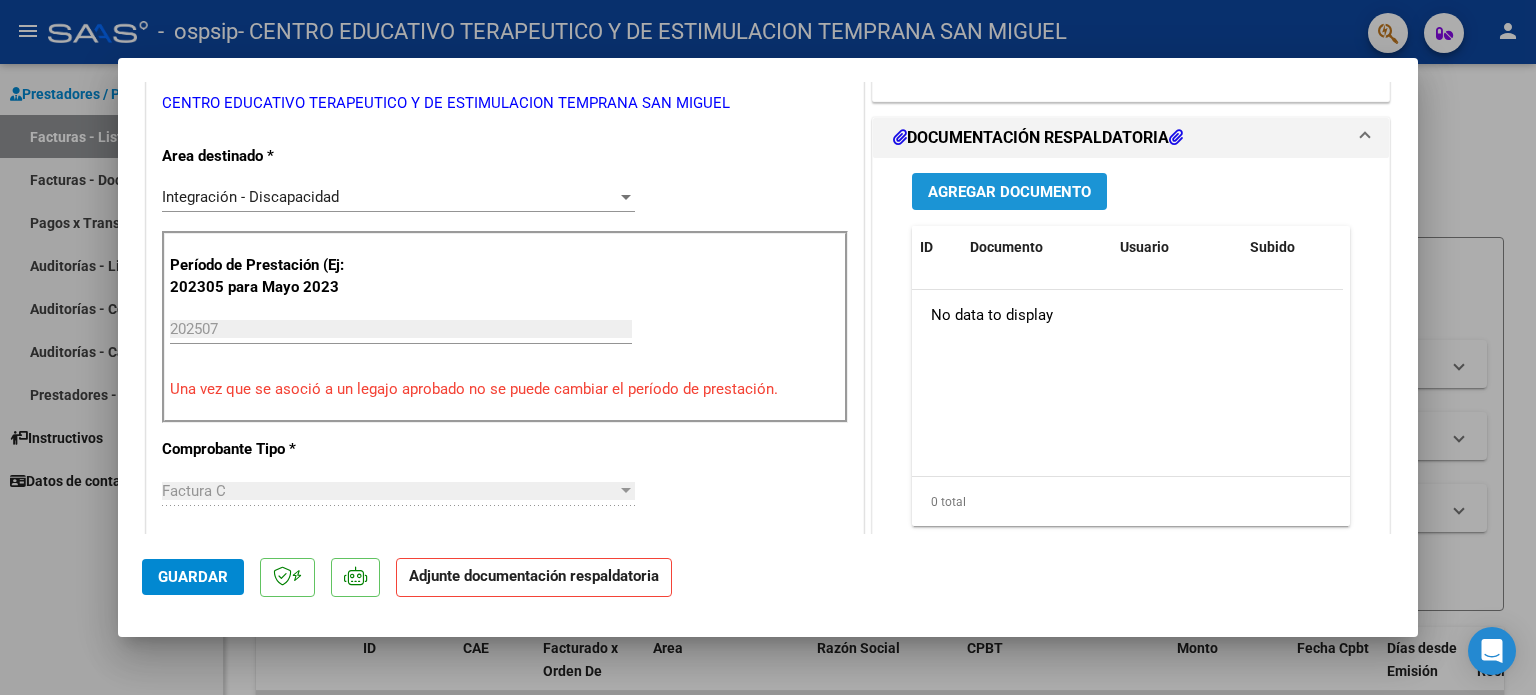 click on "Agregar Documento" at bounding box center [1009, 192] 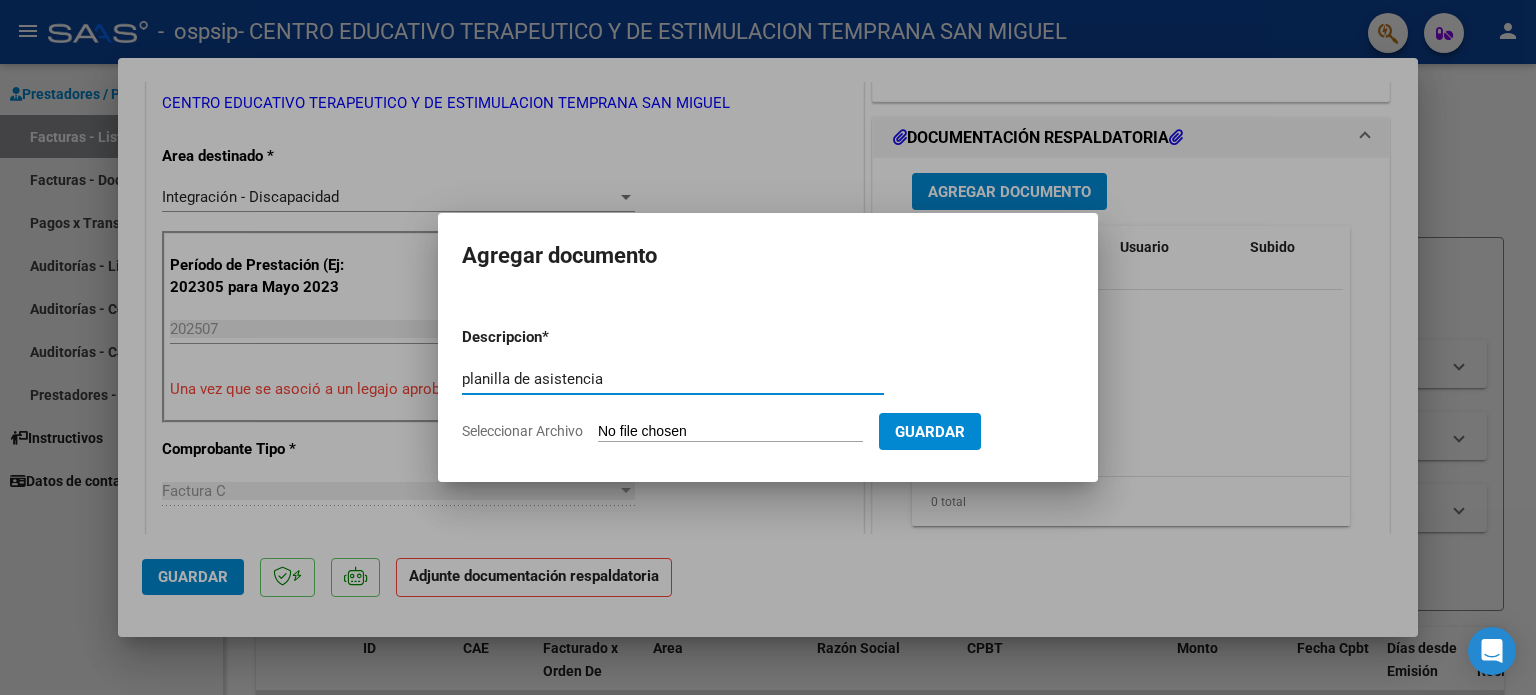 type on "planilla de asistencia" 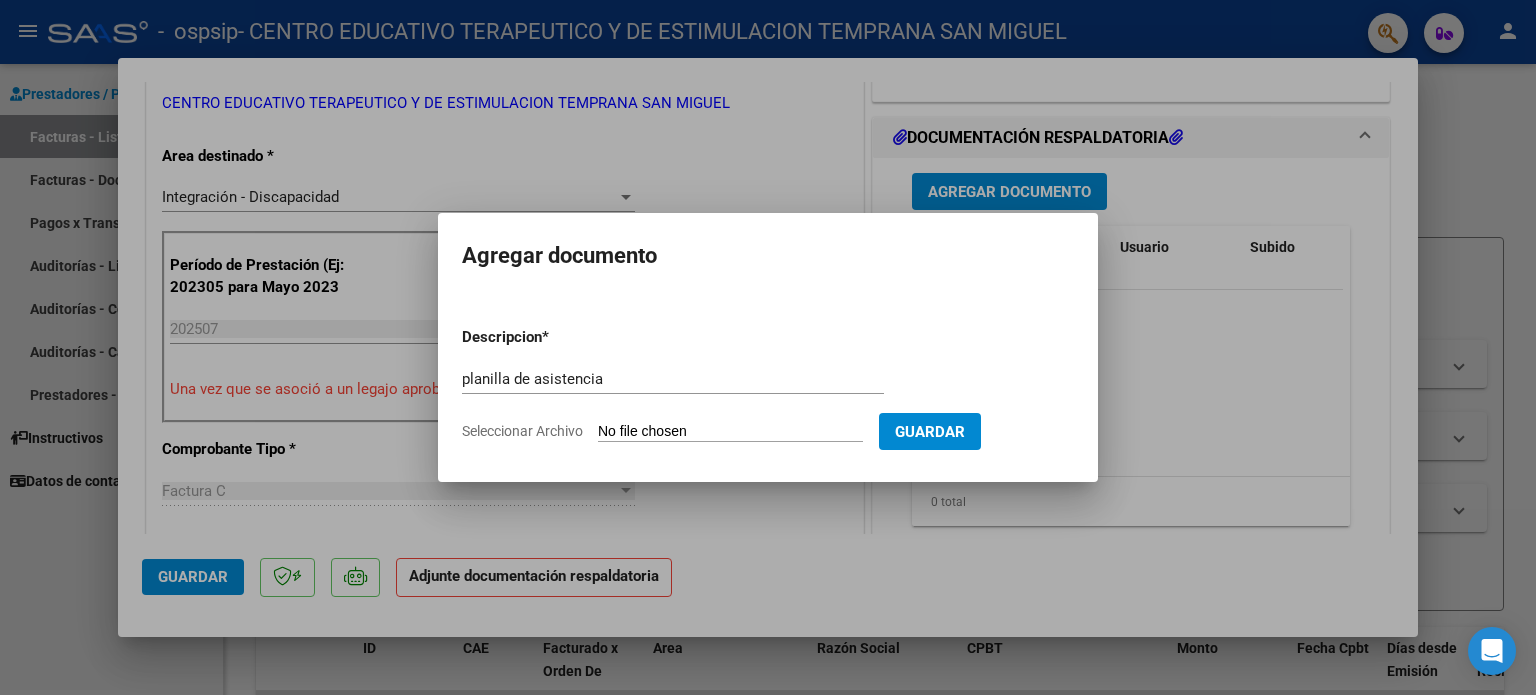 click on "Seleccionar Archivo" 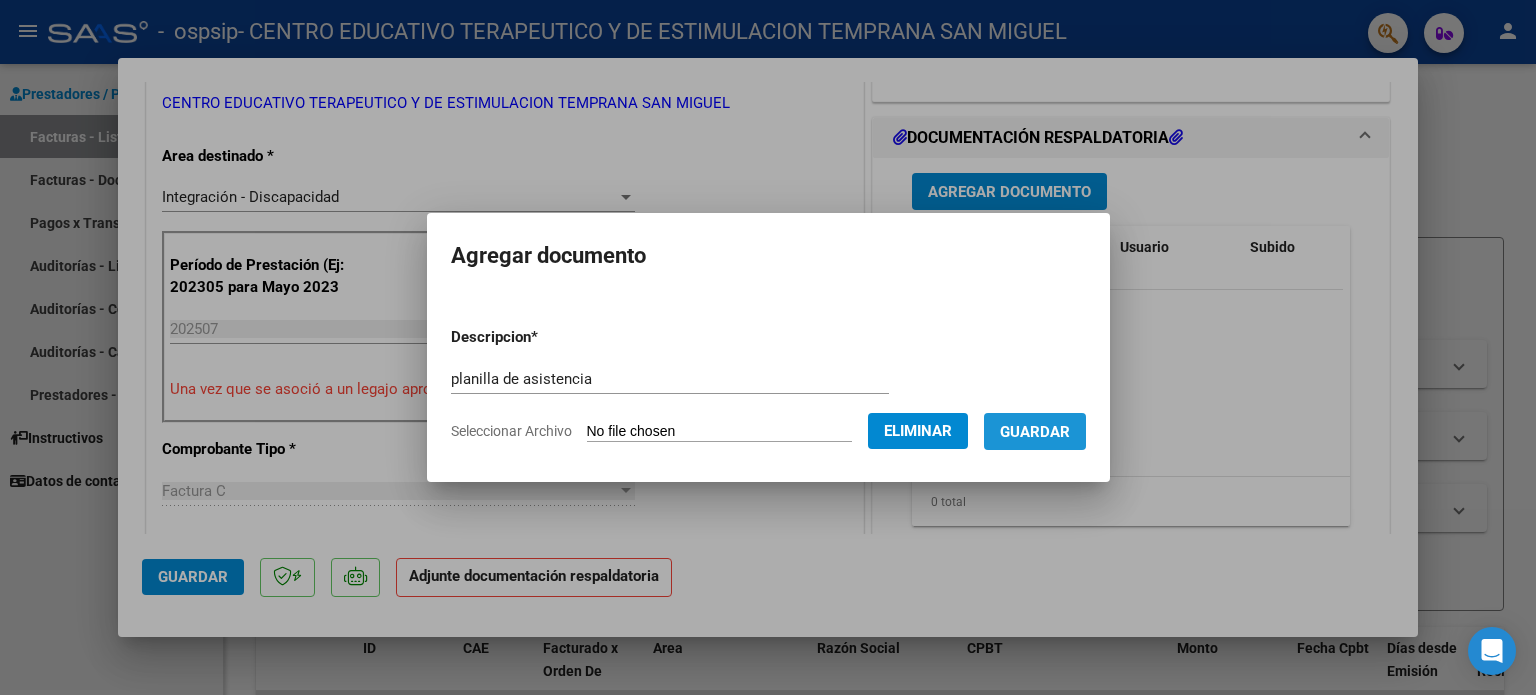click on "Guardar" at bounding box center [1035, 431] 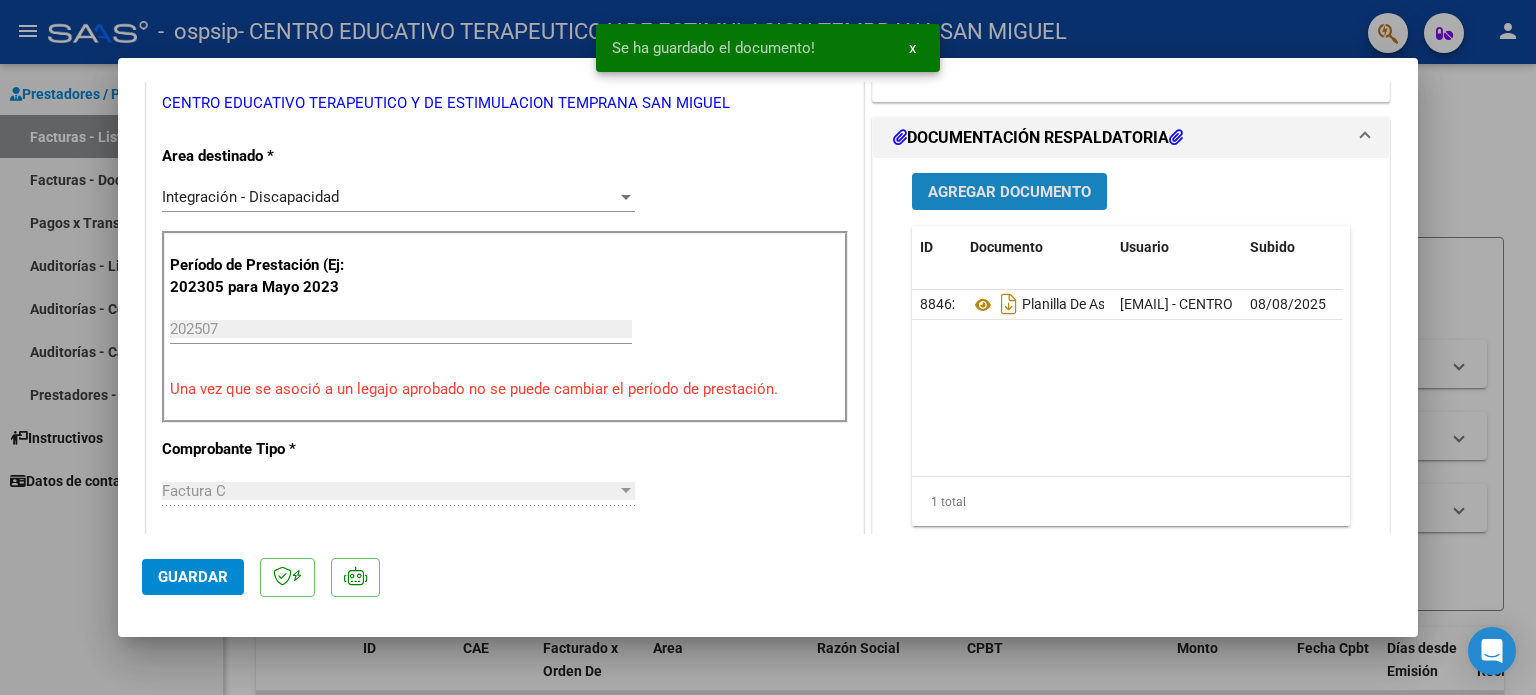 click on "Agregar Documento" at bounding box center (1009, 191) 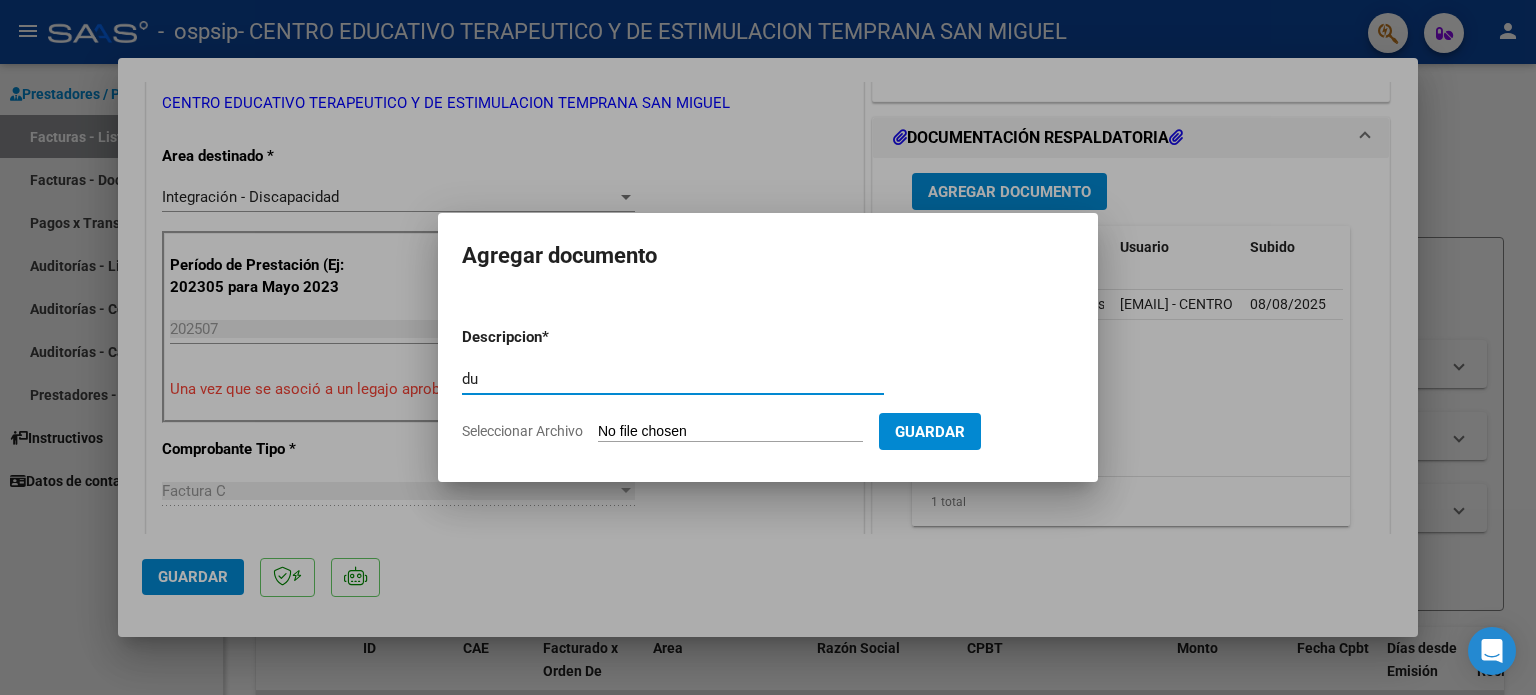 type on "d" 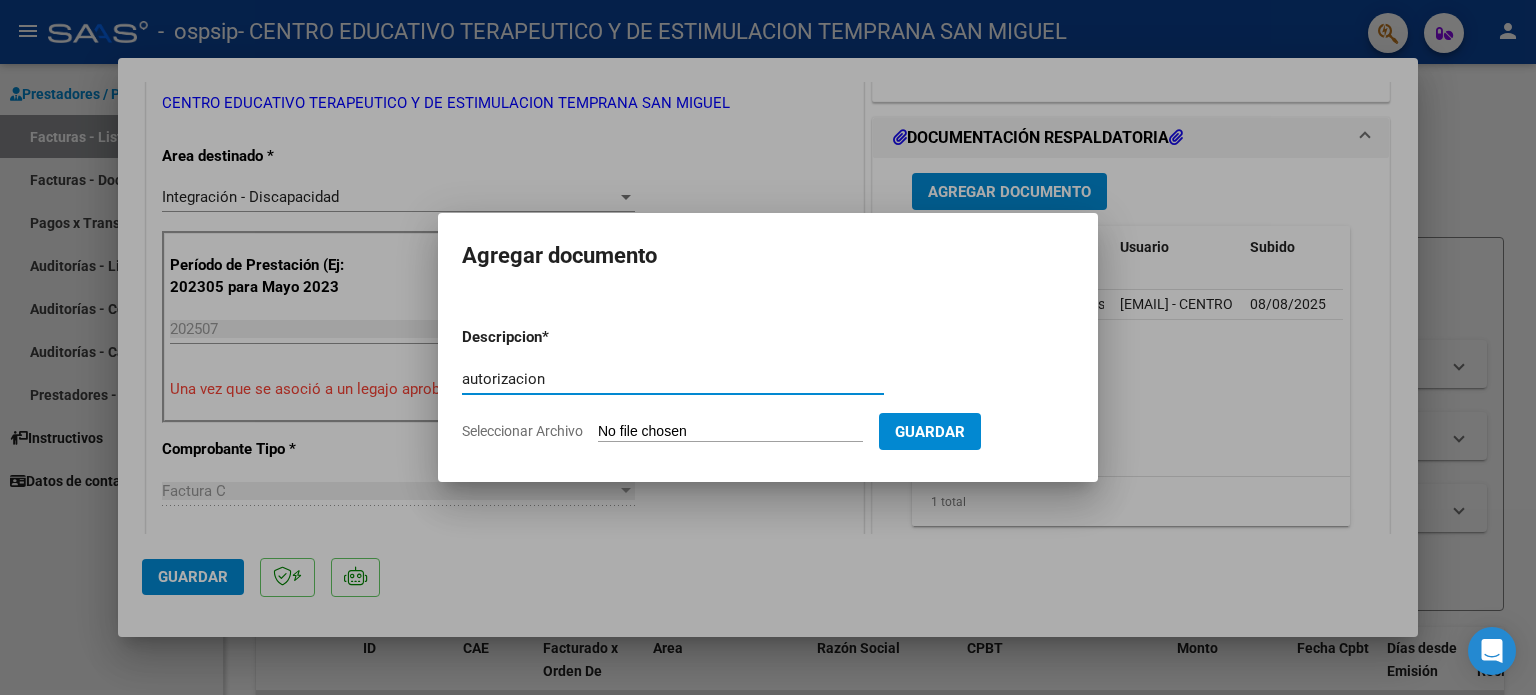 type on "autorizacion" 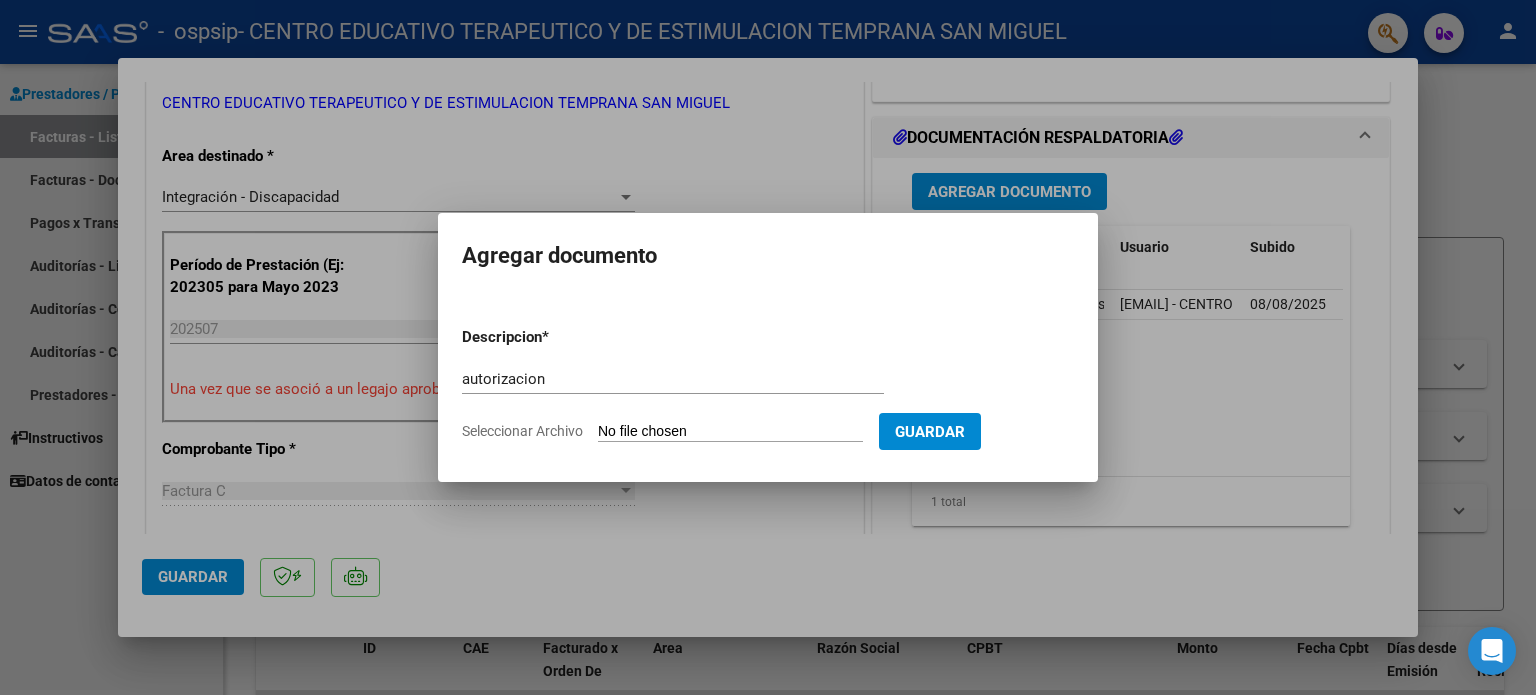 click on "Descripcion  *   autorizacion Escriba aquí una descripcion  Seleccionar Archivo Guardar" at bounding box center [768, 384] 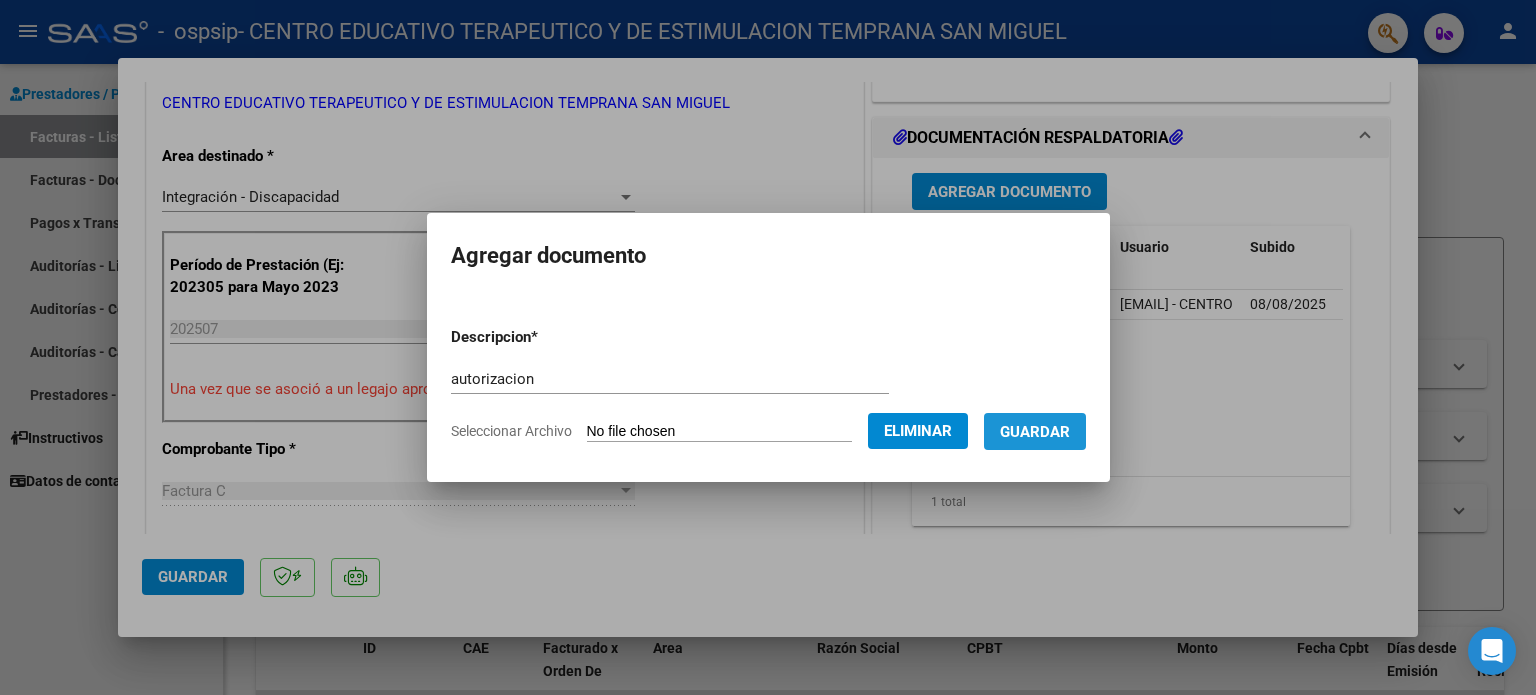 click on "Guardar" at bounding box center [1035, 431] 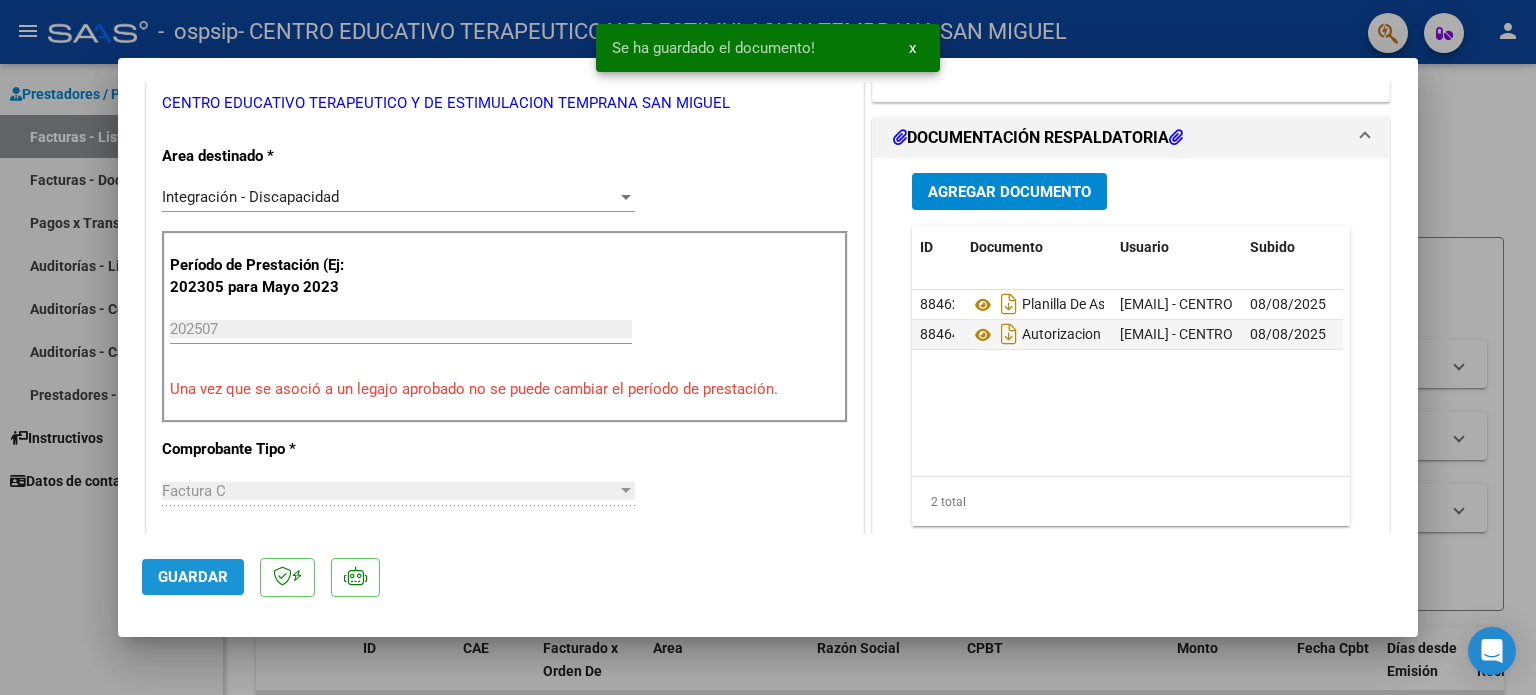 click on "Guardar" 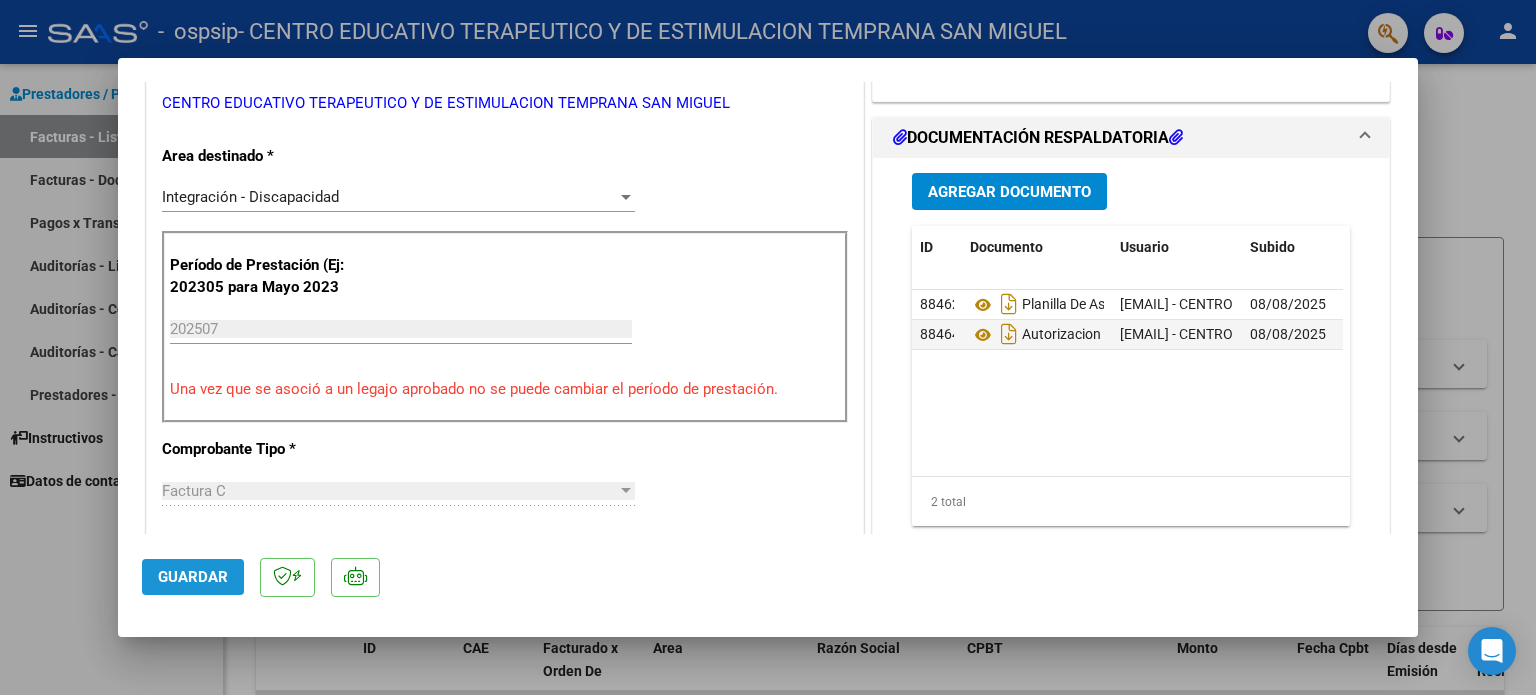 click on "Guardar" 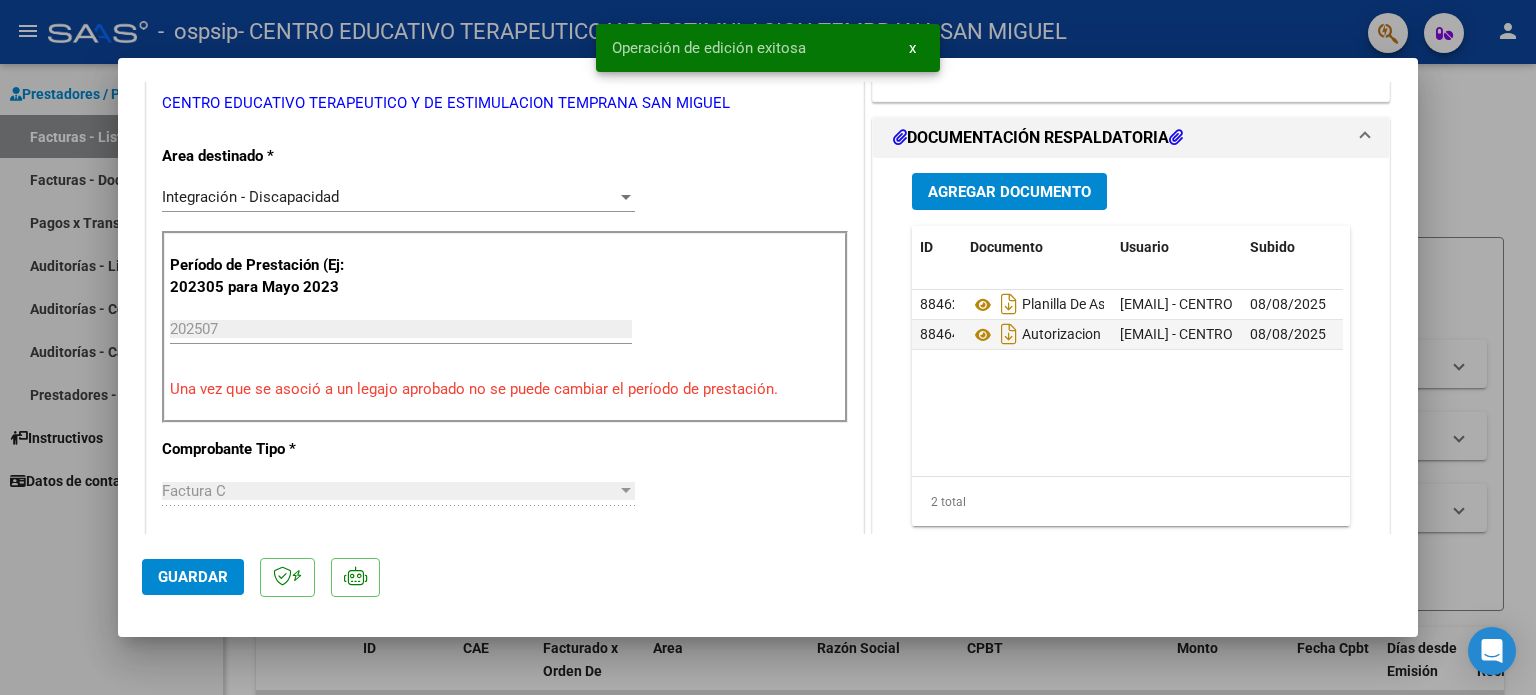 click at bounding box center [768, 347] 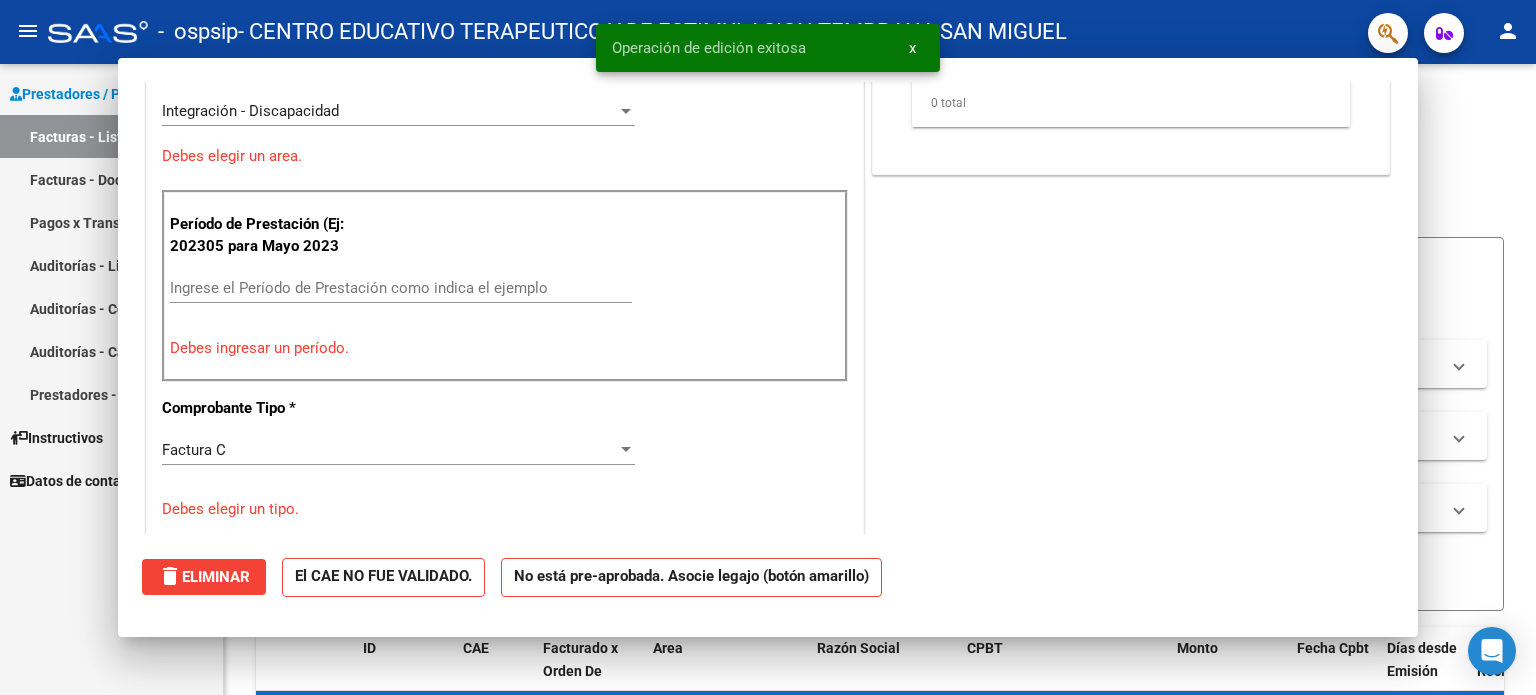 scroll, scrollTop: 363, scrollLeft: 0, axis: vertical 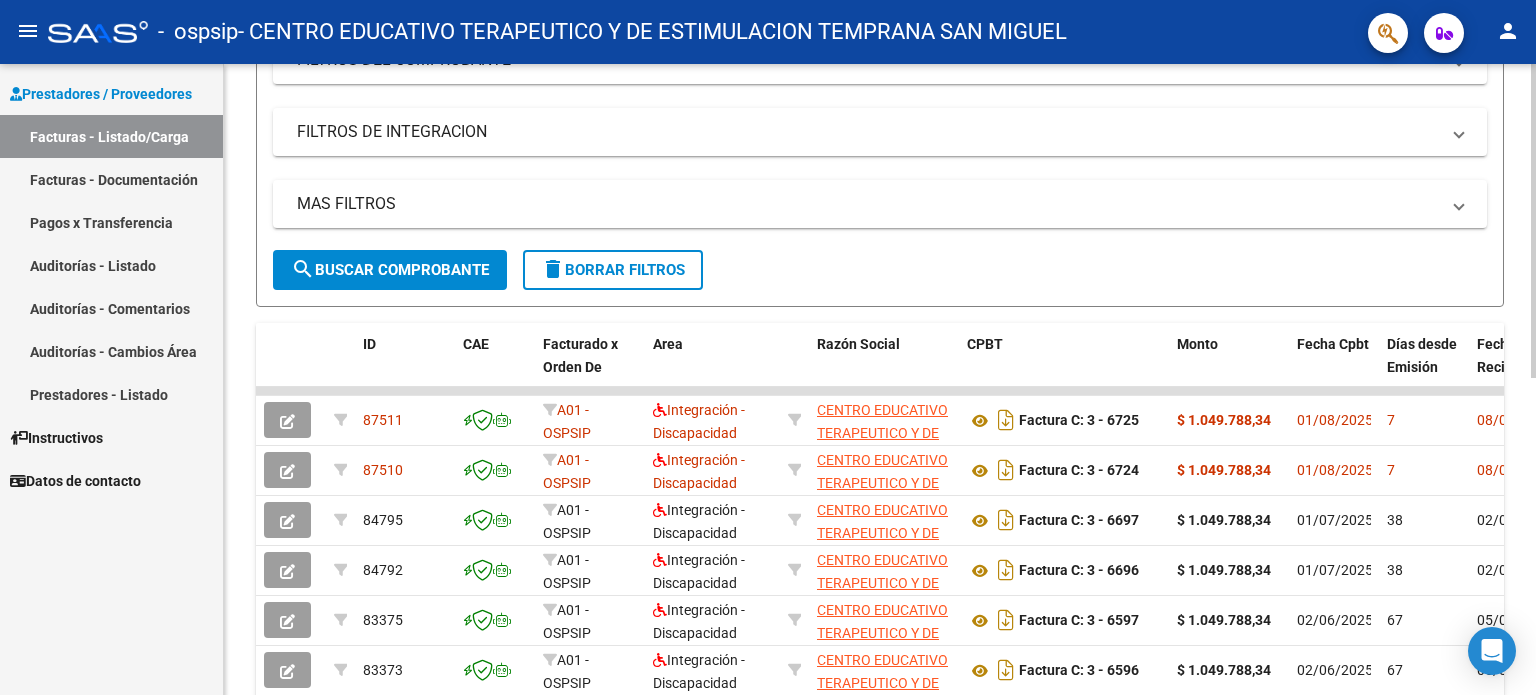 click 